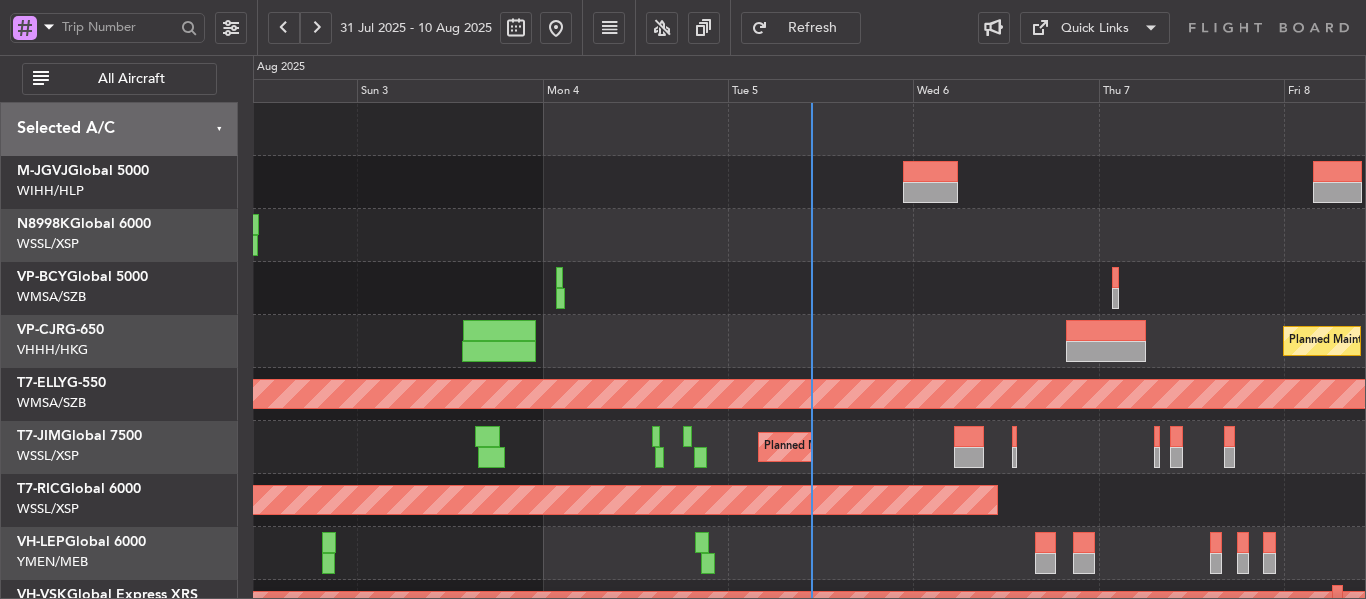 scroll, scrollTop: 0, scrollLeft: 0, axis: both 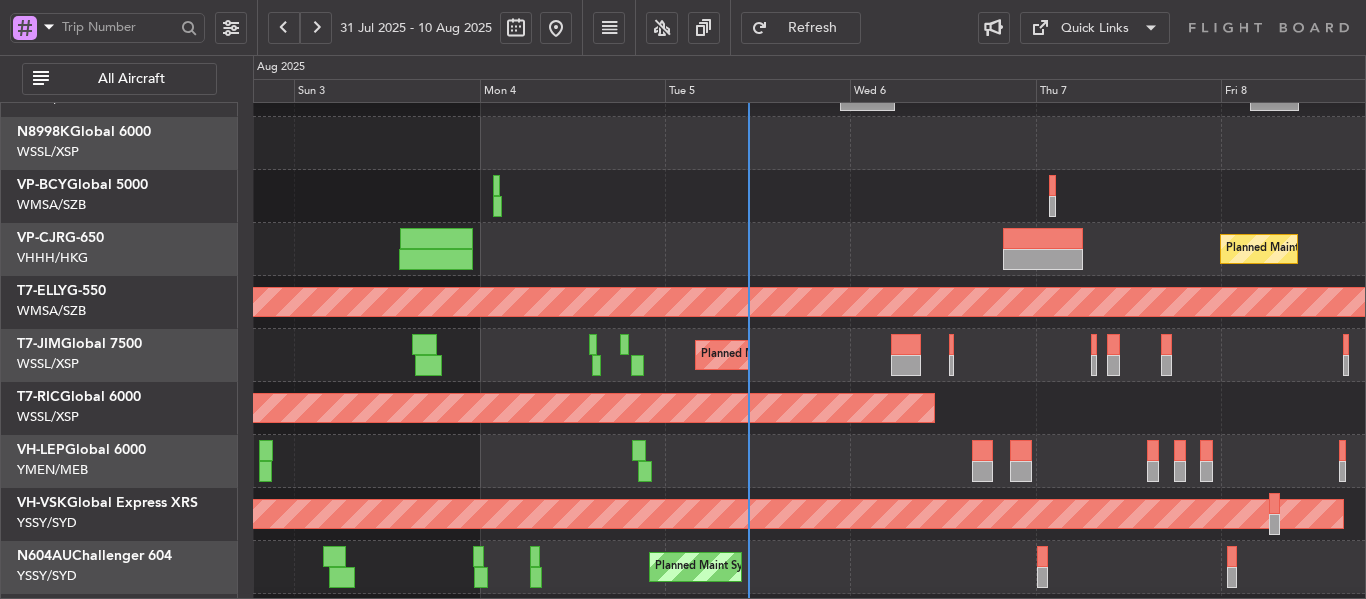 click on "AOG Maint Granada (Federico Garcia Lorca)" 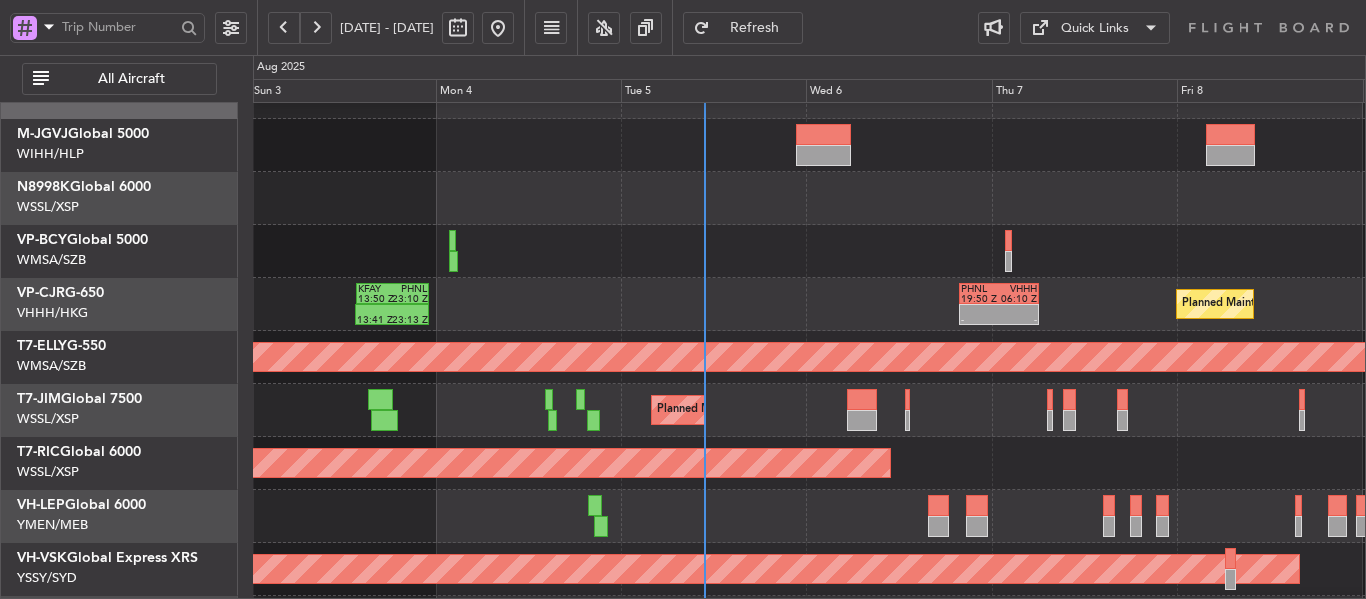 click on "[FIRST] [LAST]" 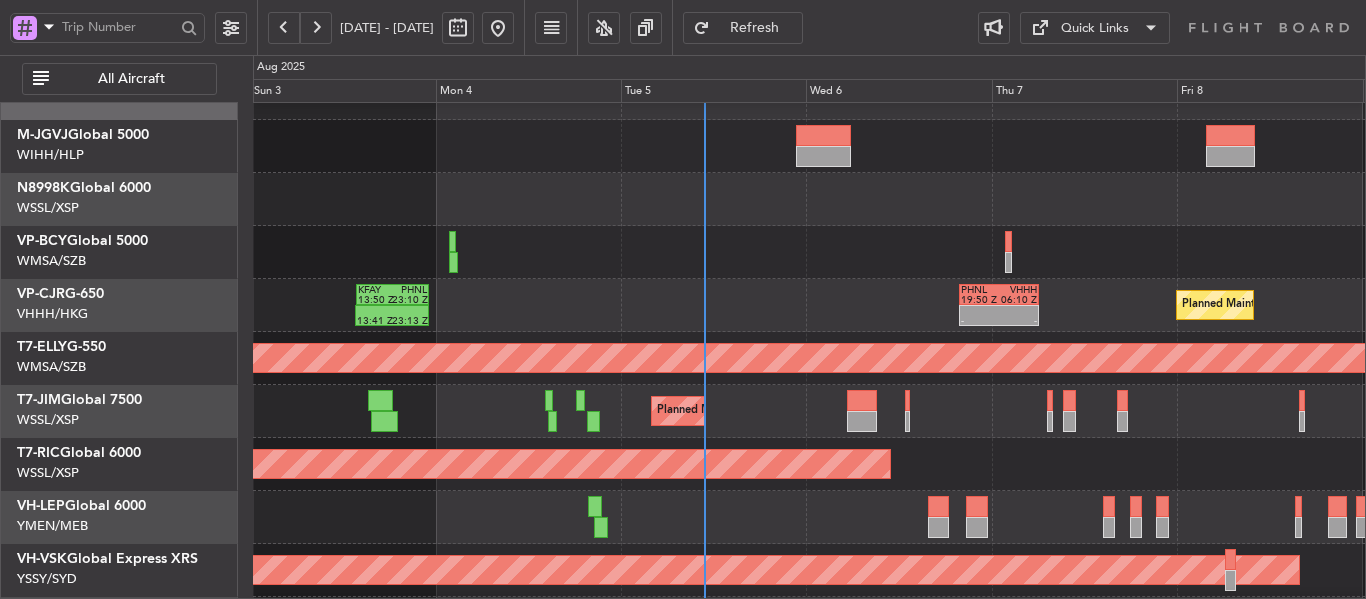 scroll, scrollTop: 0, scrollLeft: 0, axis: both 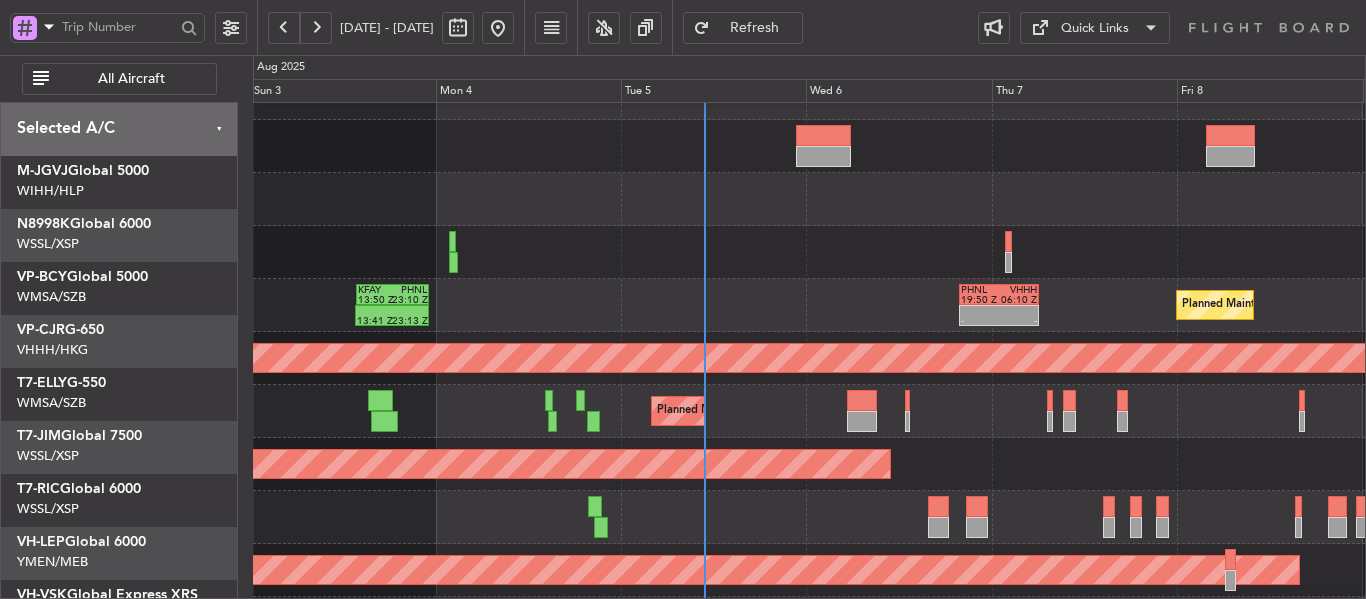 click 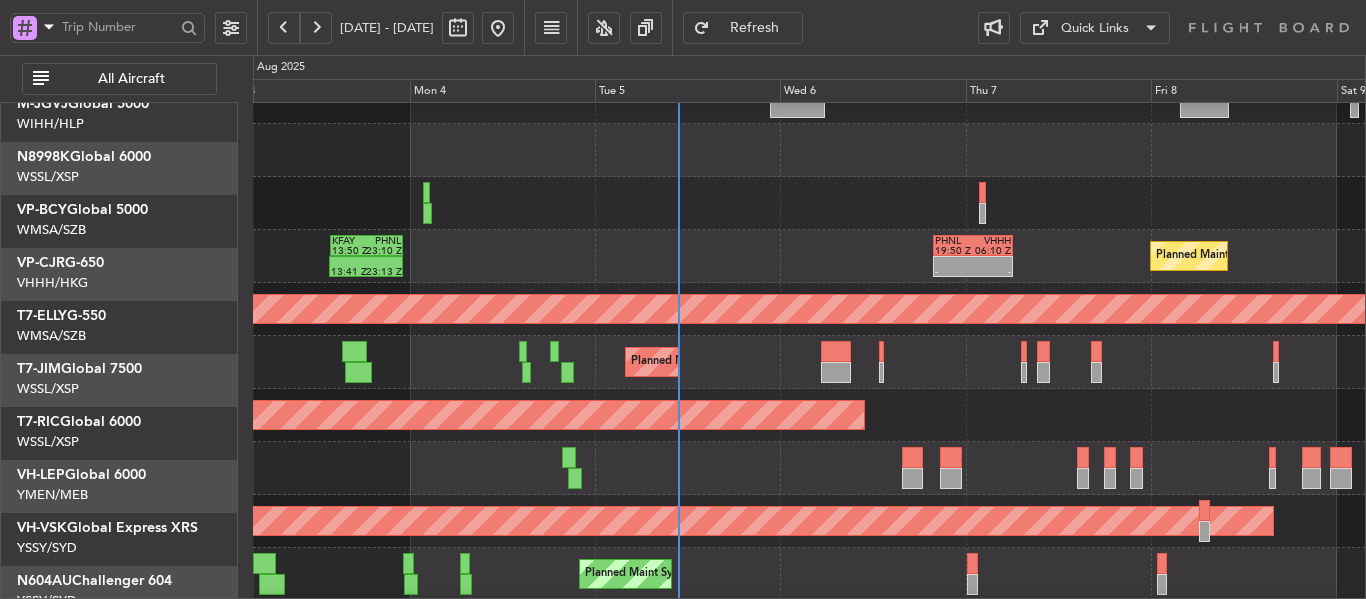 scroll, scrollTop: 85, scrollLeft: 0, axis: vertical 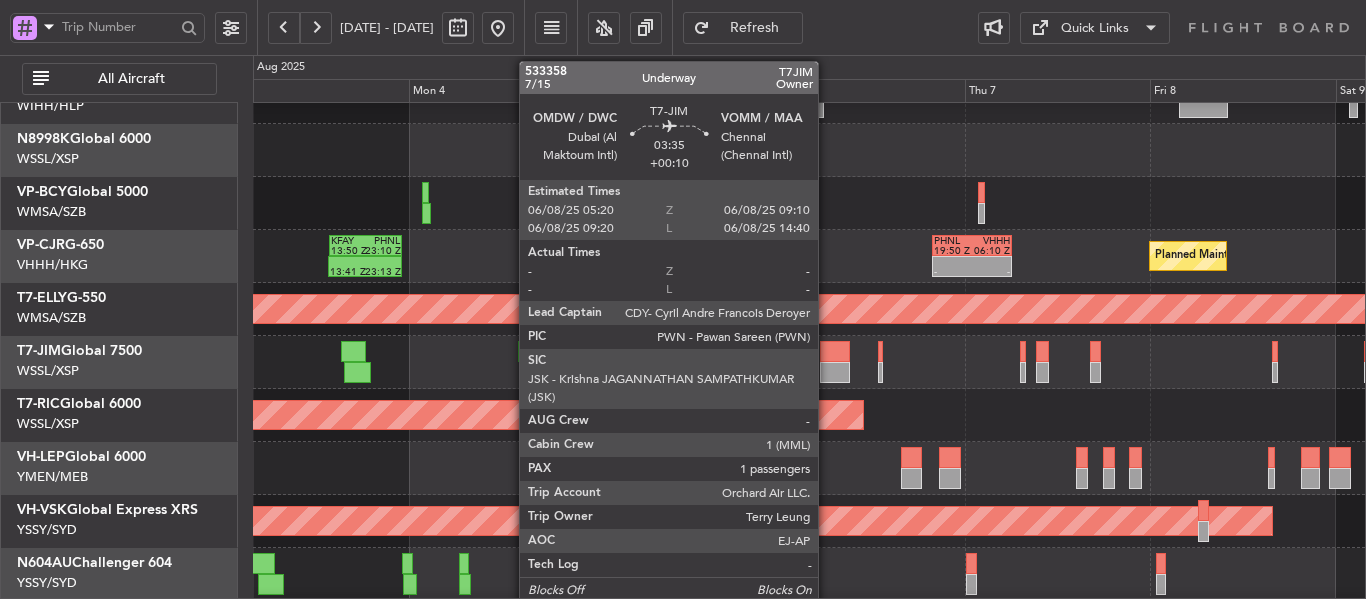 click 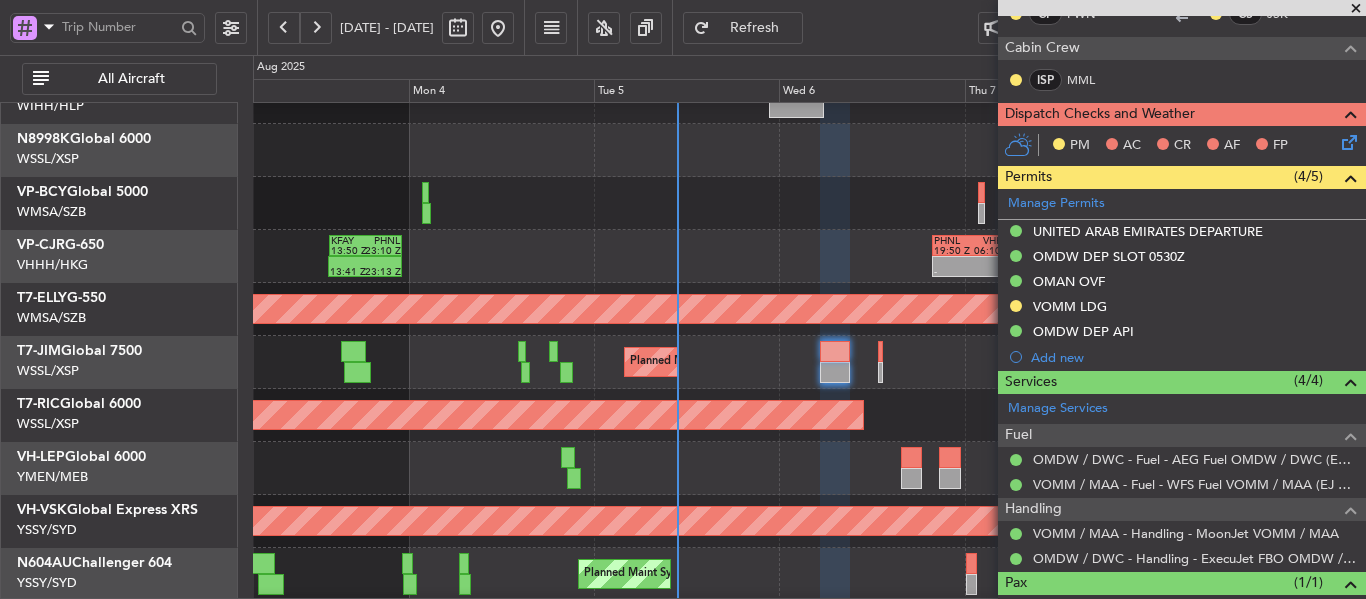 scroll, scrollTop: 350, scrollLeft: 0, axis: vertical 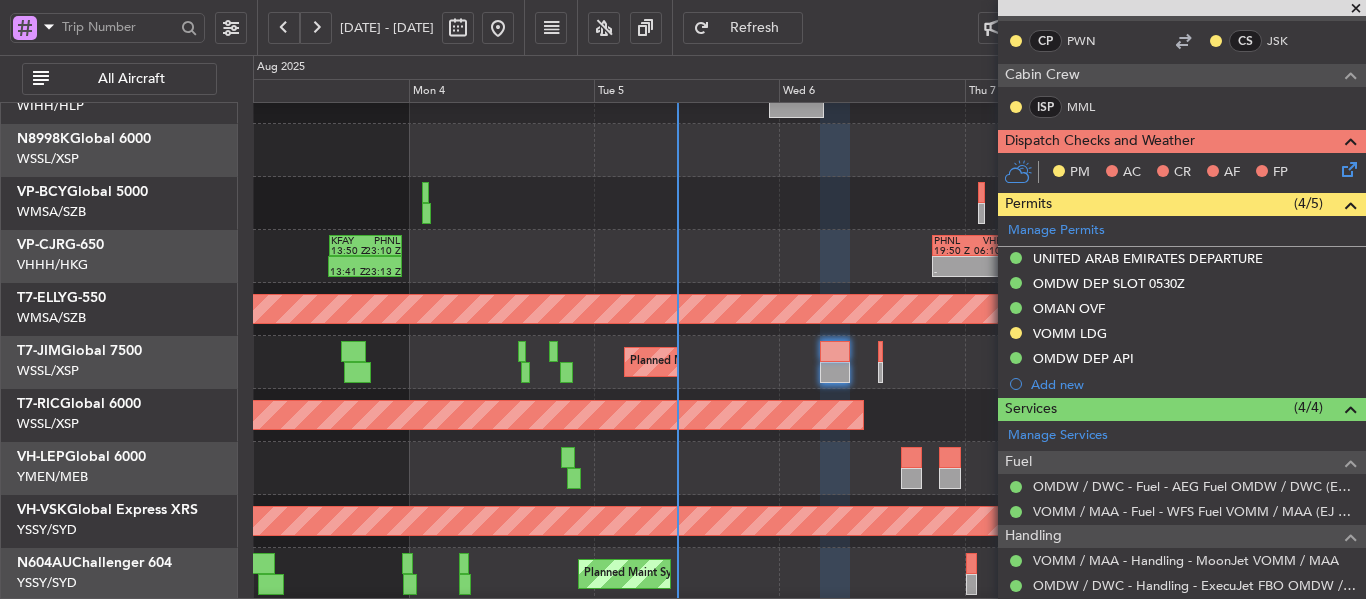 click at bounding box center (1356, 9) 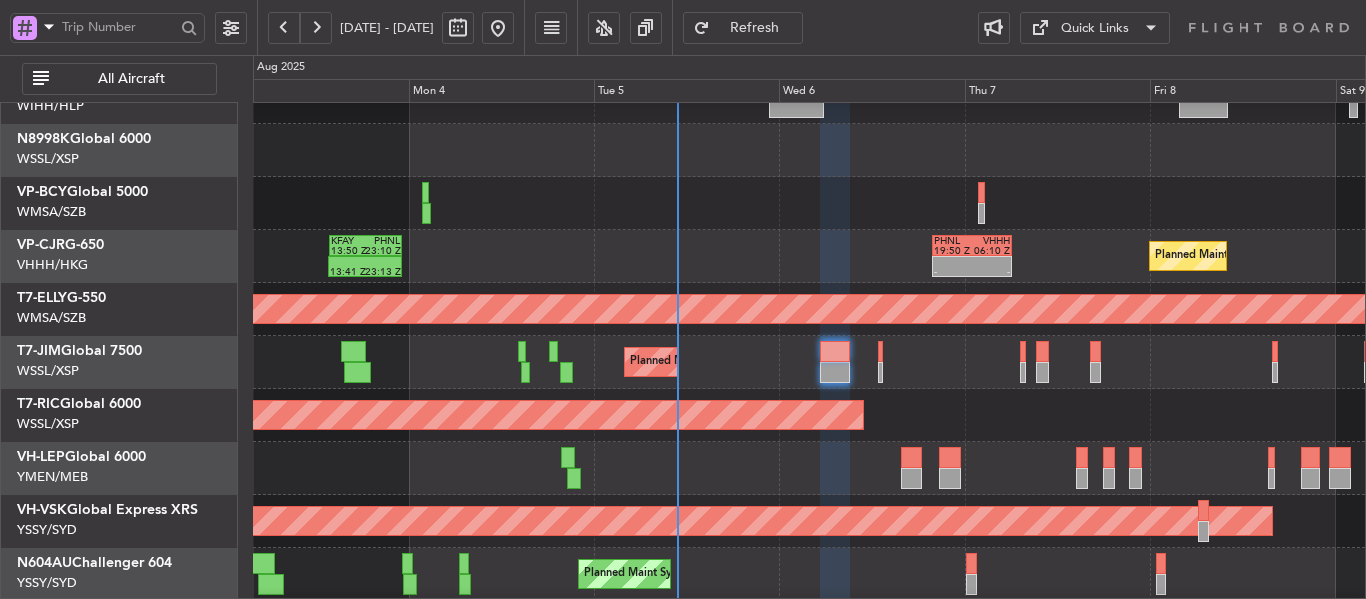 type on "0" 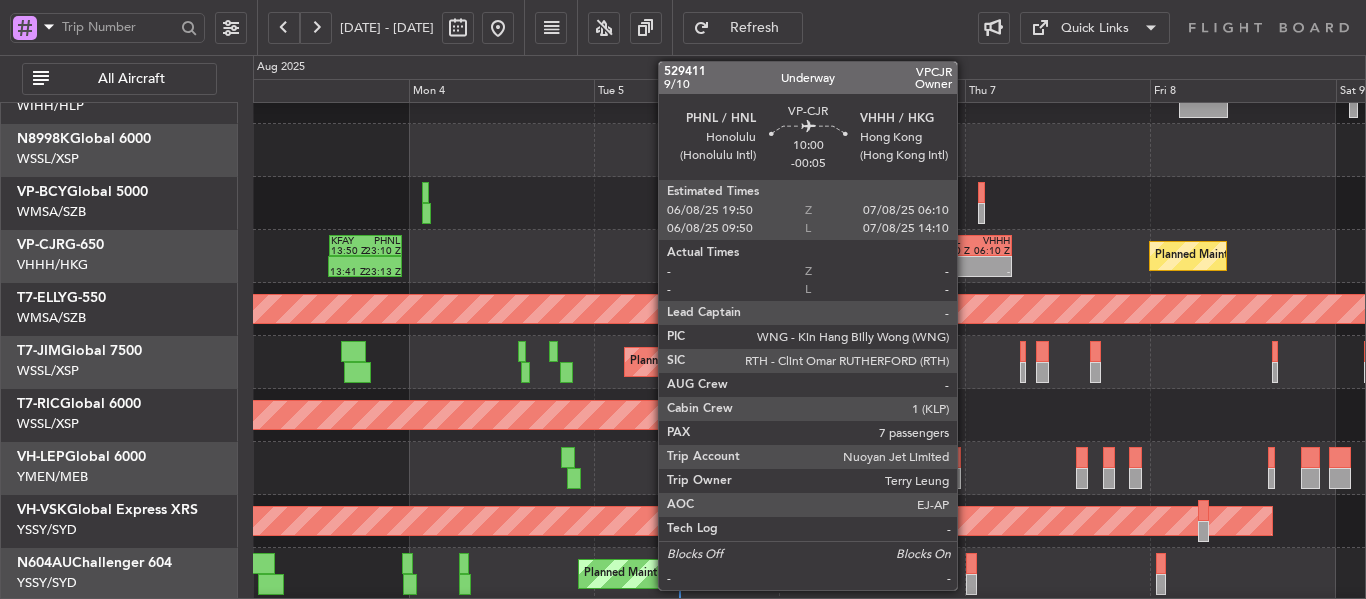 click on "19:50 Z" 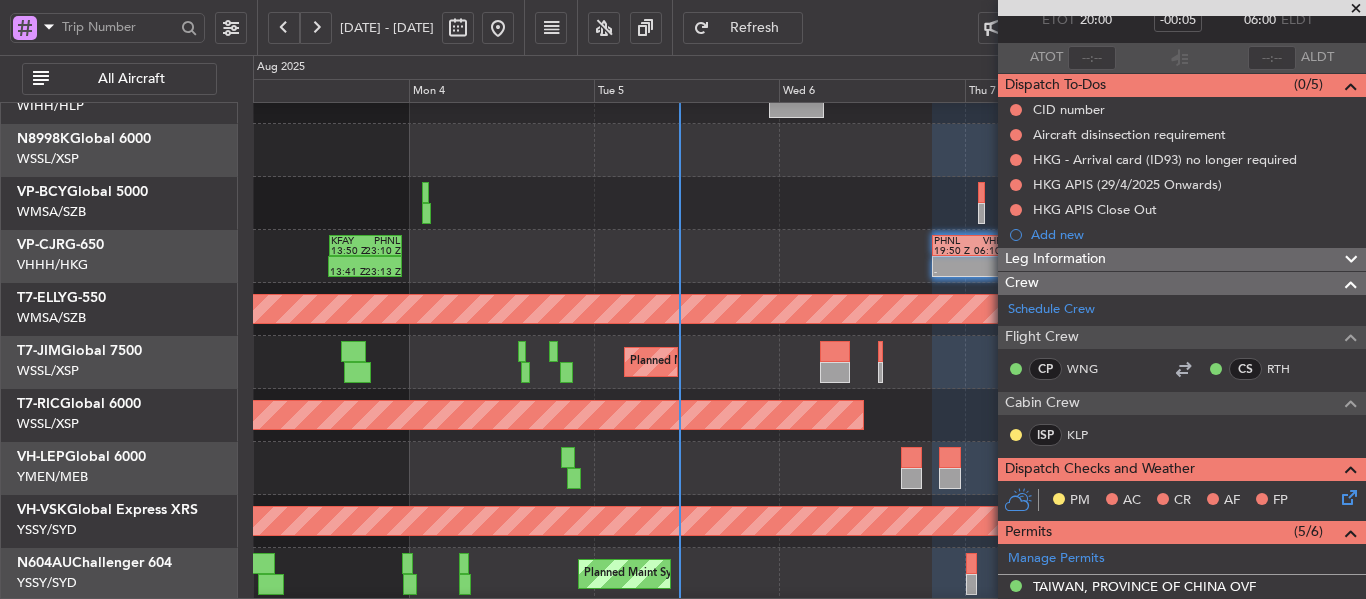 scroll, scrollTop: 0, scrollLeft: 0, axis: both 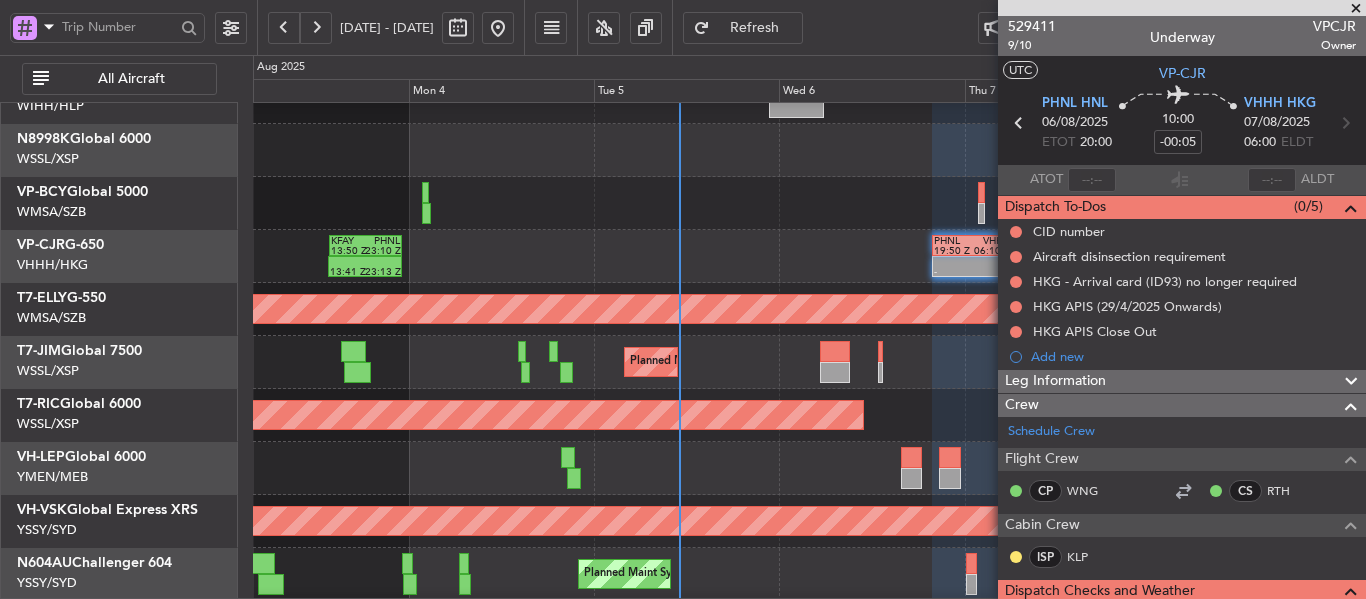 click at bounding box center (1356, 9) 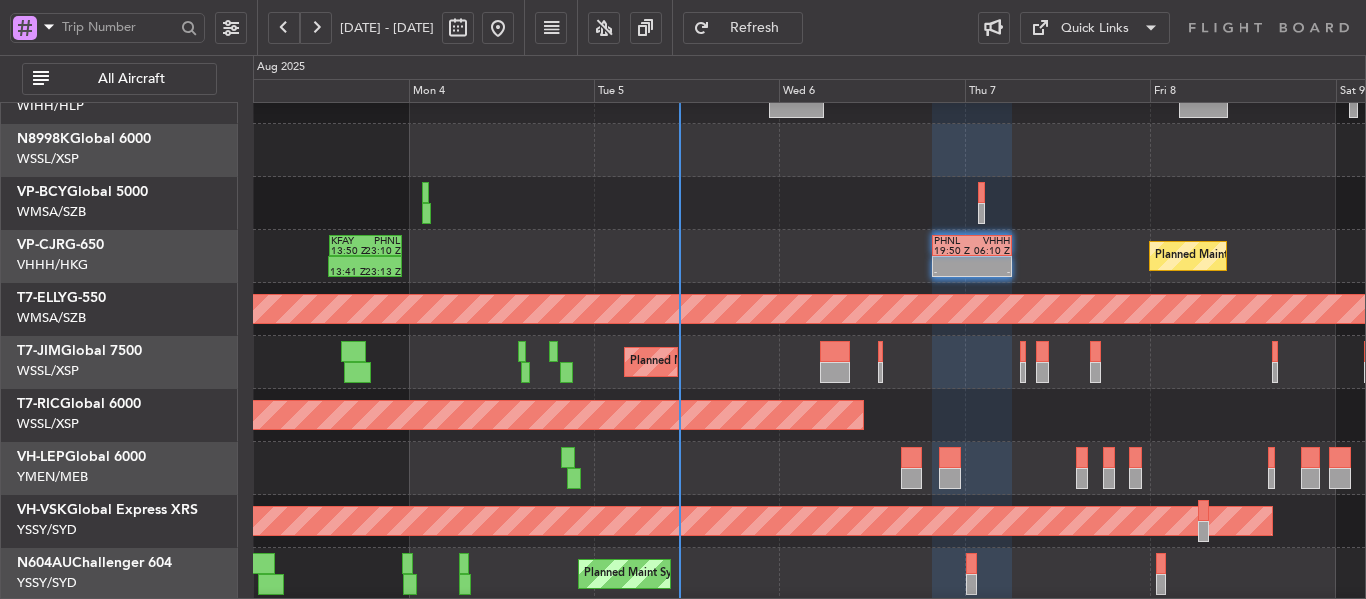 type on "0" 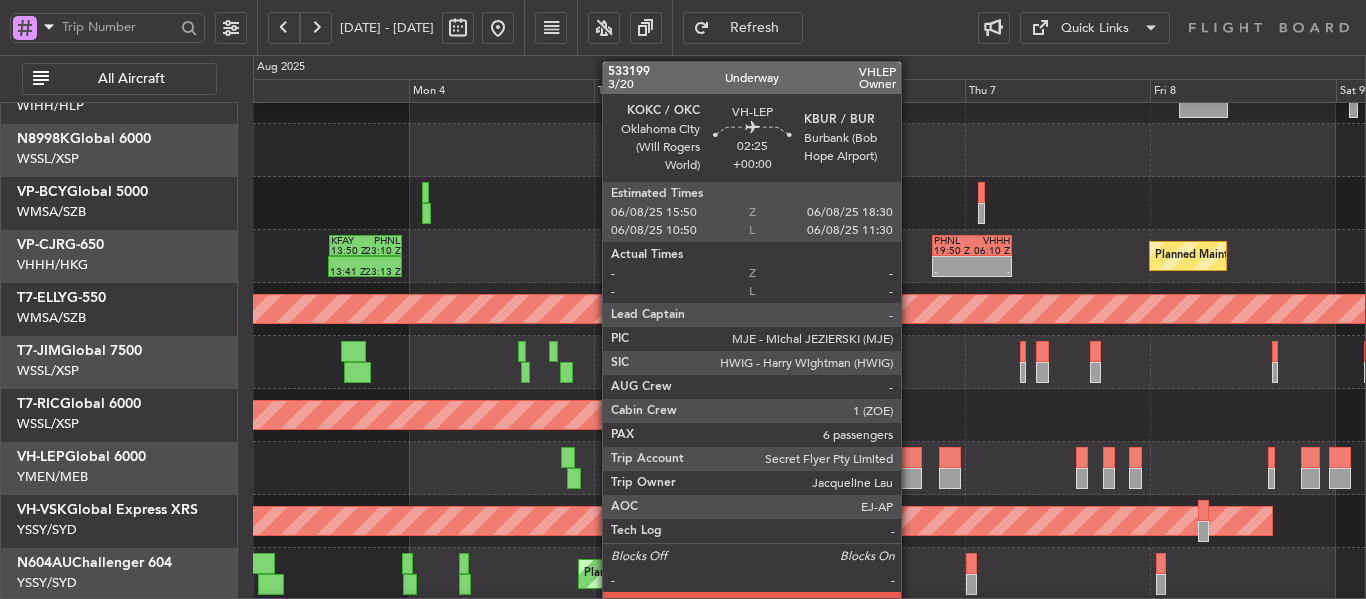 click 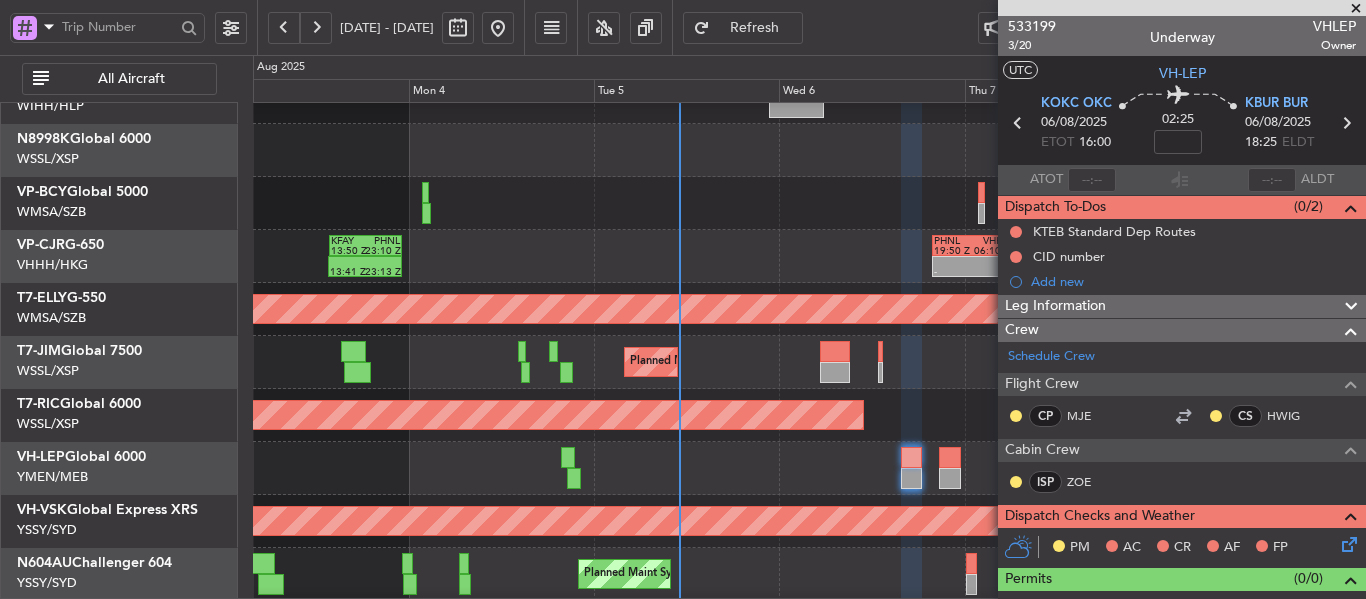 click at bounding box center [1356, 9] 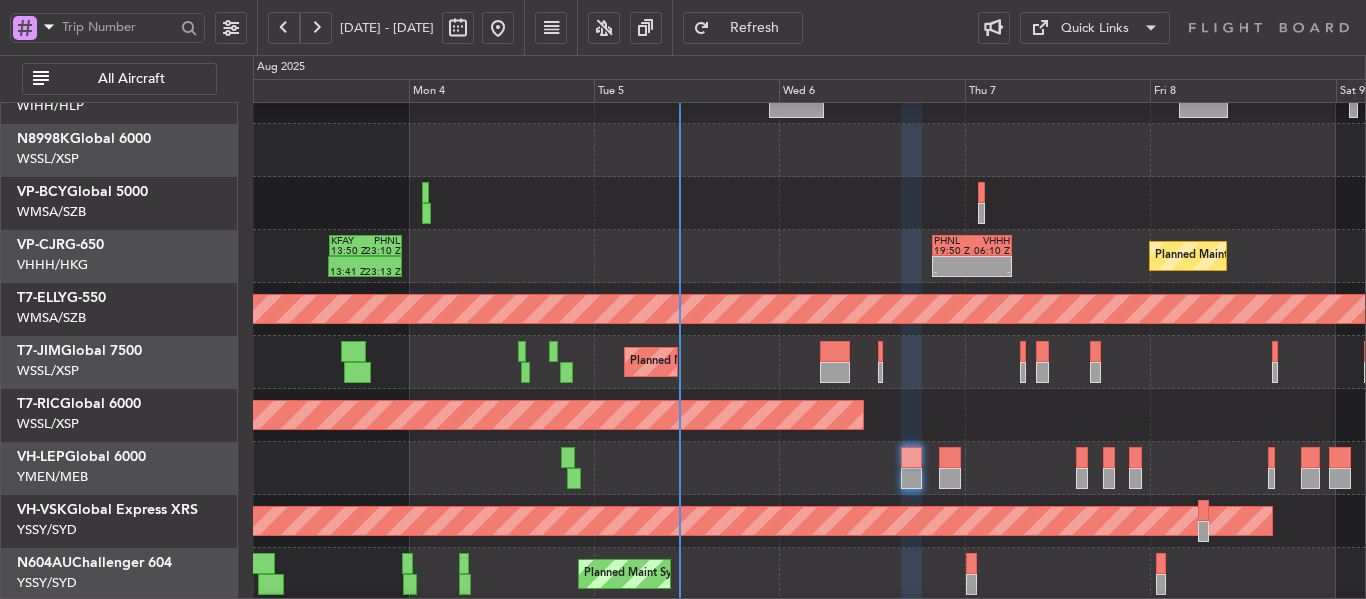 type on "0" 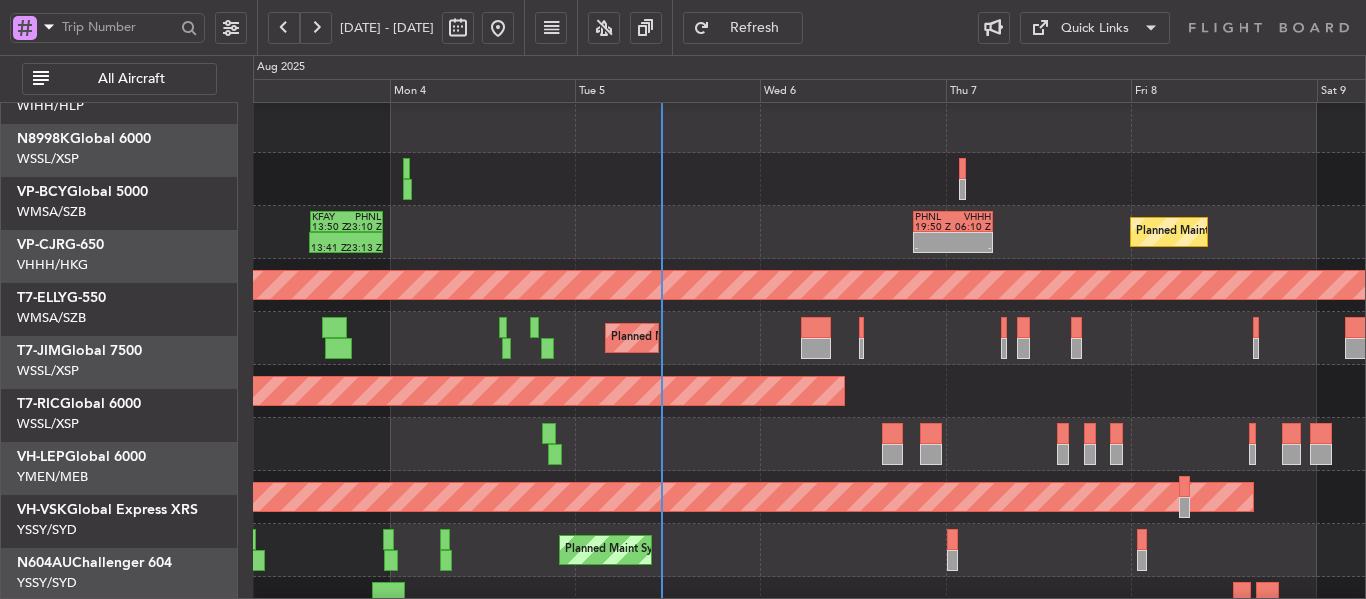scroll, scrollTop: 112, scrollLeft: 0, axis: vertical 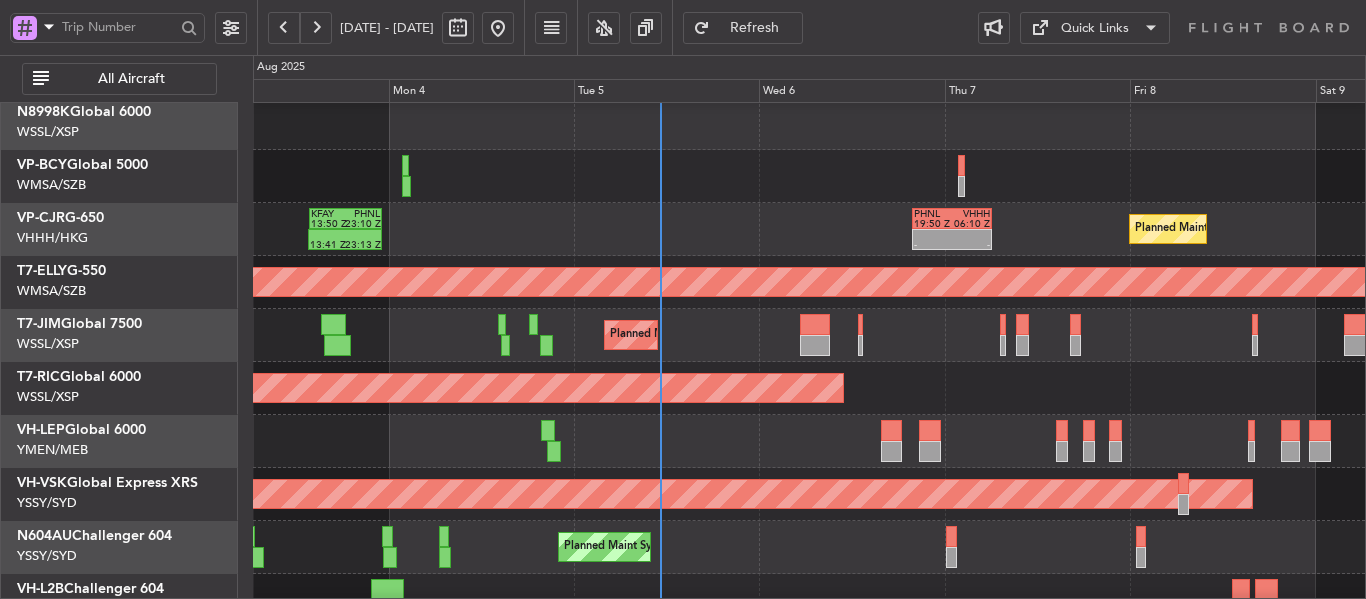 click on "Planned Maint Los Angeles (Los Angeles International)" 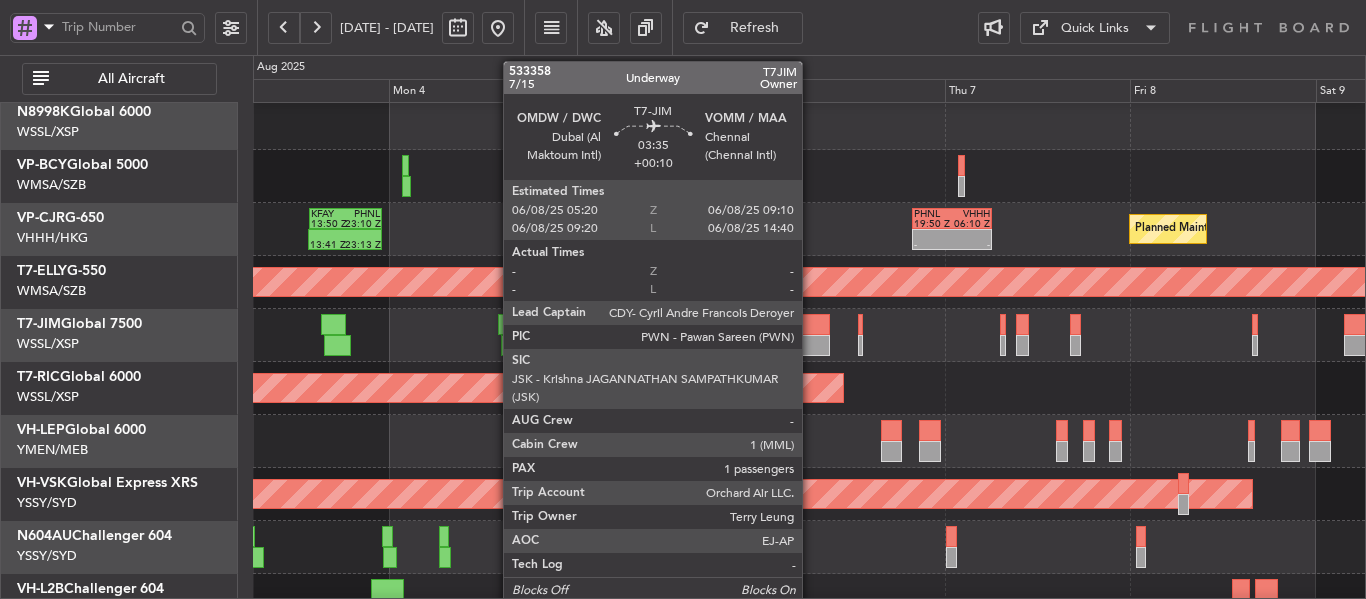 click 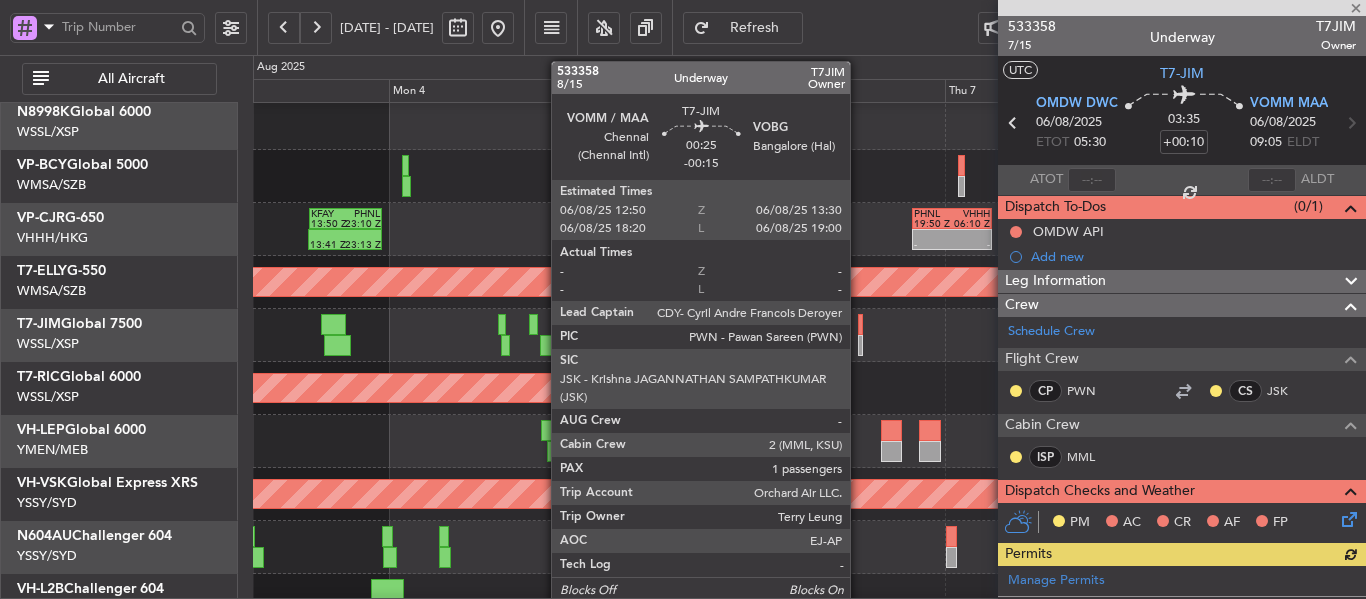click 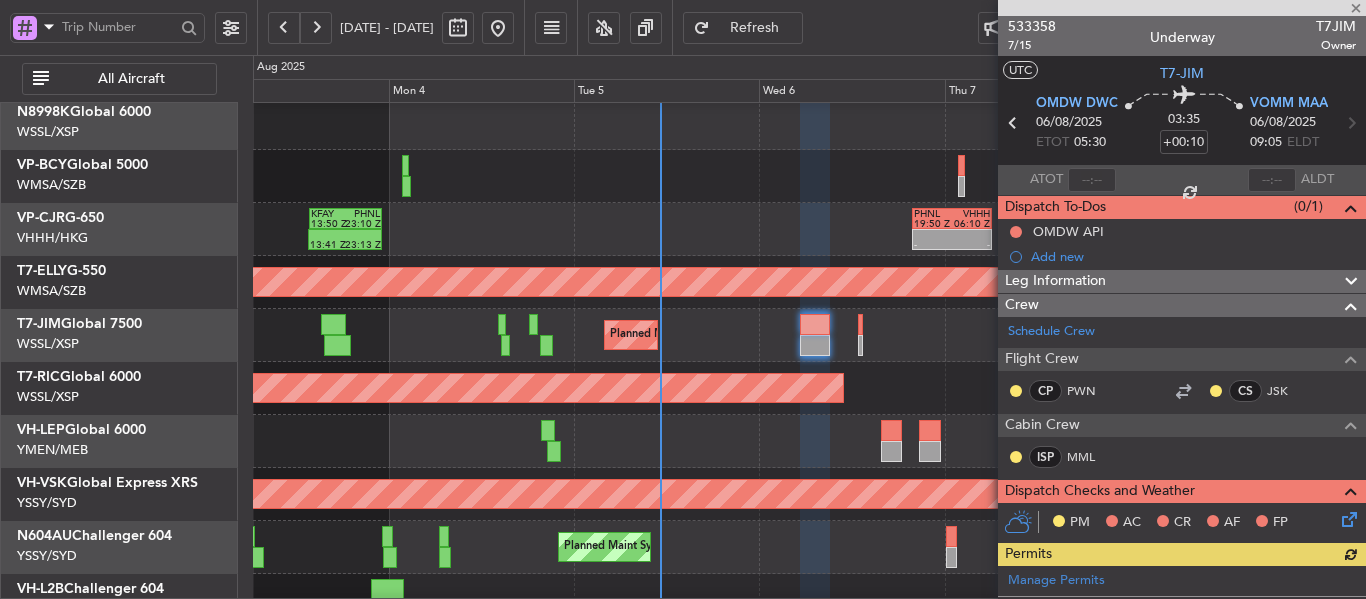 type on "-00:15" 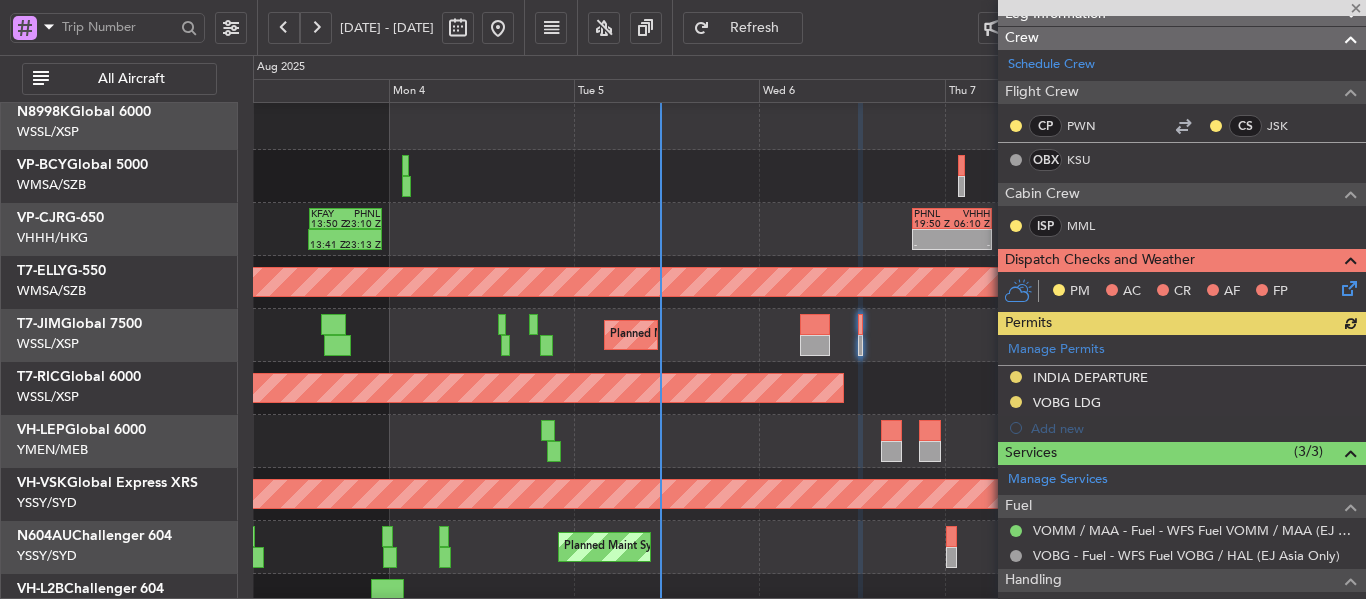 scroll, scrollTop: 300, scrollLeft: 0, axis: vertical 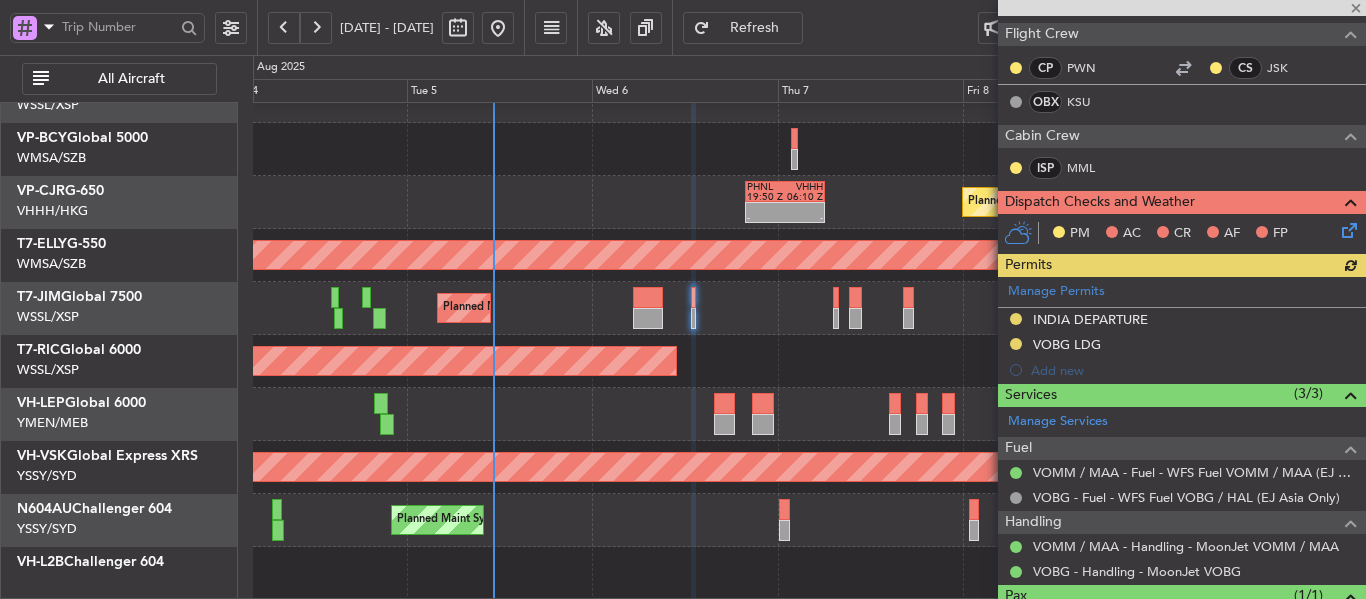 click on "Planned Maint Dubai (Al Maktoum Intl)
-
-
WSSS
14:50 Z
EGGW
03:50 Z" 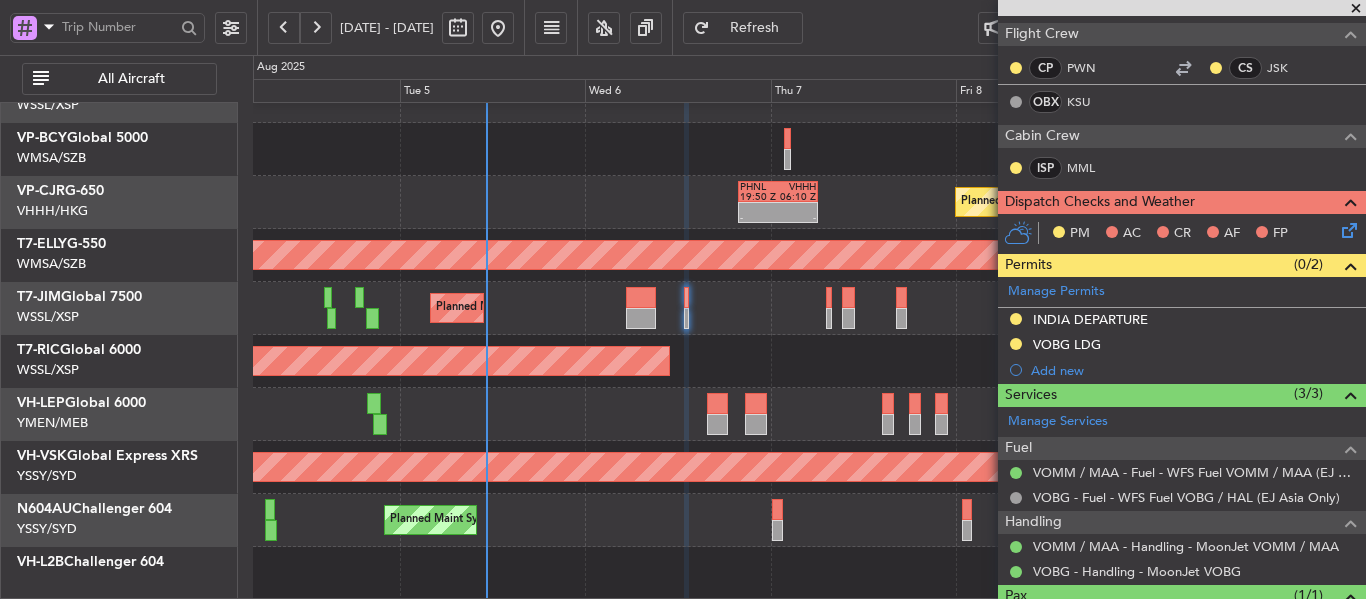 scroll, scrollTop: 386, scrollLeft: 0, axis: vertical 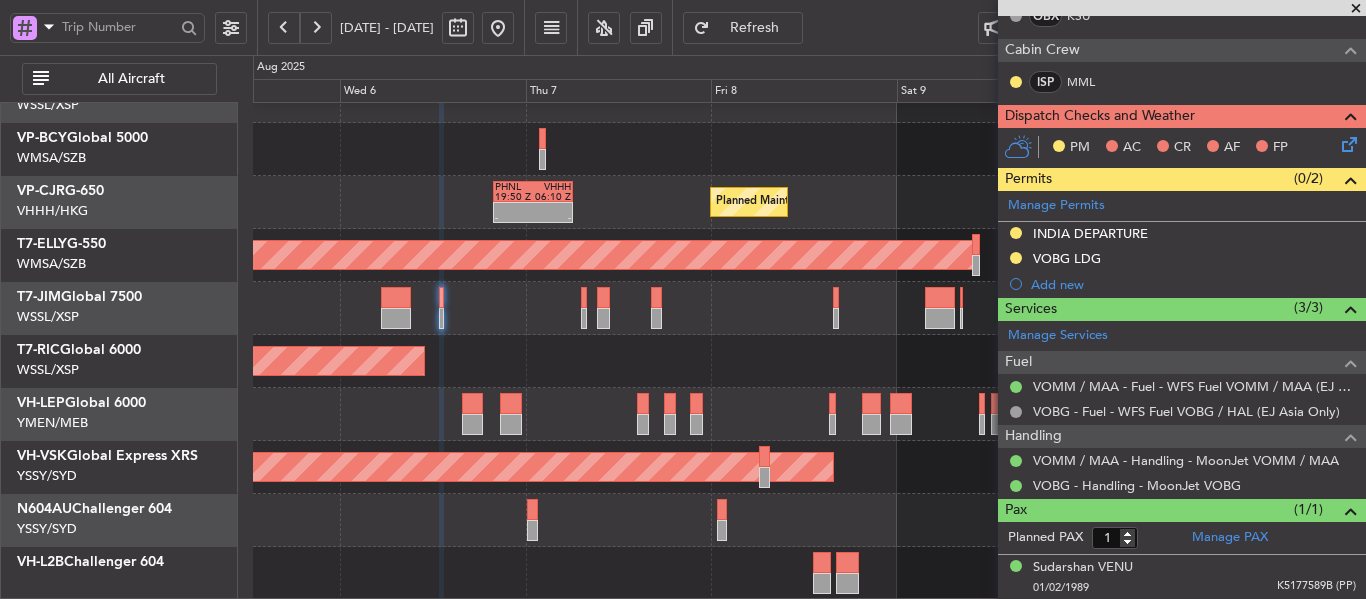 click on "Planned Maint Singapore (Seletar)" 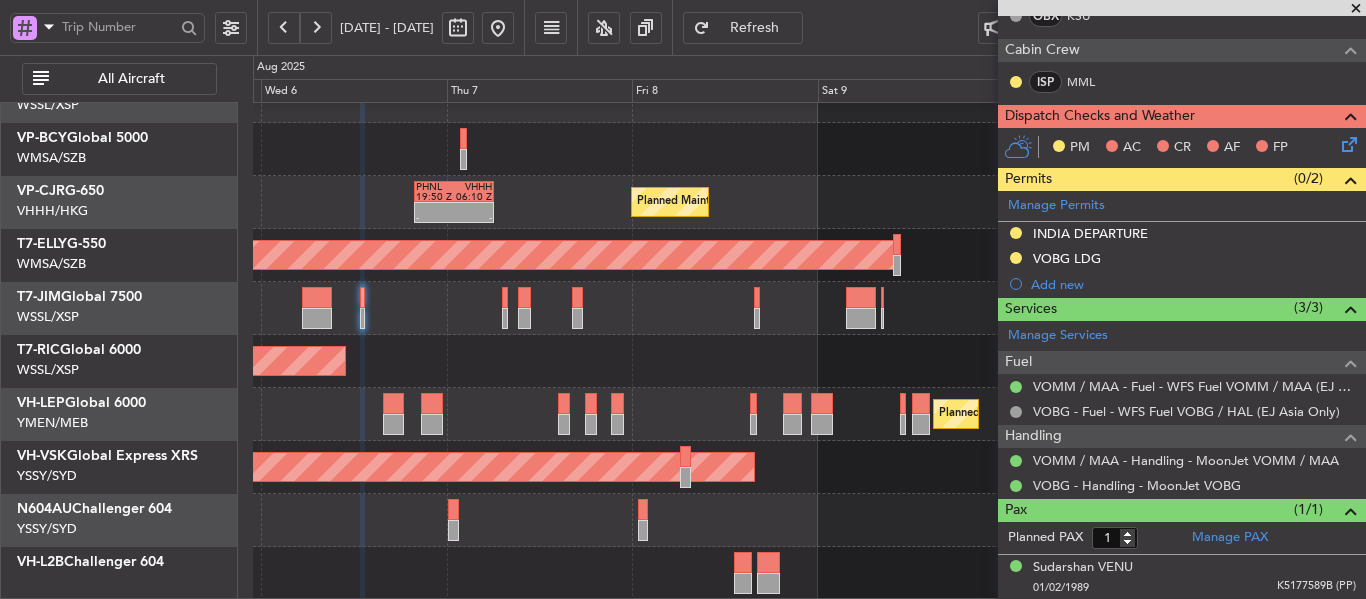 click on "[FIRST] [LAST]" 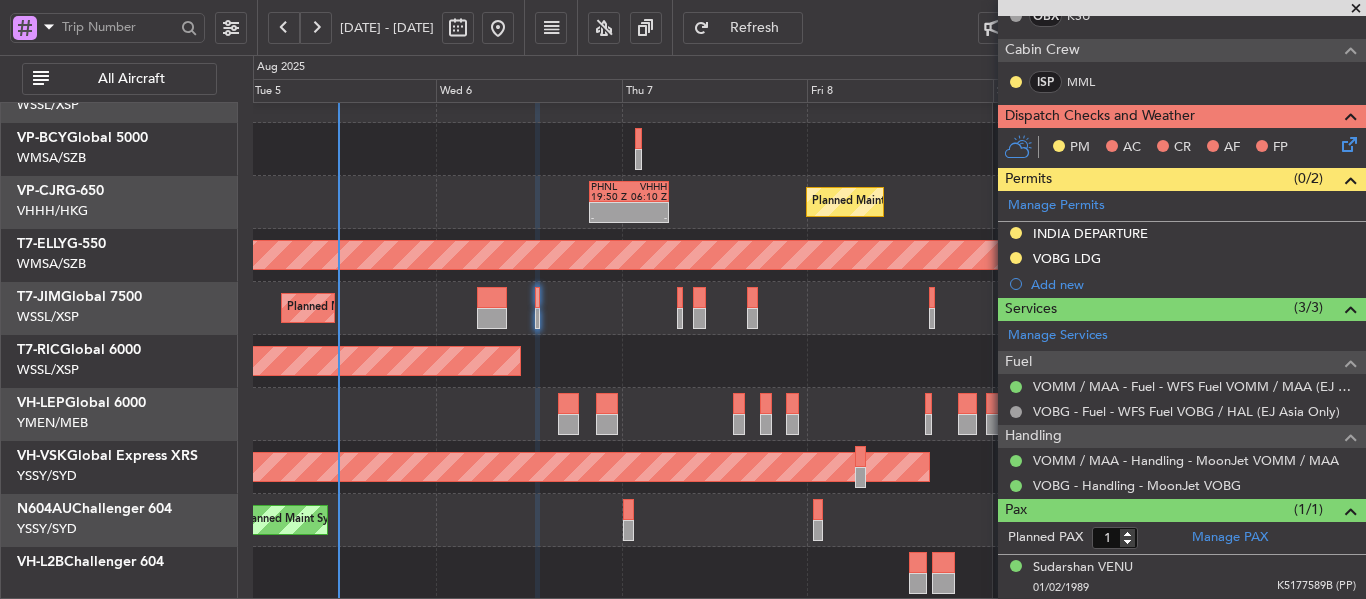 click at bounding box center [1356, 9] 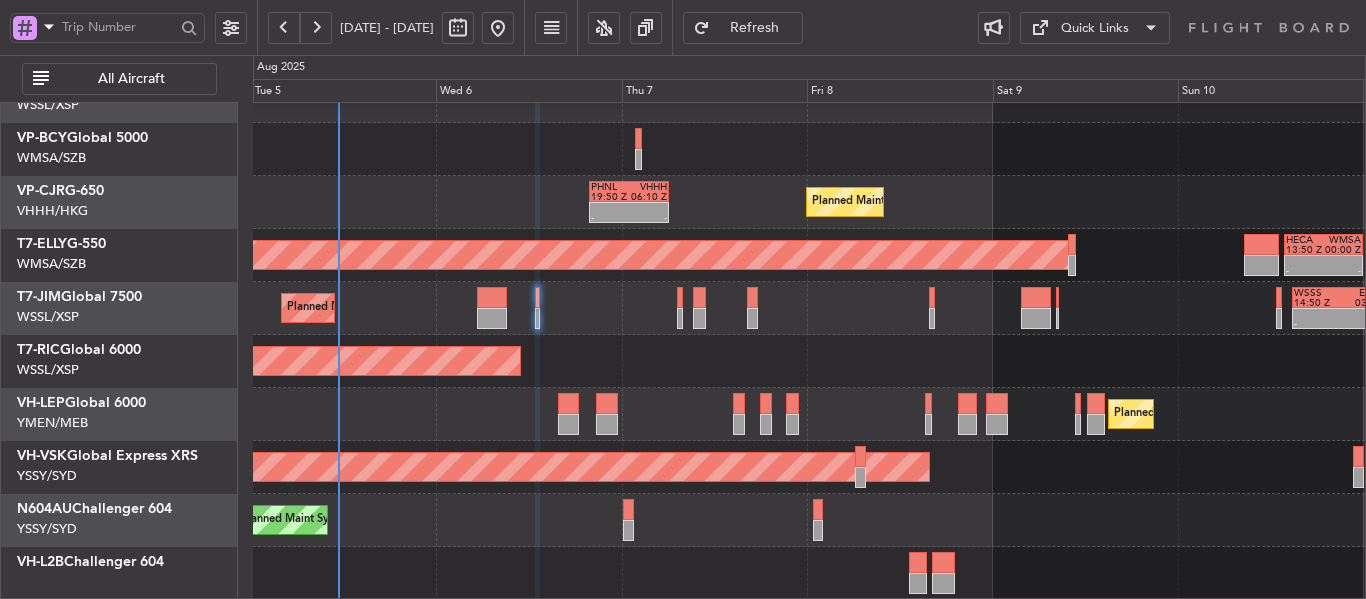 type on "0" 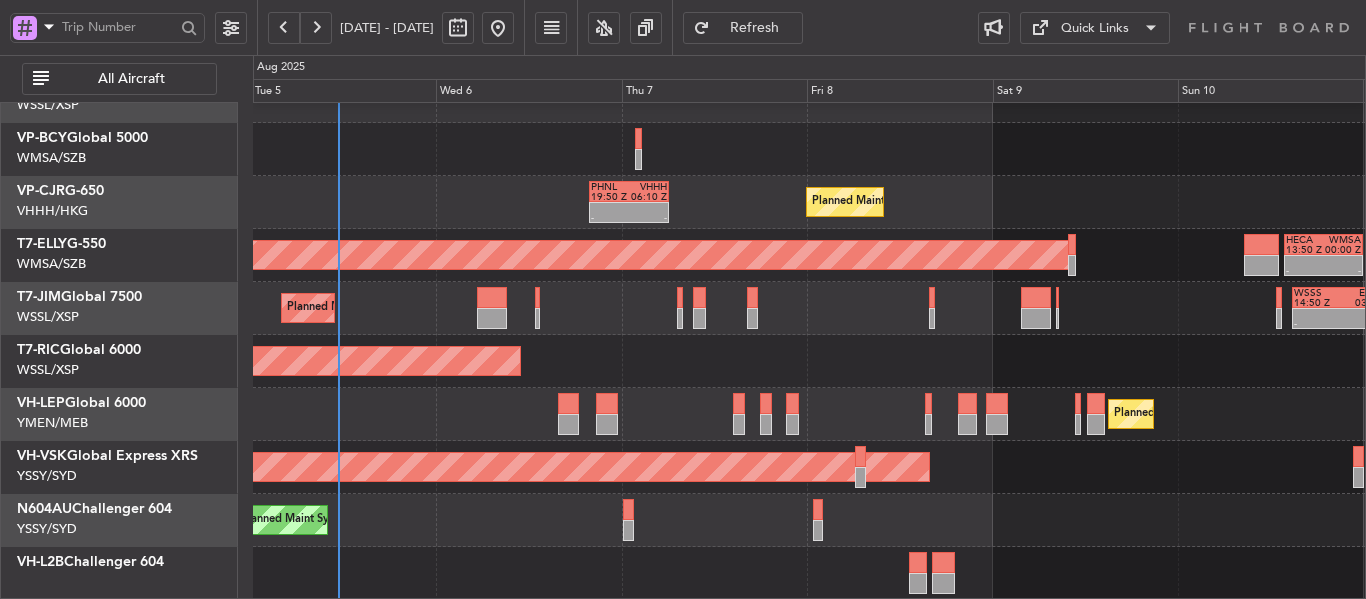 scroll, scrollTop: 0, scrollLeft: 0, axis: both 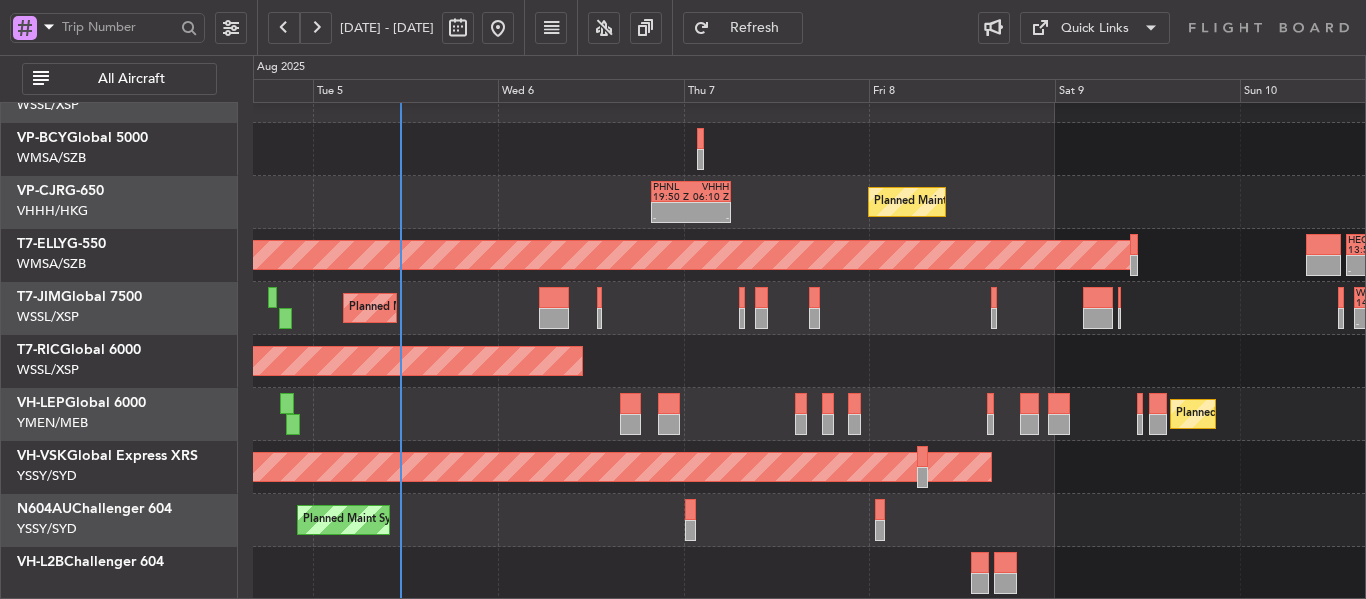 click on "Planned Maint [CITY] ([CITY] [NAME])
-
-
PHNL
19:50 Z
VHHH
06:10 Z
13:41 Z
23:13 Z
KFAY
13:50 Z
PHNL
23:10 Z
AOG Maint [CITY] ([NAME])
-
-
HECA
13:50 Z
WMSA
00:00 Z
Planned Maint [CITY] ([CITY])
-
-
WSSS
14:50 Z
EGGW
03:50 Z
Planned Maint [CITY] ([CITY])
Planned Maint [CITY] ([CITY] [NAME])
Planned Maint [CITY] ([CITY])
Planned Maint [CITY] ([CITY])" 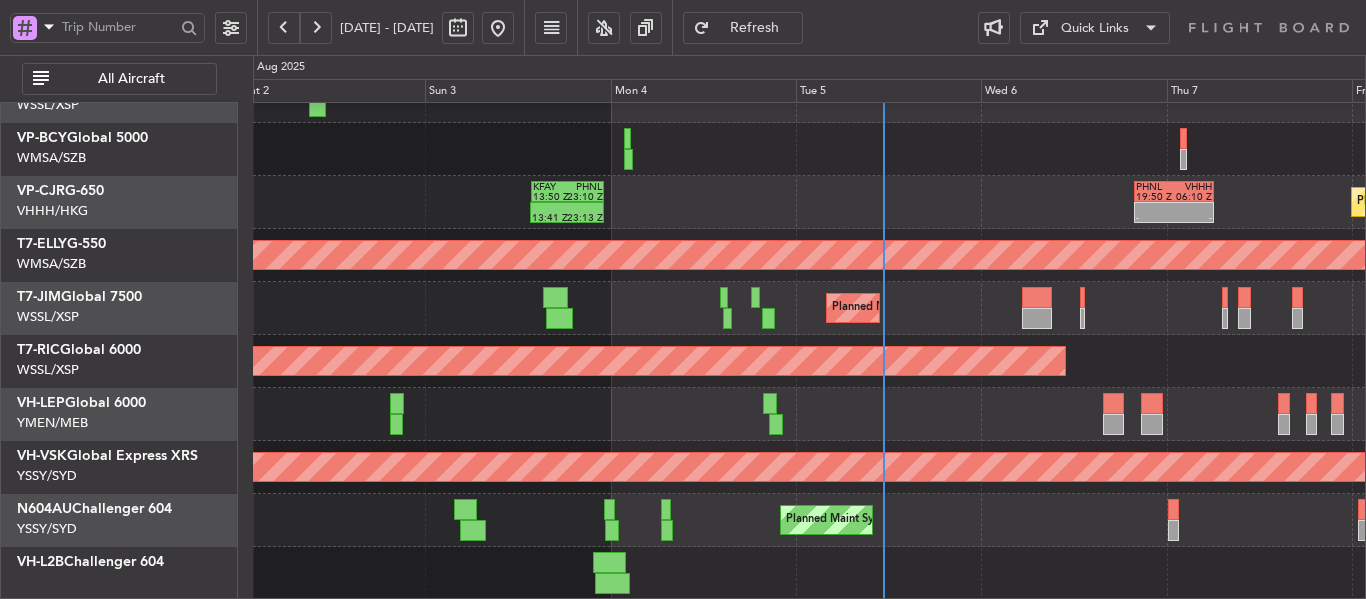 click on "Planned Maint [CITY] ([CITY] - [CITY])
Planned Maint [CITY] ([CITY] [NAME])
-
-
PHNL
19:50 Z
VHHH
06:10 Z
13:41 Z
23:13 Z
KFAY
13:50 Z
PHNL
23:10 Z
AOG Maint [CITY] ([NAME])
Planned Maint [CITY] ([CITY])
Planned Maint [CITY] ([CITY])
Planned Maint [CITY] ([CITY])
Planned Maint [CITY] ([CITY])" 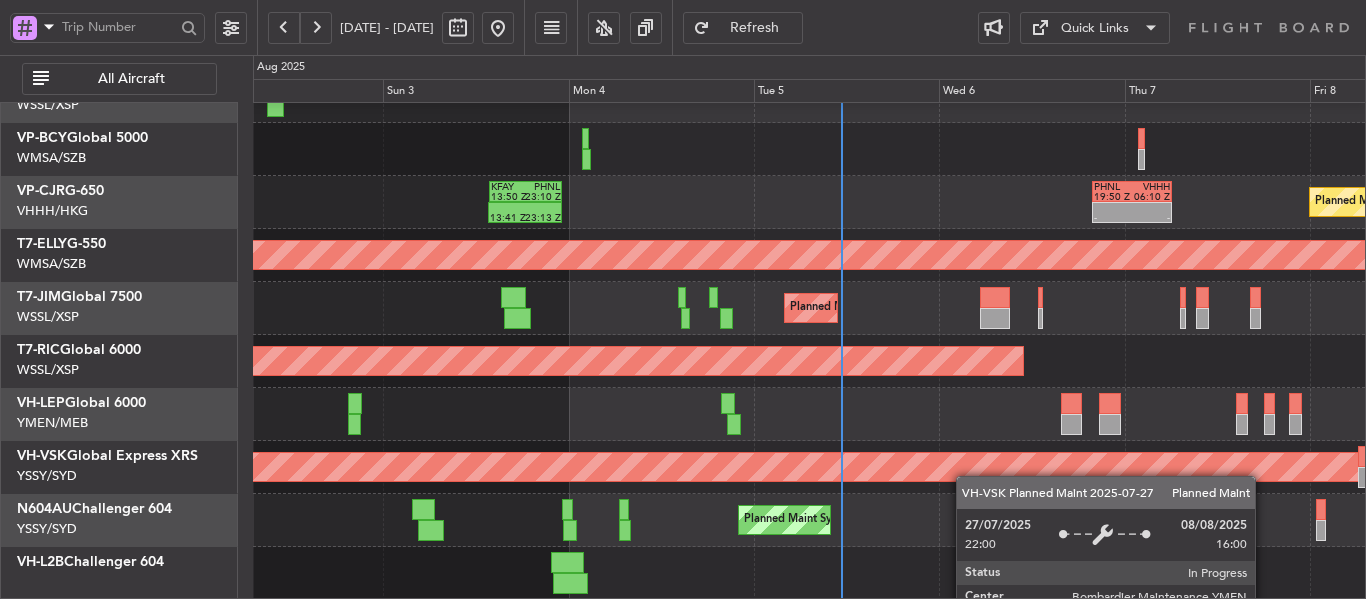 click on "[FIRST] [LAST]" 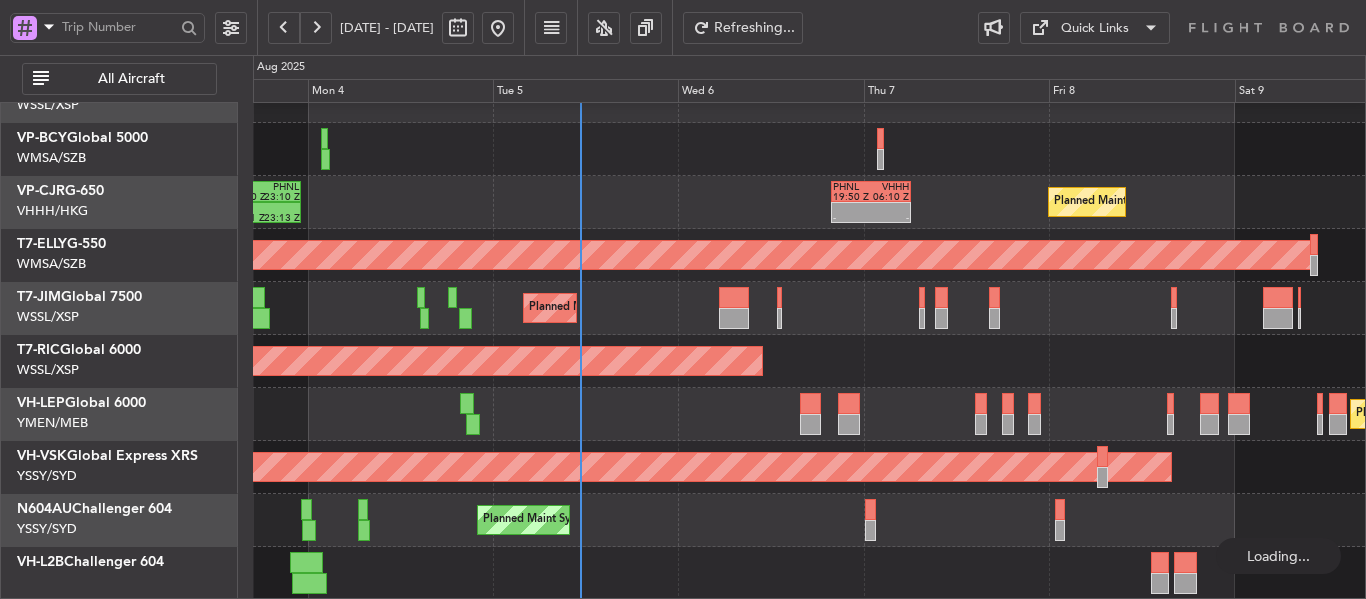 click on "Planned Maint [CITY] ([CITY] [NAME])
-
-
PHNL
19:50 Z
VHHH
06:10 Z
13:41 Z
23:13 Z
KFAY
13:50 Z
PHNL
23:10 Z
AOG Maint [CITY] ([NAME])
-
-
HECA
13:50 Z
WMSA
00:00 Z
Planned Maint [CITY] ([CITY])
-
-
WSSS
14:50 Z
EGGW
03:50 Z
Planned Maint [CITY] ([CITY])
Planned Maint [CITY] ([CITY] [NAME])
Planned Maint [CITY] ([CITY])
Planned Maint [CITY] ([CITY])" 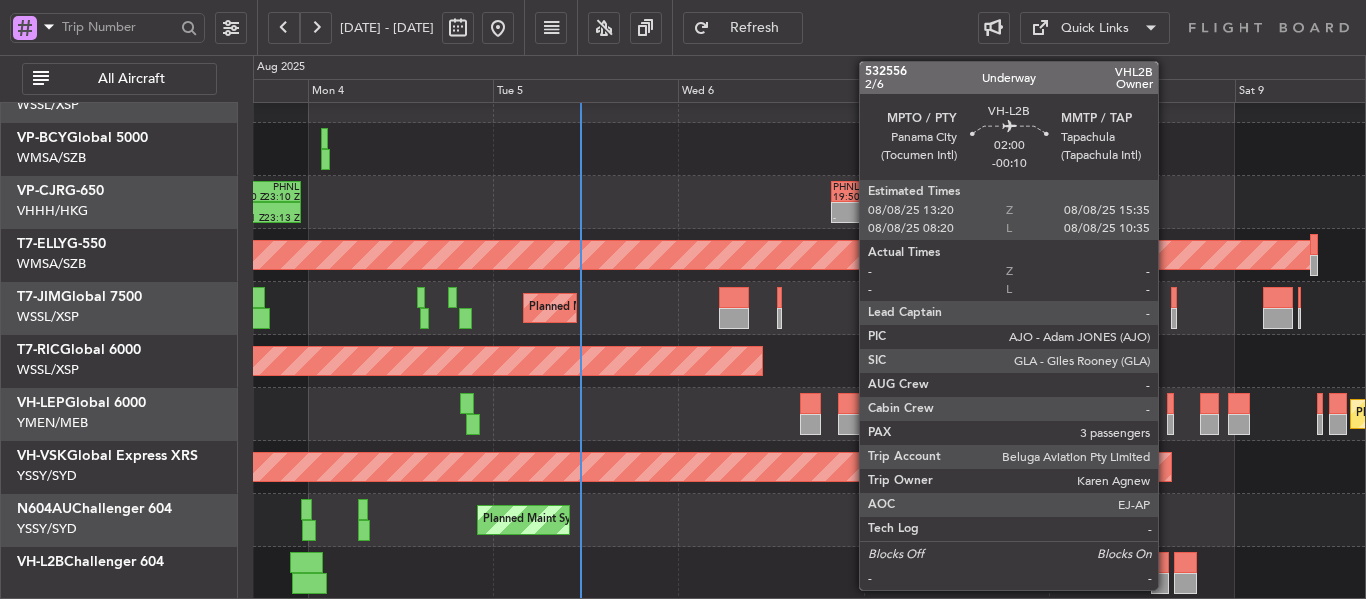 click 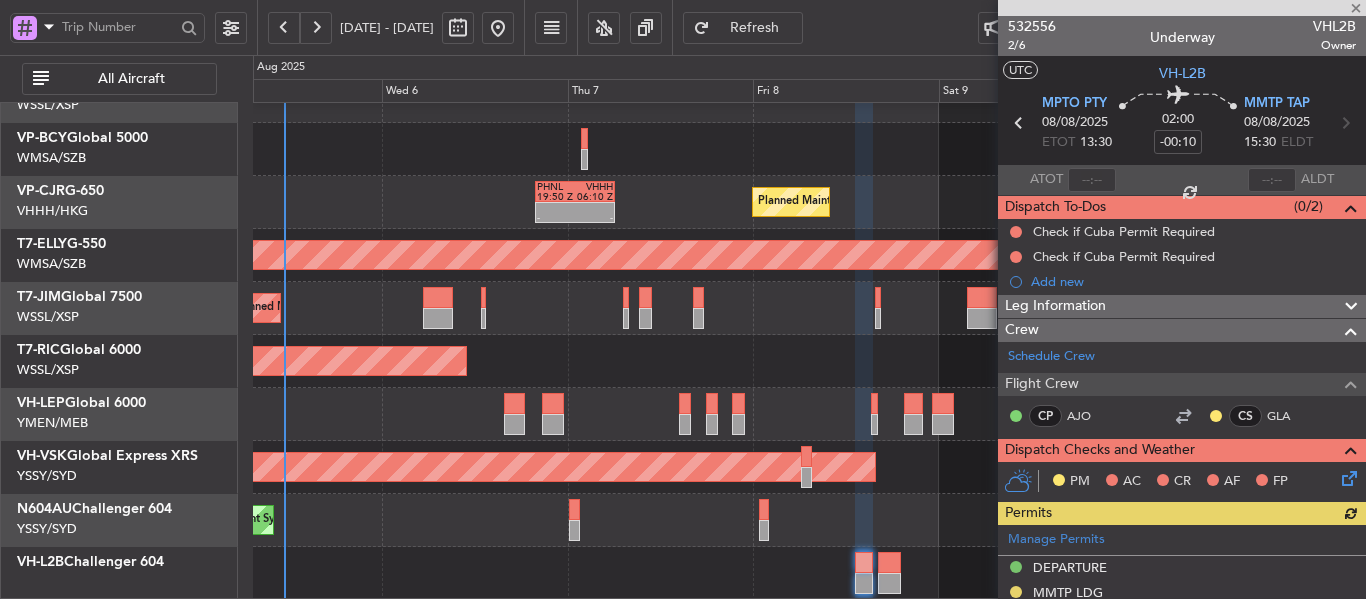 click on "[FIRST] [LAST]" 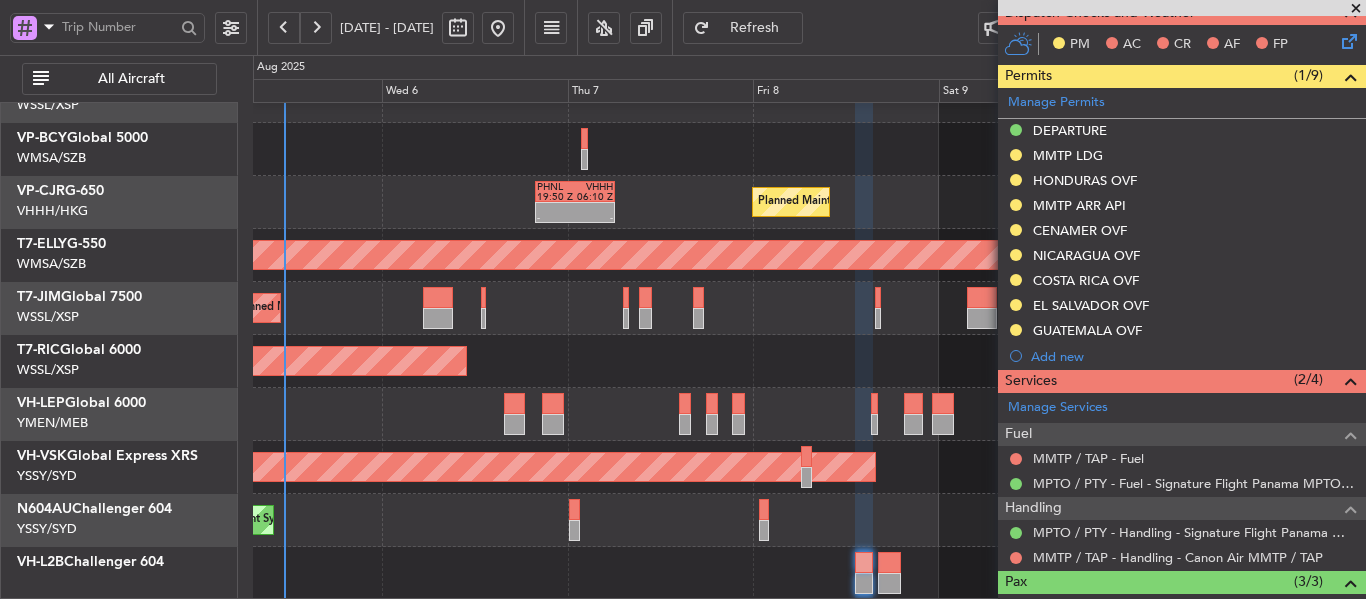 scroll, scrollTop: 500, scrollLeft: 0, axis: vertical 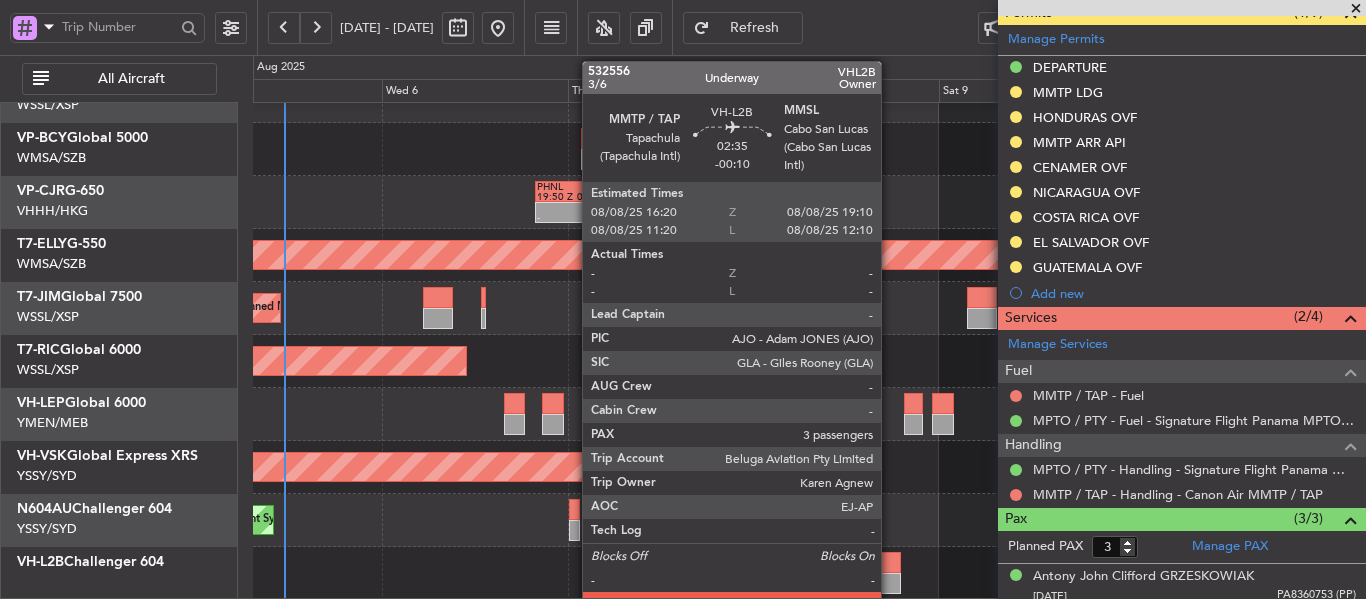 click 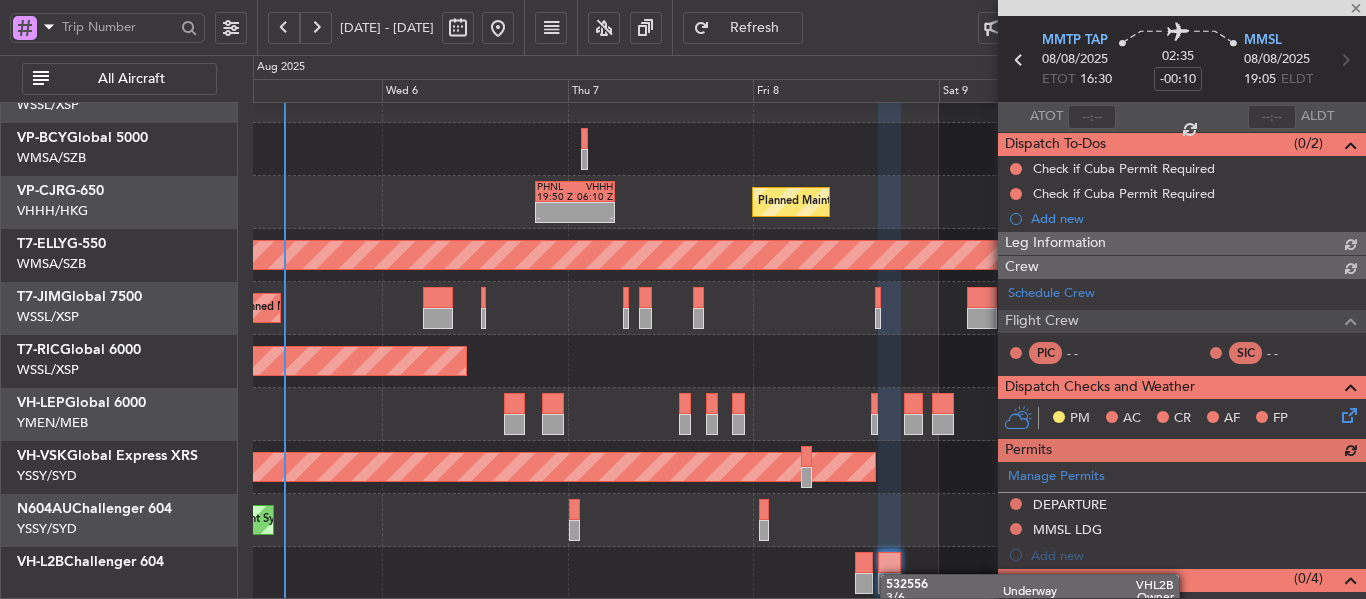 scroll, scrollTop: 424, scrollLeft: 0, axis: vertical 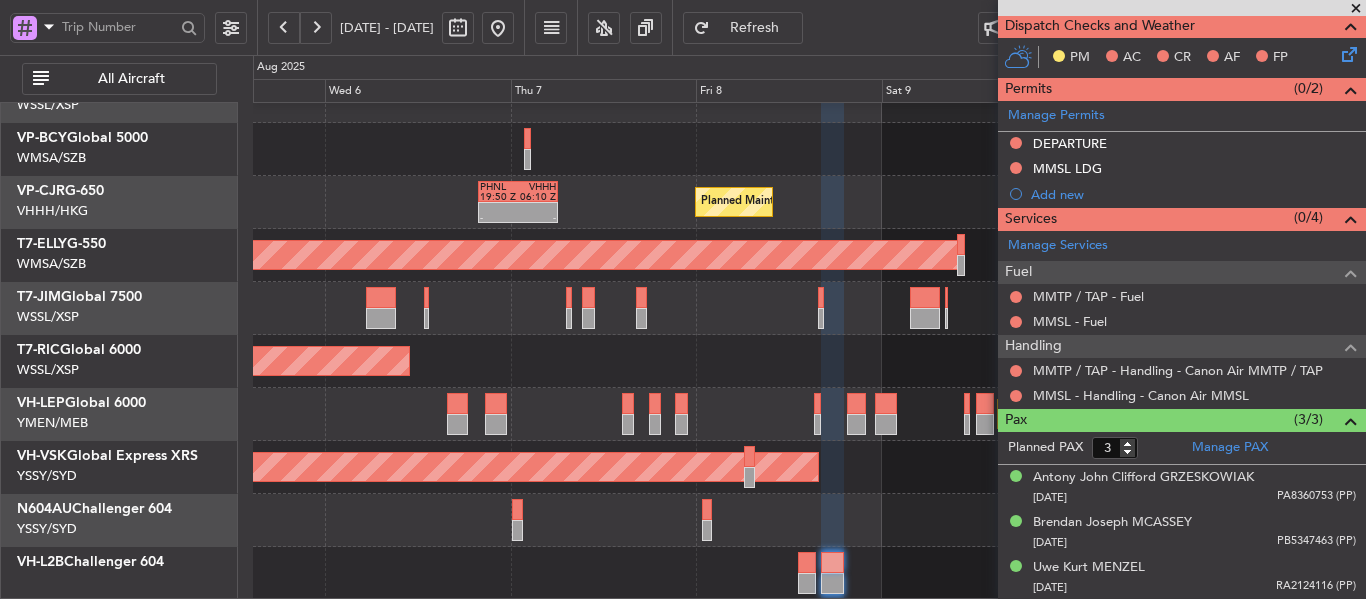 click on "Planned Maint Sydney (Kingsford Smith Intl)" 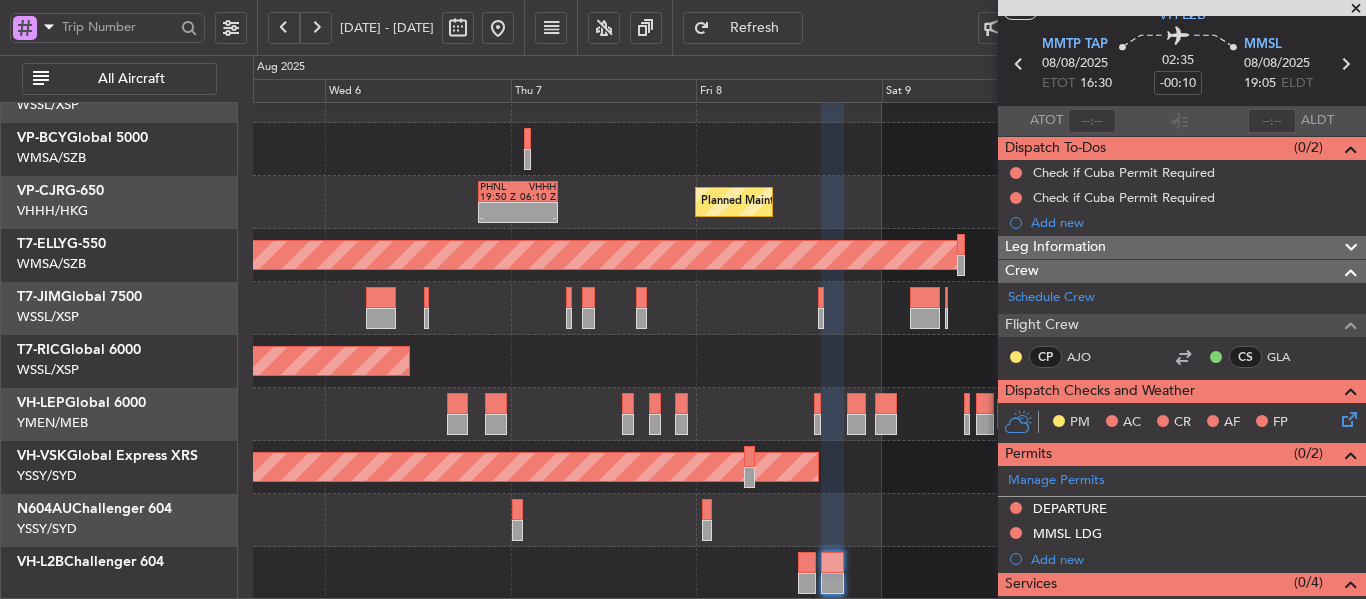 scroll, scrollTop: 24, scrollLeft: 0, axis: vertical 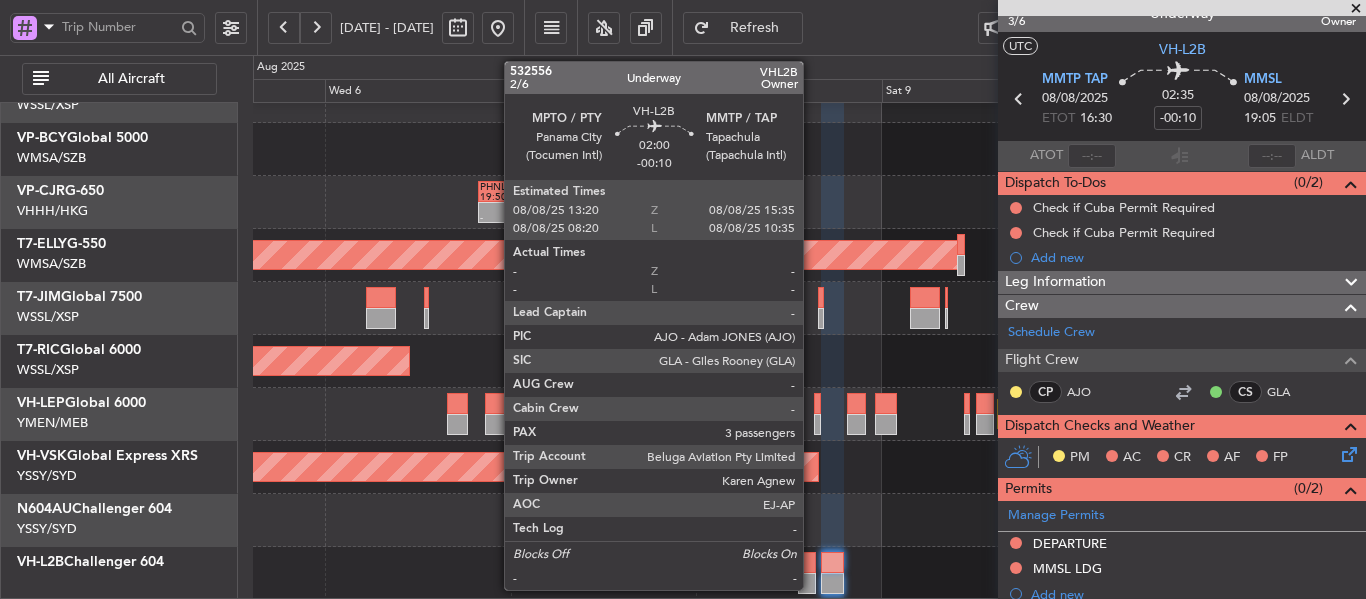 click 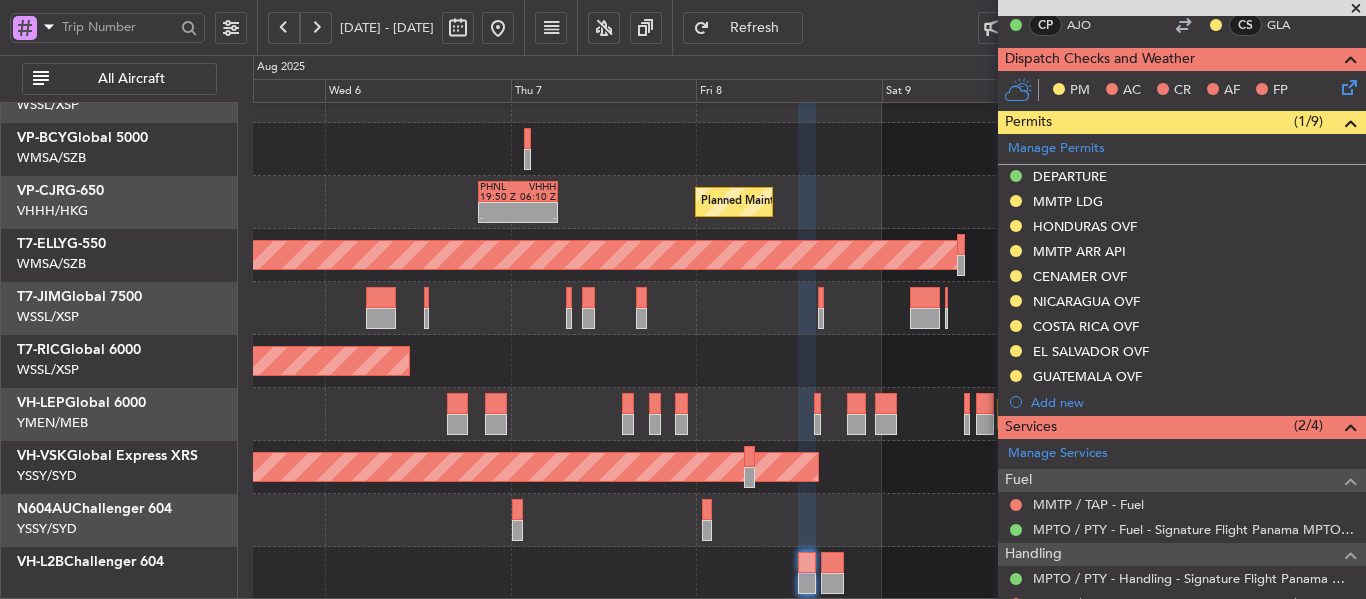 scroll, scrollTop: 524, scrollLeft: 0, axis: vertical 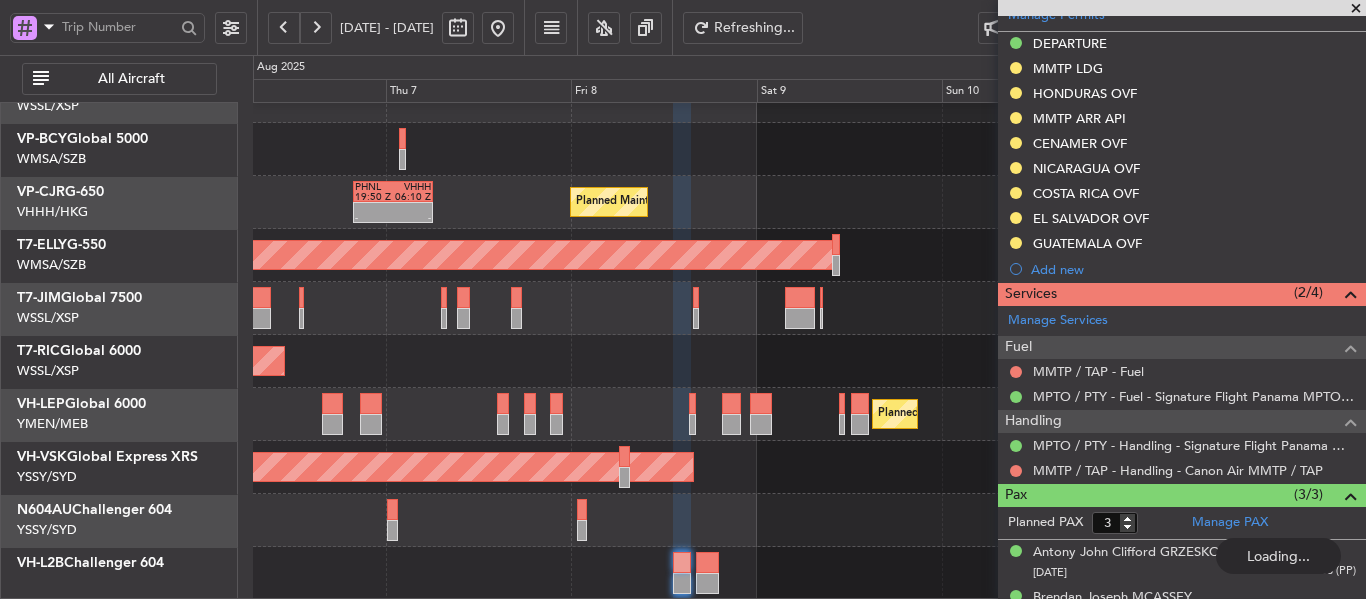 click on "Planned Maint Sydney (Kingsford Smith Intl)" 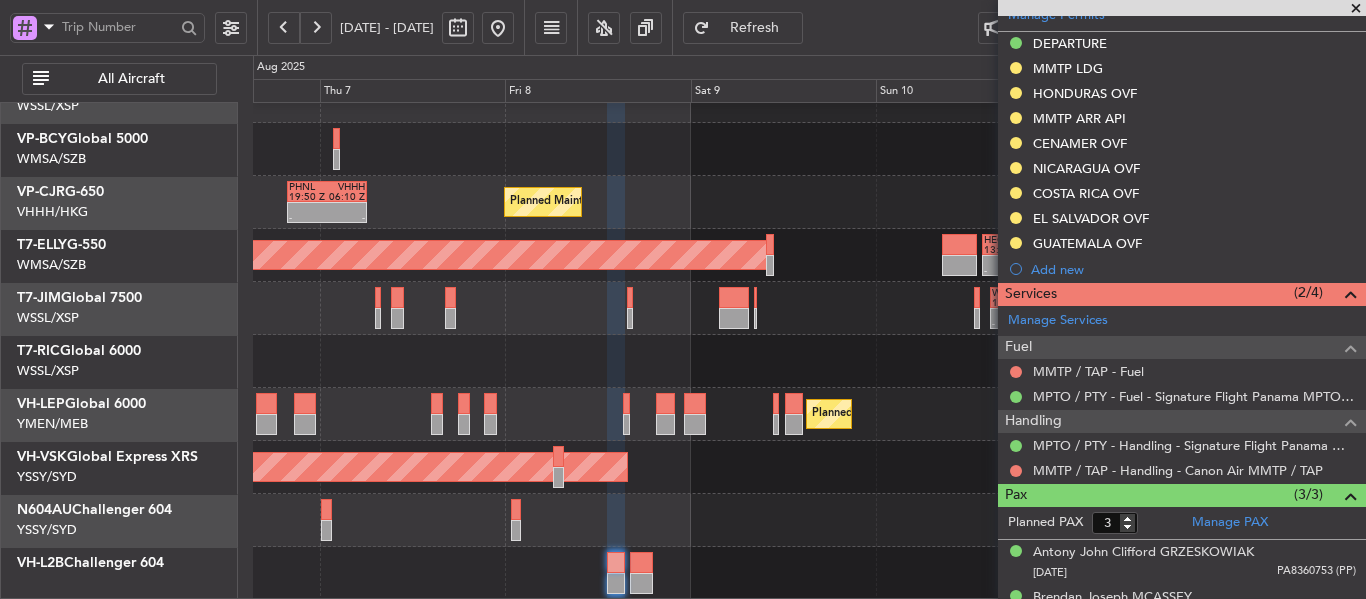 scroll, scrollTop: 139, scrollLeft: 0, axis: vertical 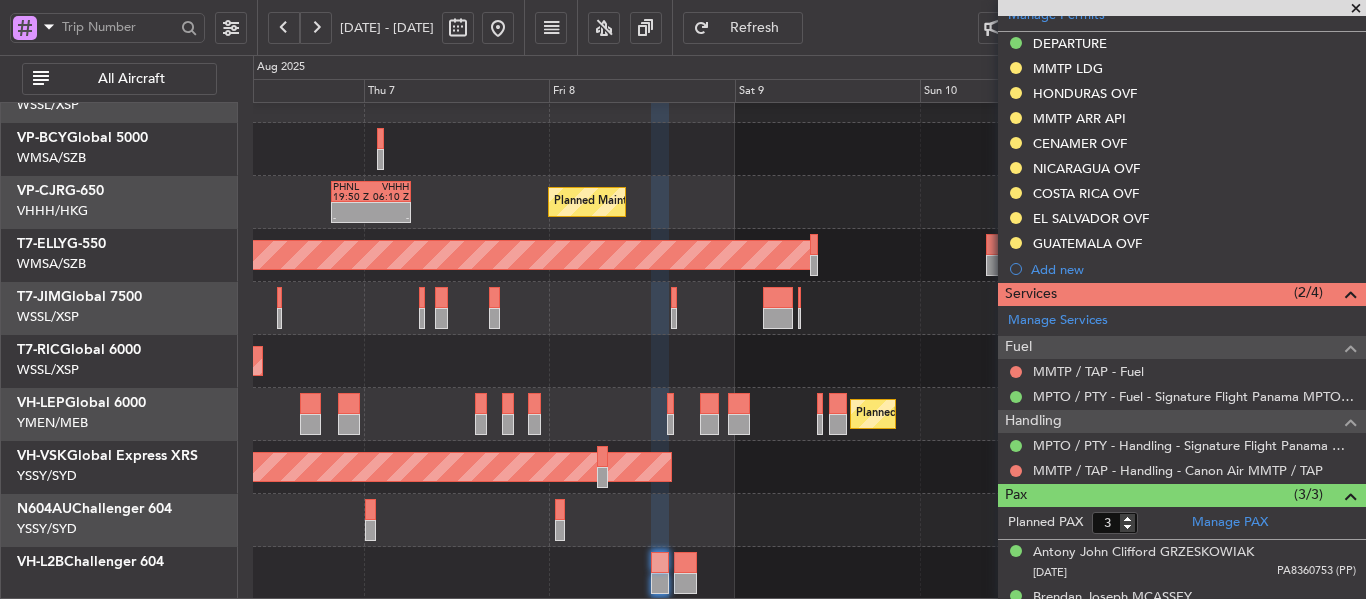 click on "[FIRST] [LAST]" 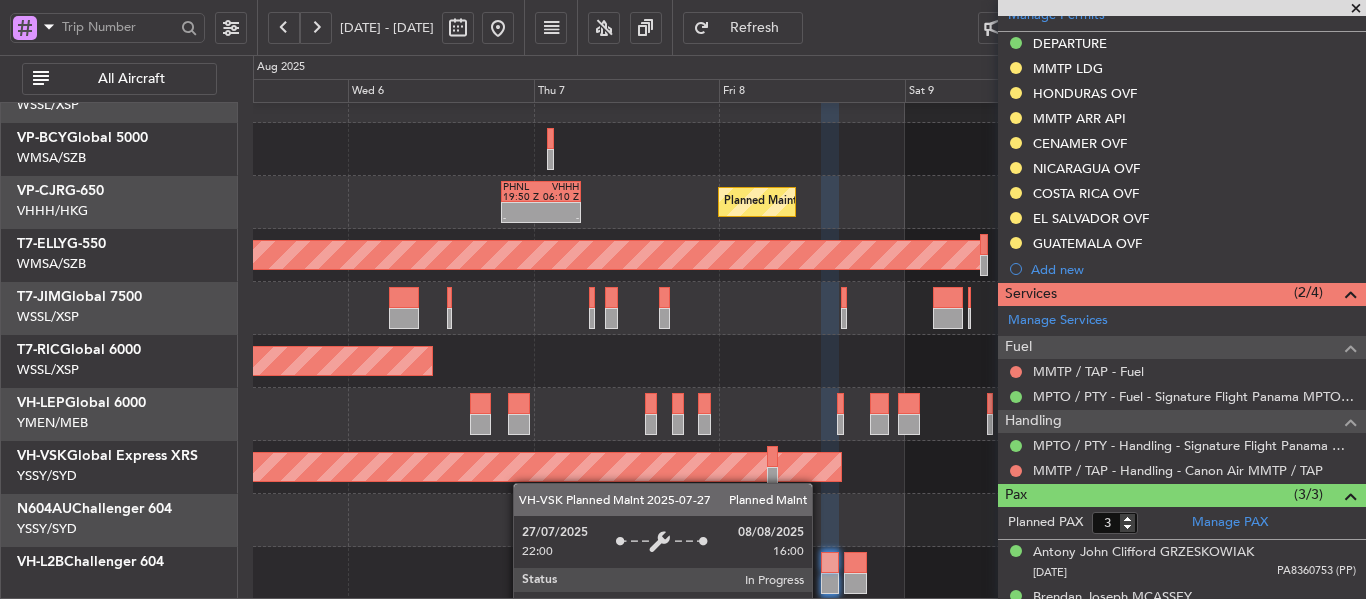 click on "Planned Maint Melbourne (Essendon)" 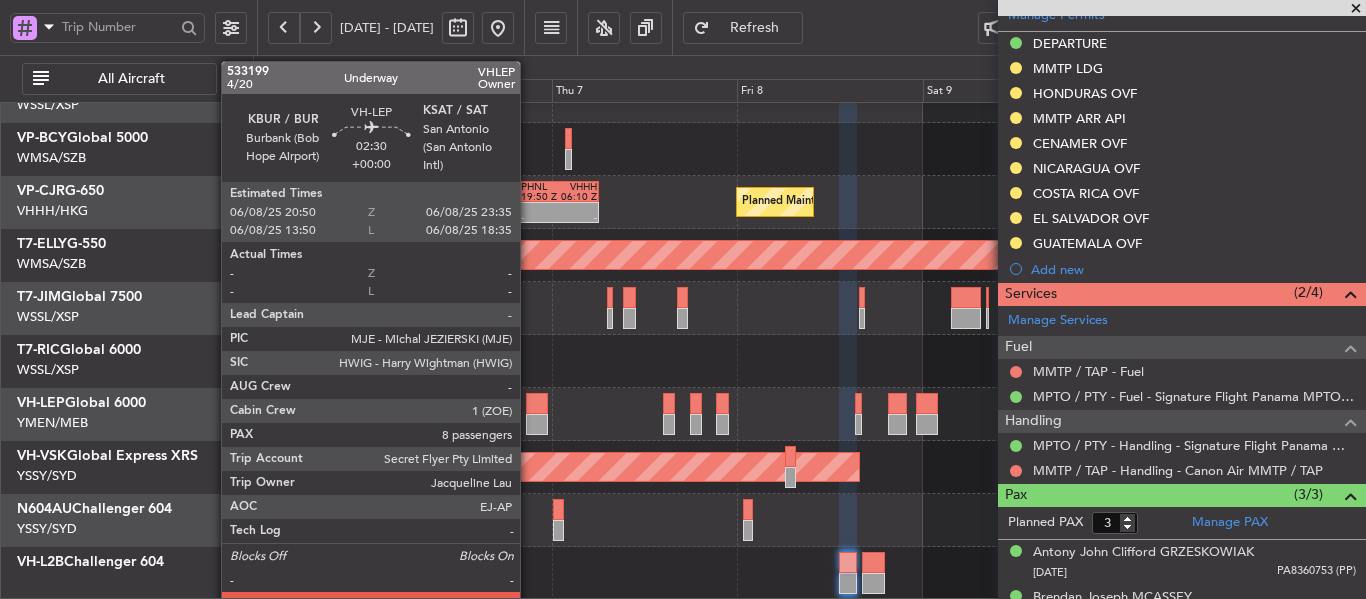 click 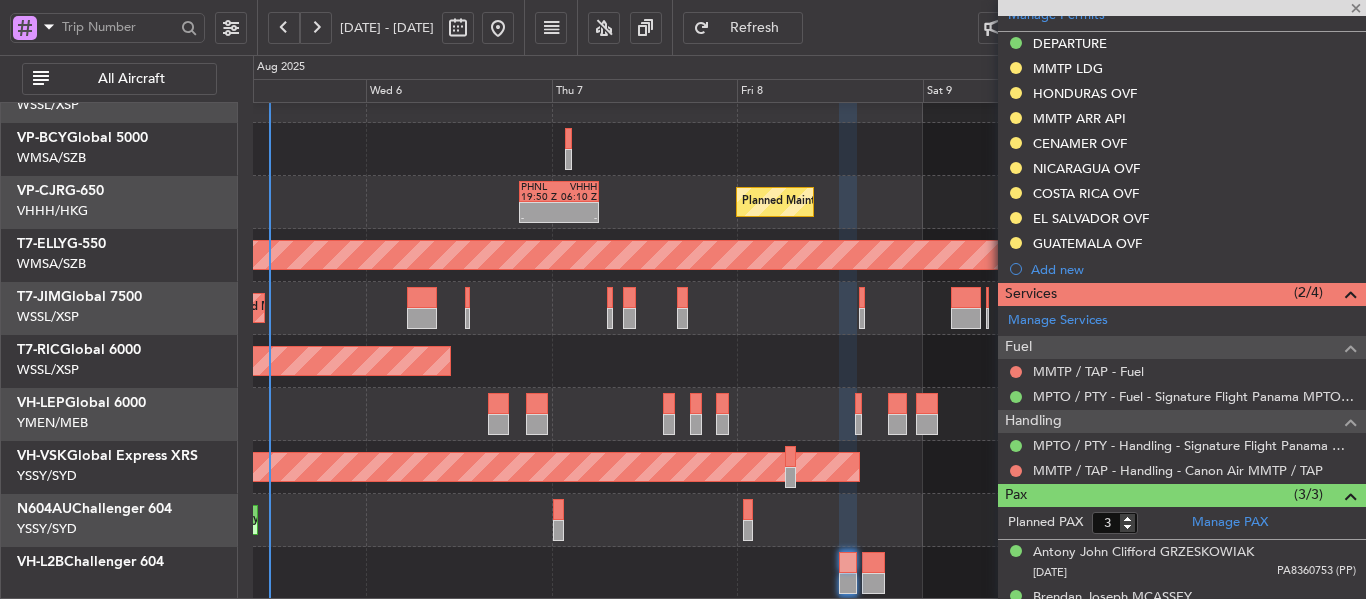 type 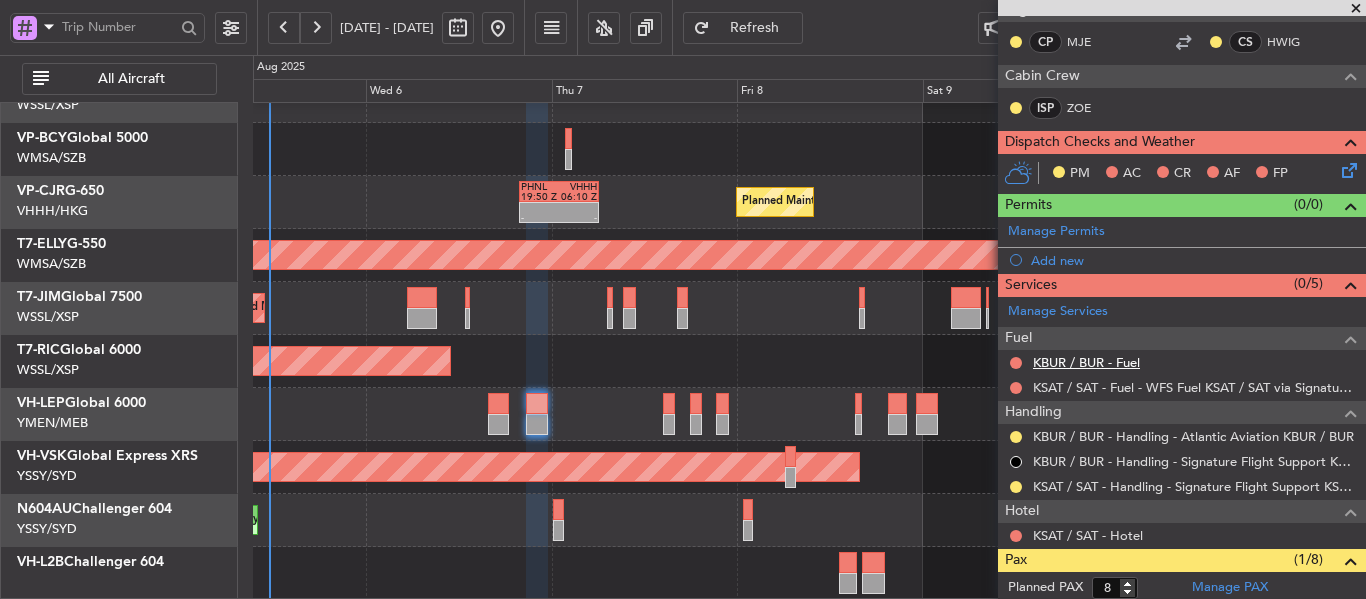 scroll, scrollTop: 365, scrollLeft: 0, axis: vertical 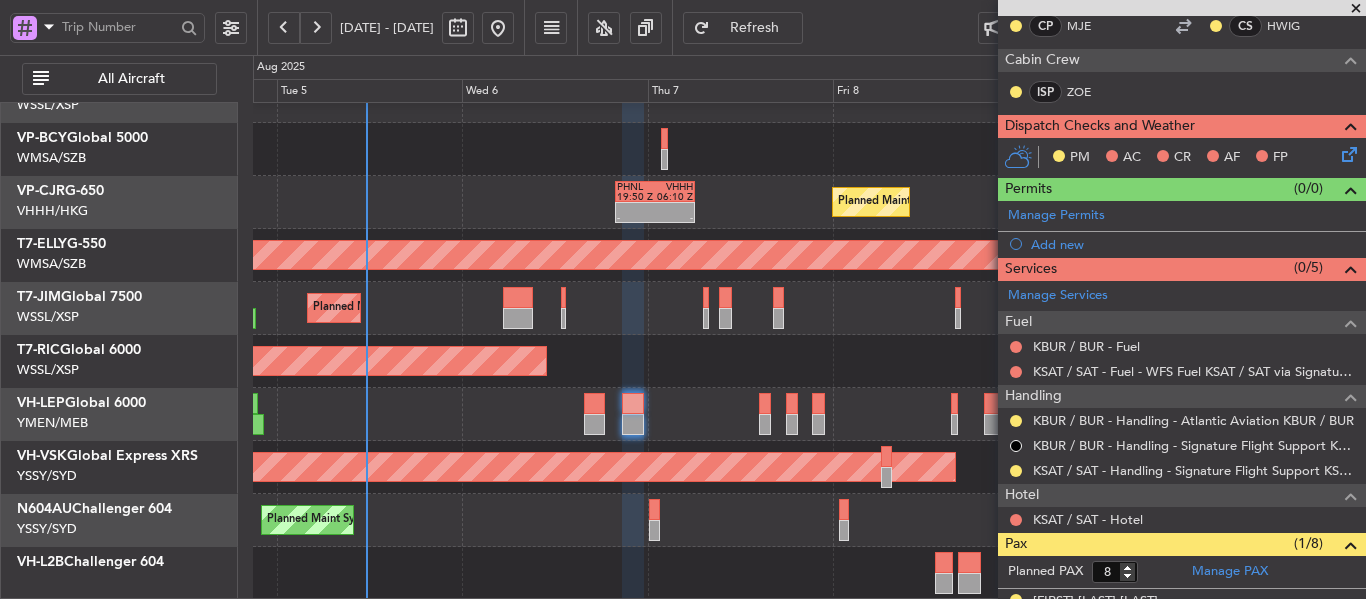 click on "Planned Maint [CITY] ([CITY] [NAME])
-
-
PHNL
19:50 Z
VHHH
06:10 Z
13:41 Z
23:13 Z
KFAY
13:50 Z
PHNL
23:10 Z
AOG Maint [CITY] ([NAME])
-
-
HECA
13:50 Z
WMSA
00:00 Z
Planned Maint [CITY] ([CITY])
-
-
WSSS
14:50 Z
EGGW
03:50 Z
Planned Maint [CITY] ([CITY])
Planned Maint [CITY] ([CITY] [NAME])
Planned Maint [CITY] ([CITY])
Planned Maint [CITY] ([CITY])" 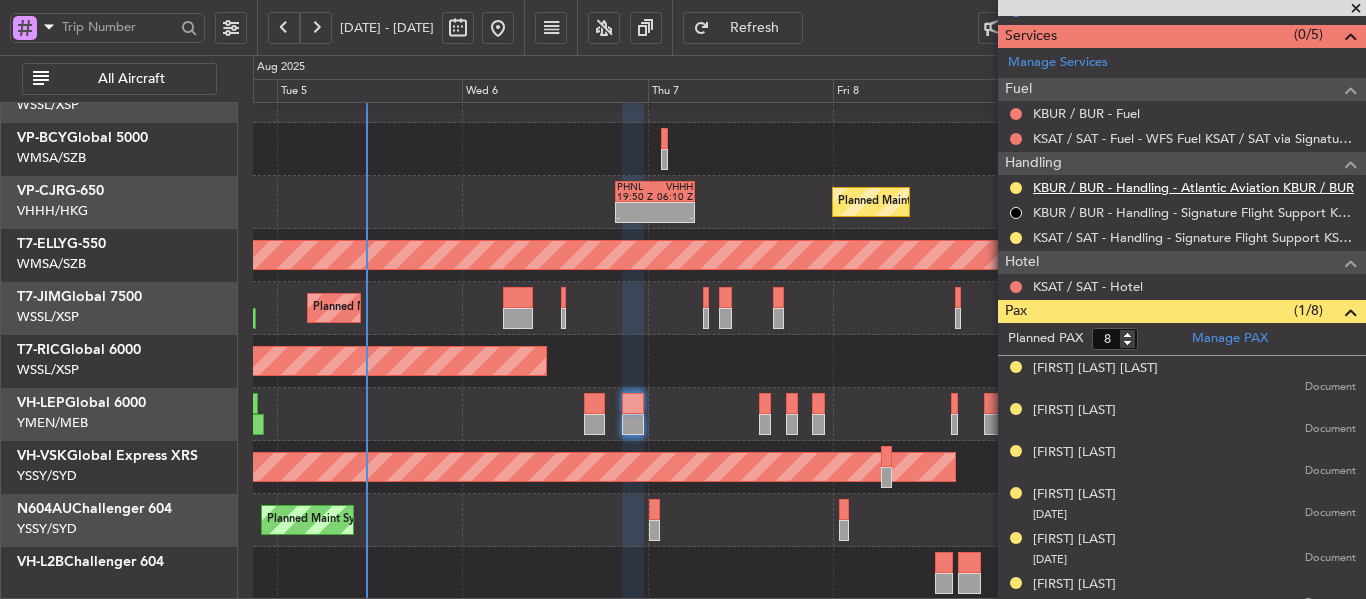 scroll, scrollTop: 565, scrollLeft: 0, axis: vertical 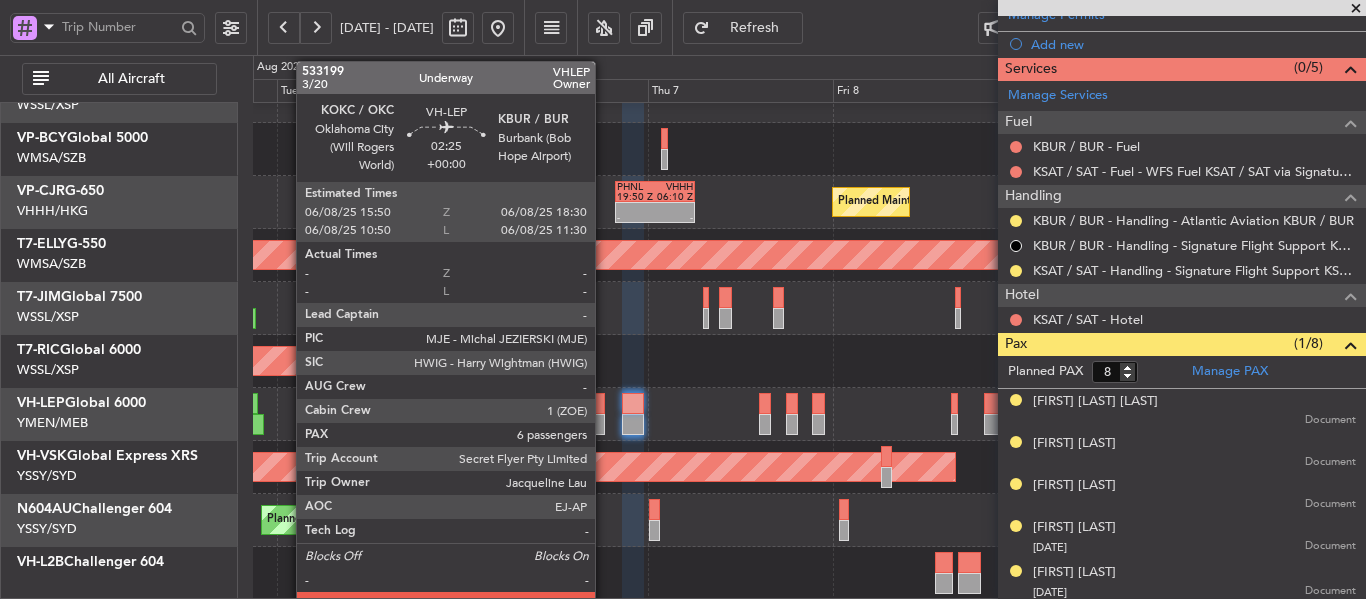 click 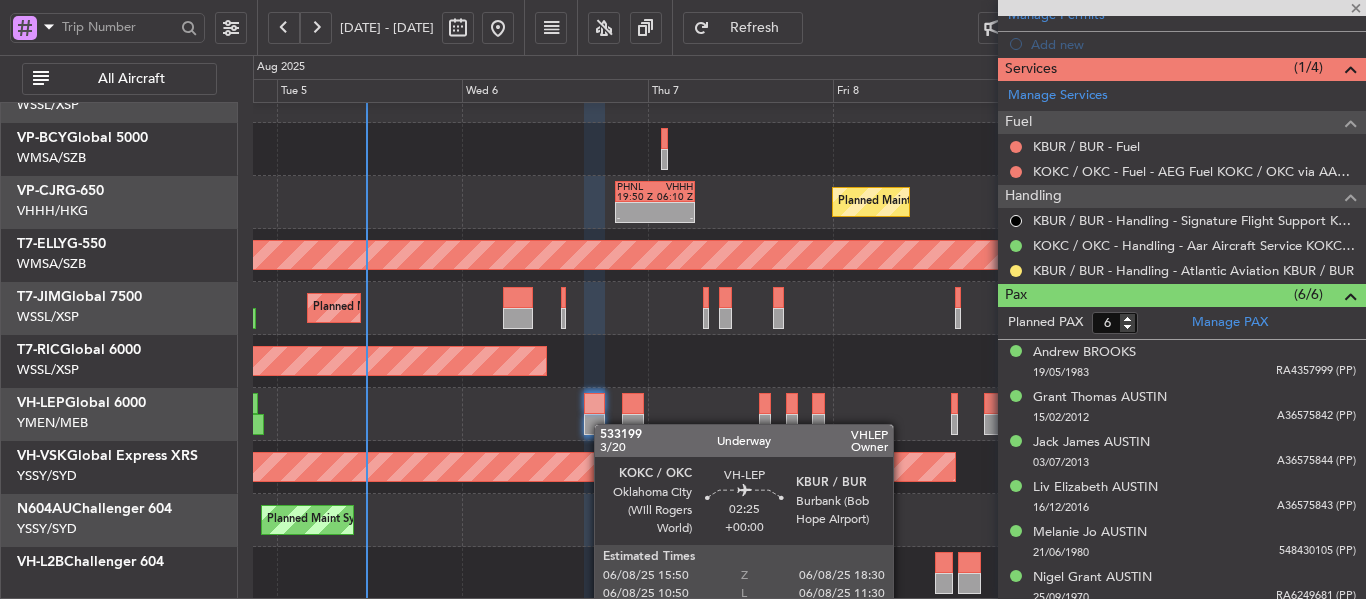 scroll, scrollTop: 590, scrollLeft: 0, axis: vertical 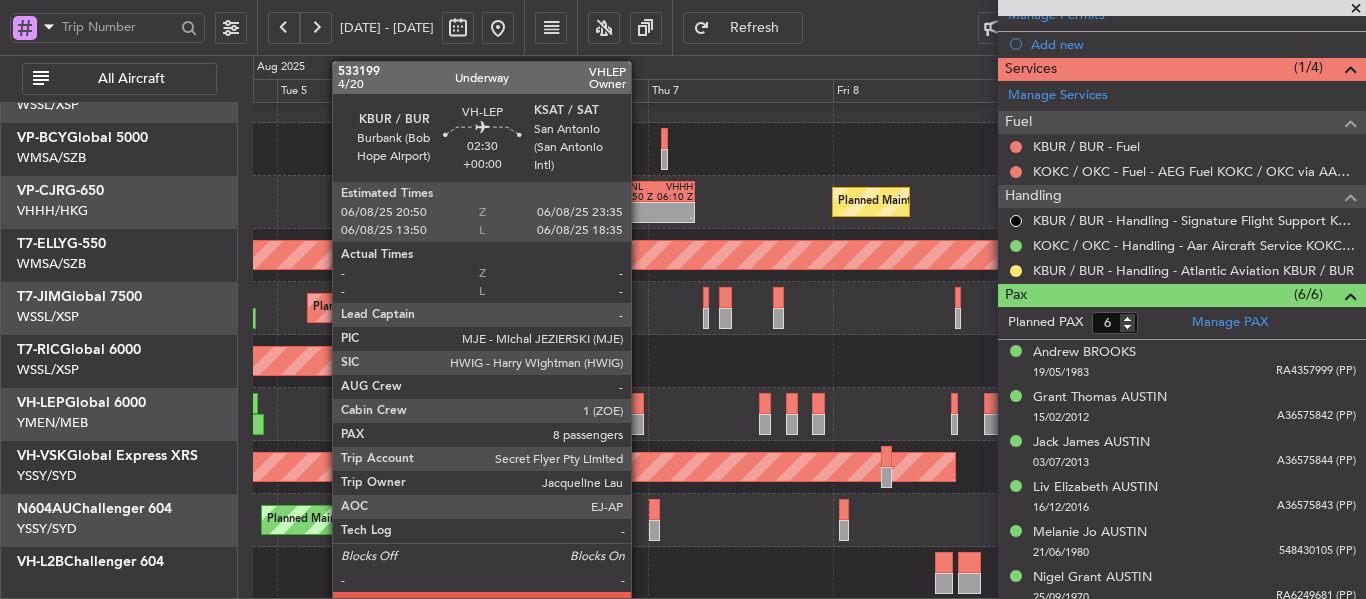click 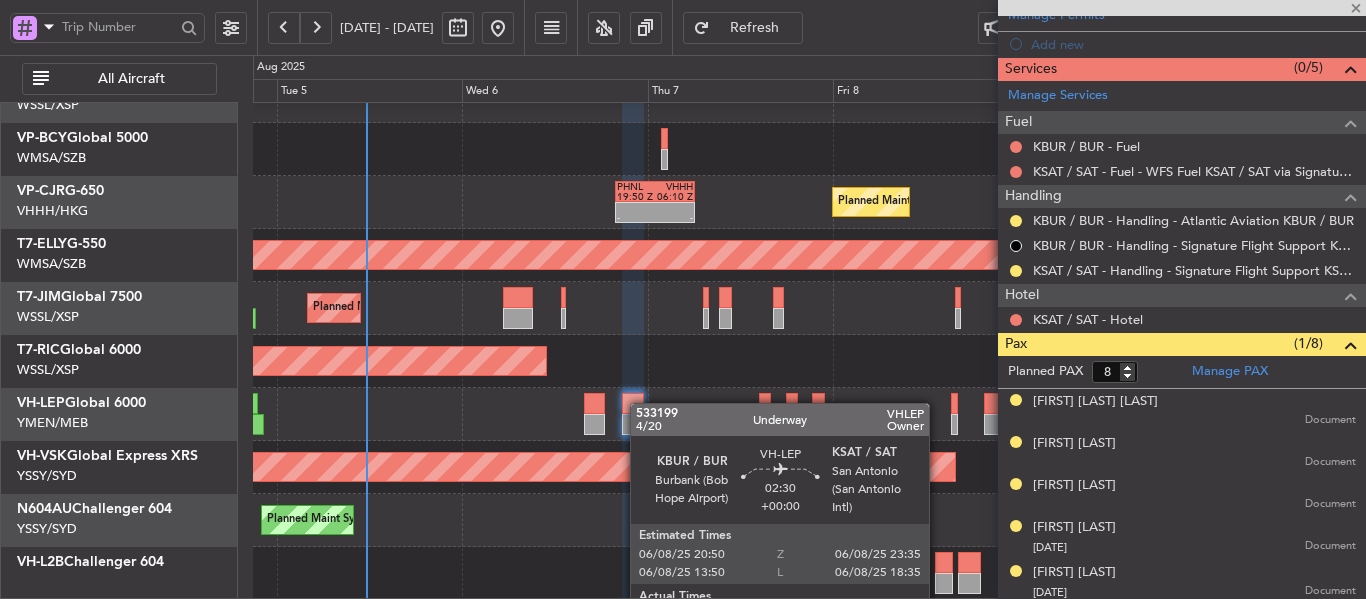 scroll, scrollTop: 565, scrollLeft: 0, axis: vertical 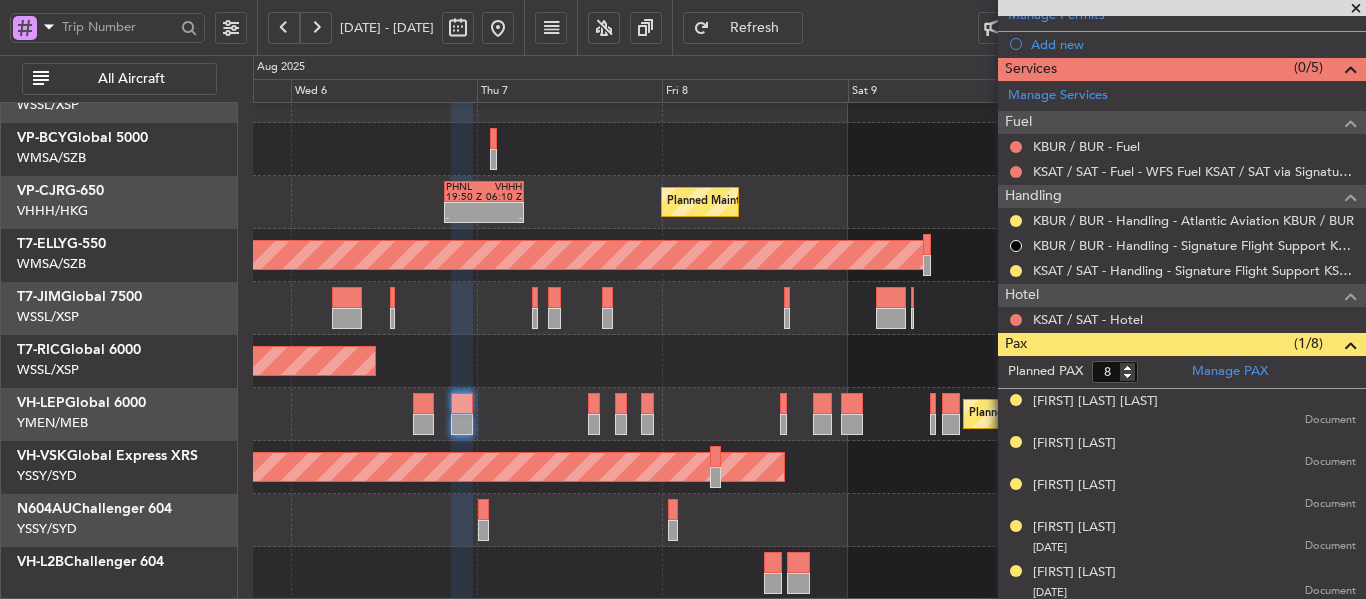 click on "Planned Maint Singapore (Seletar)" 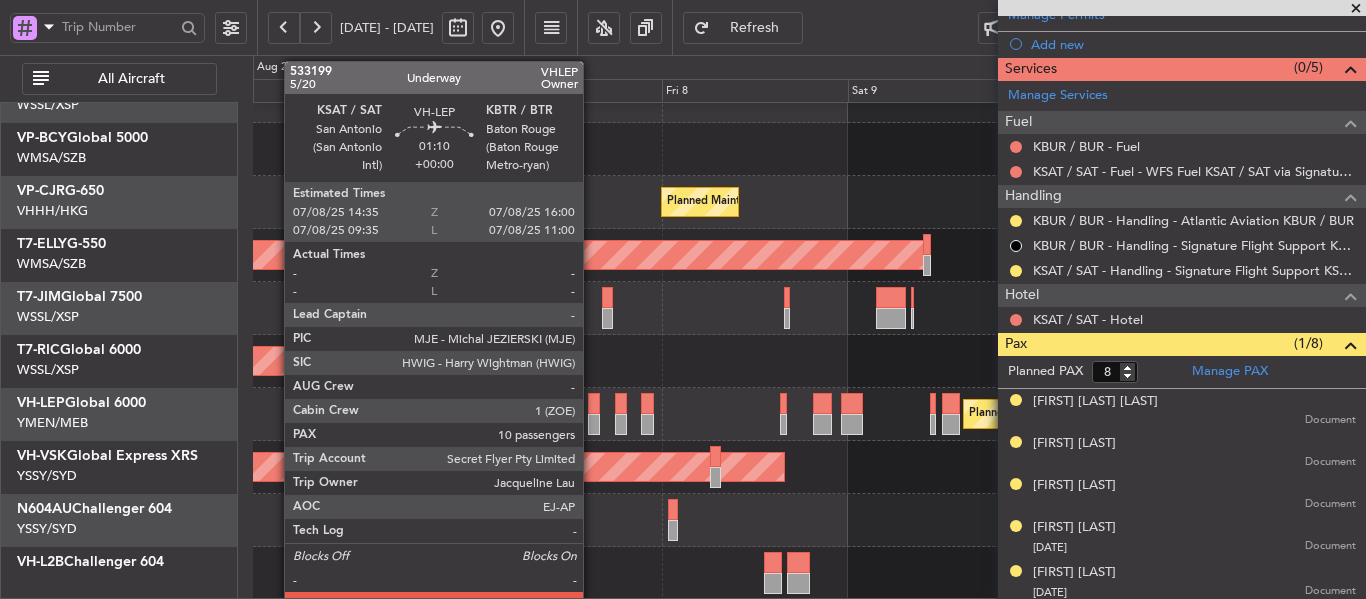 click 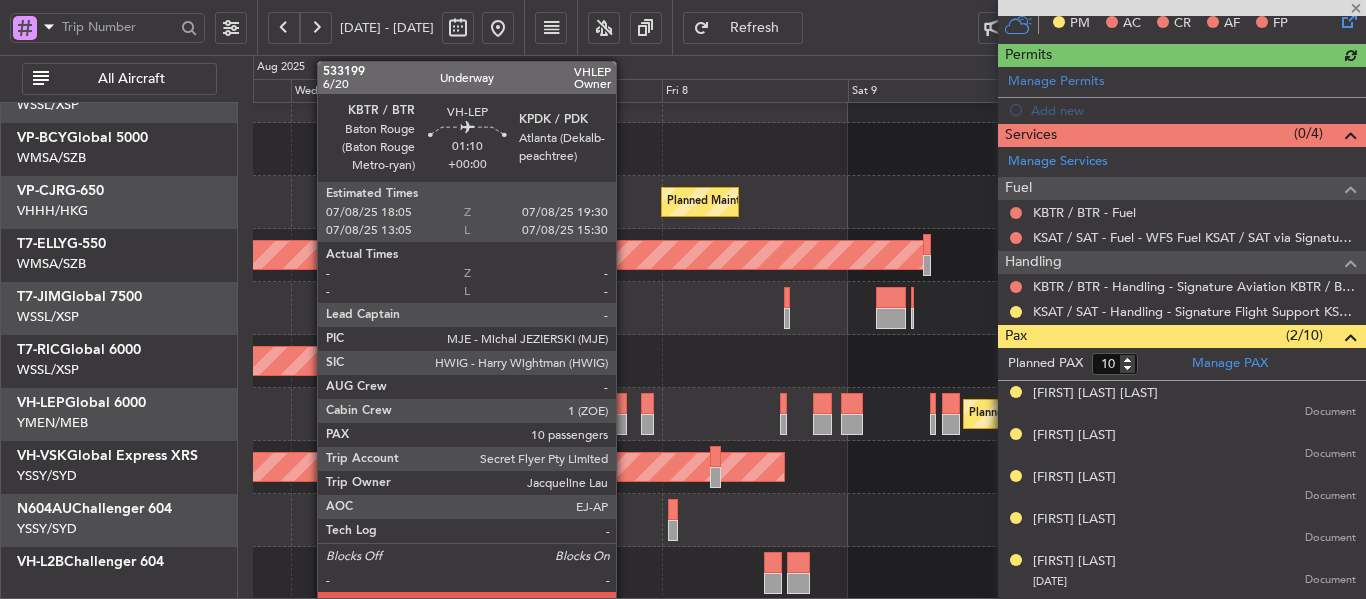 scroll, scrollTop: 565, scrollLeft: 0, axis: vertical 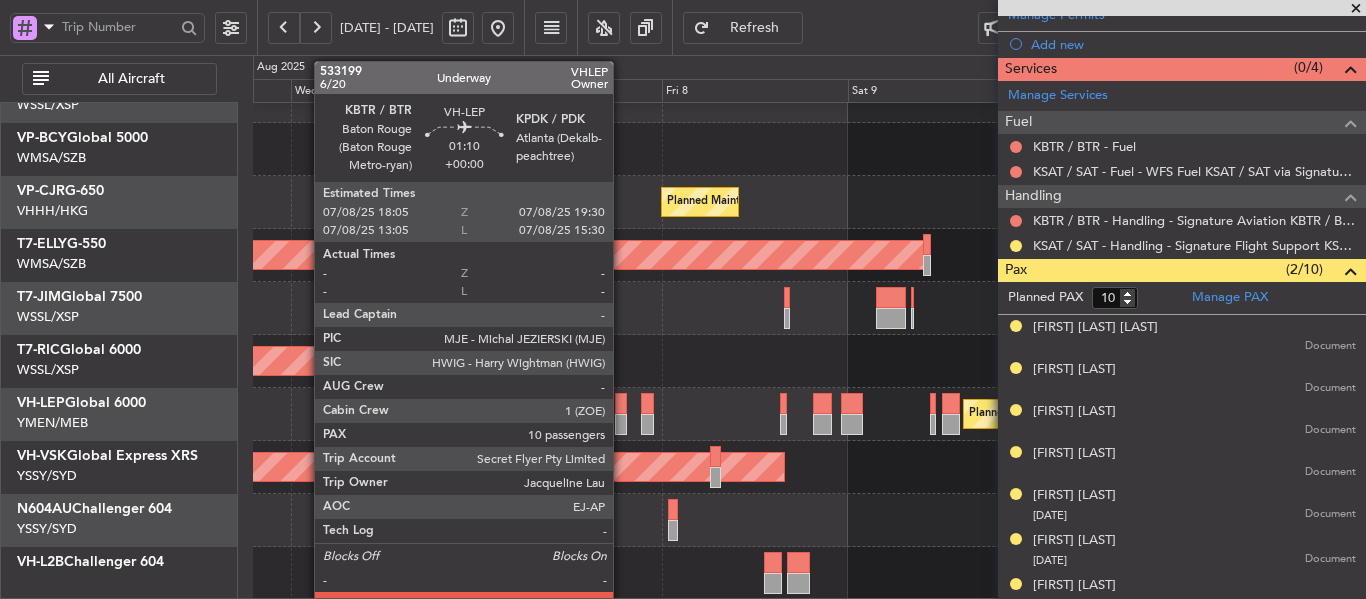 click 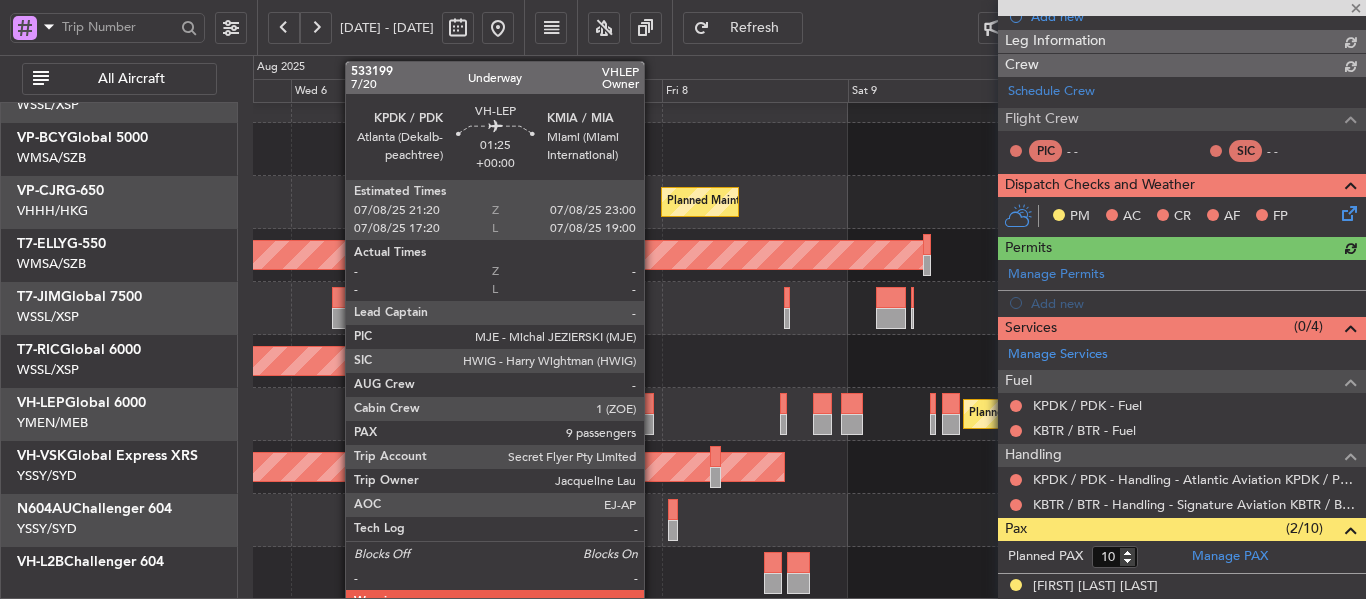 scroll, scrollTop: 565, scrollLeft: 0, axis: vertical 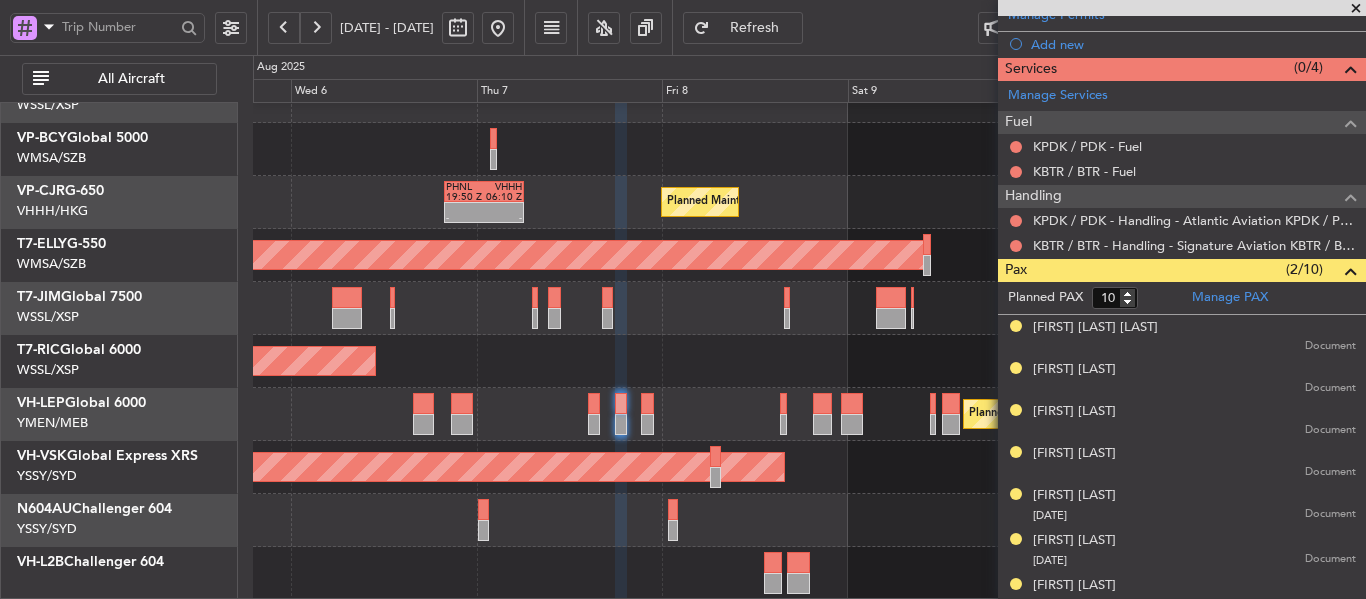 click on "Planned Maint Los Angeles (Los Angeles International)" 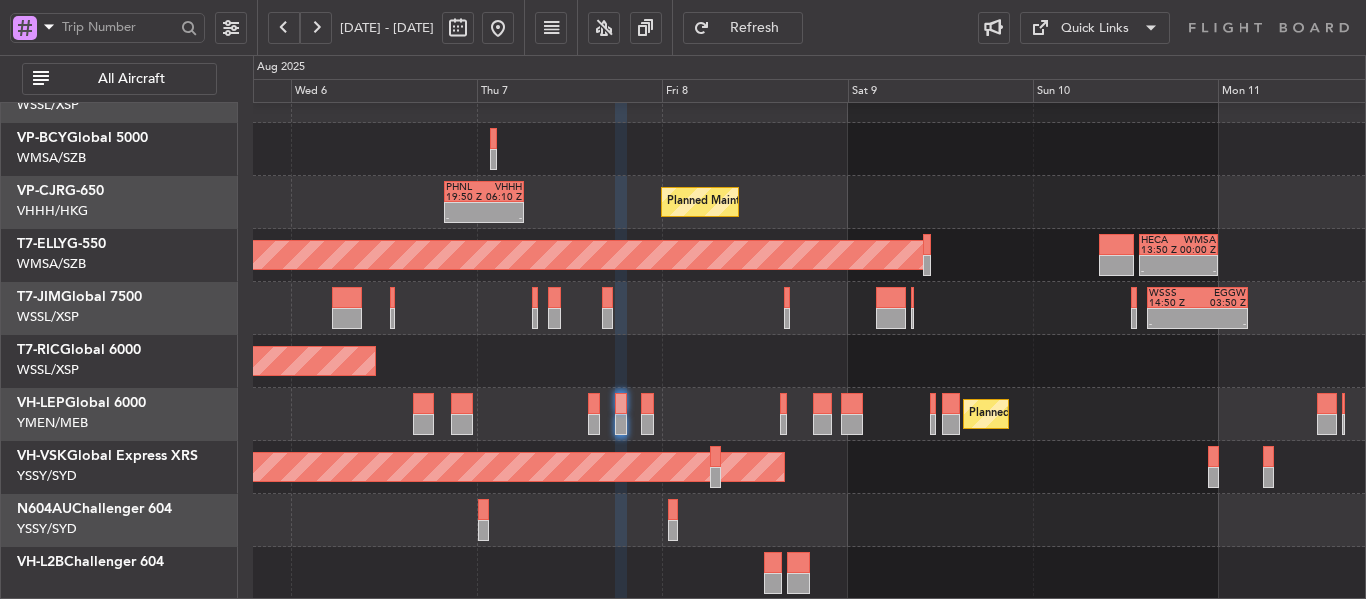 type on "0" 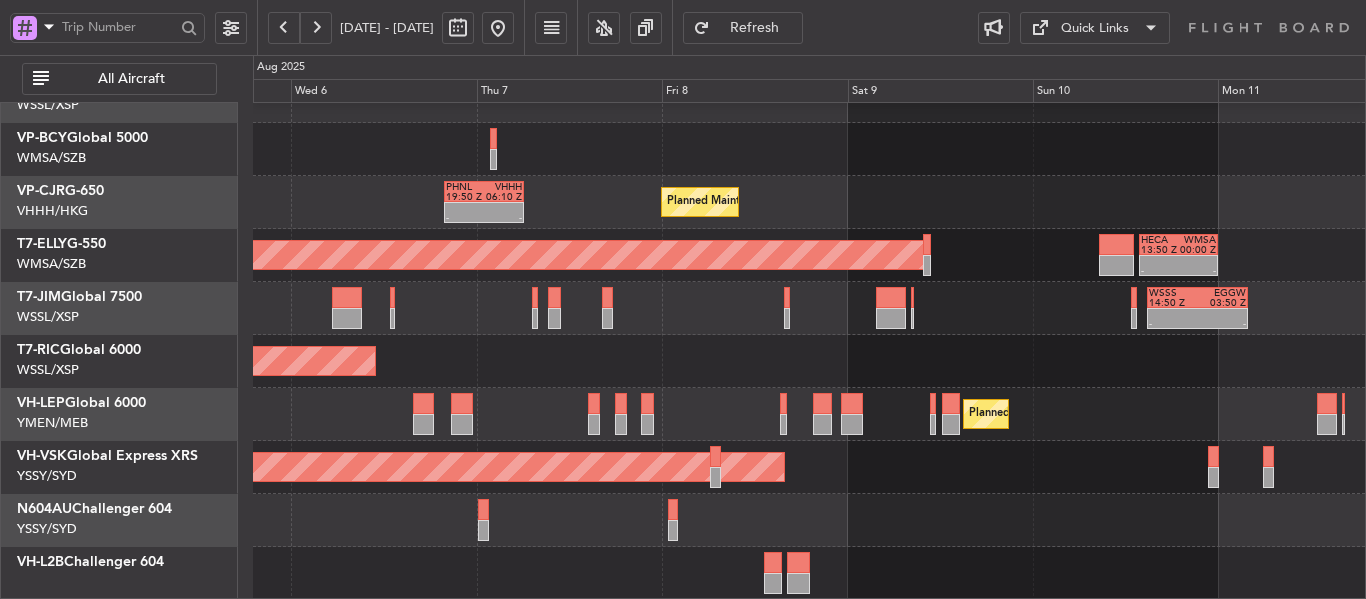 scroll, scrollTop: 0, scrollLeft: 0, axis: both 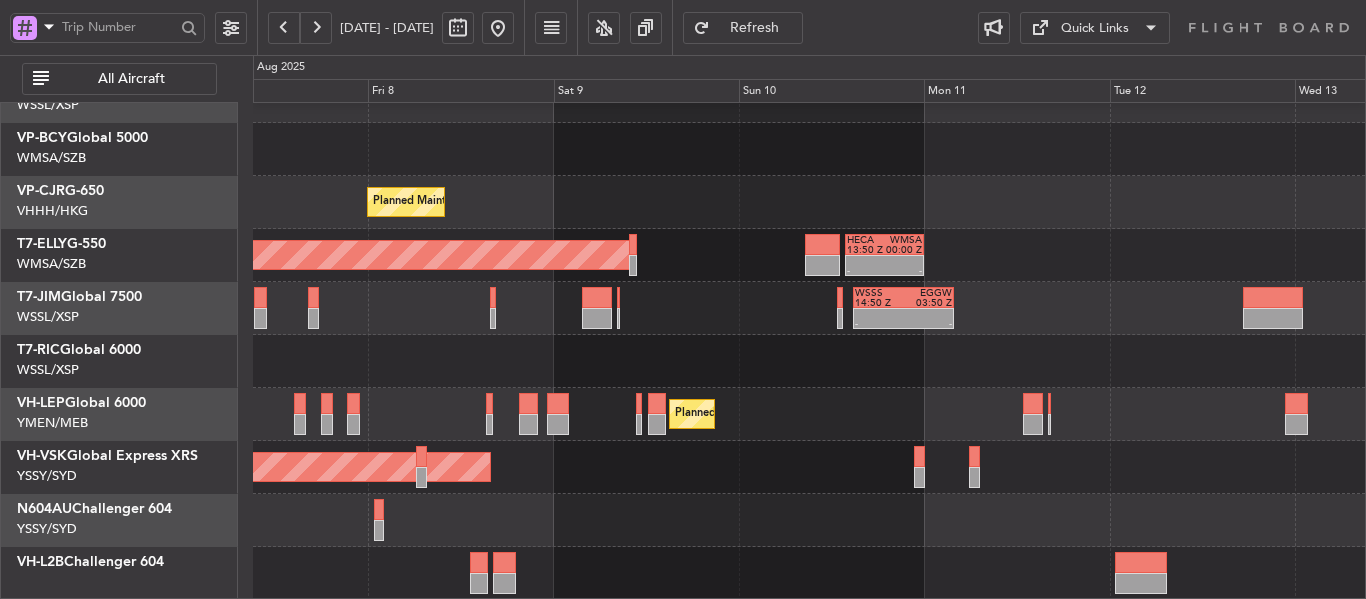 click on "[FIRST] [LAST]" 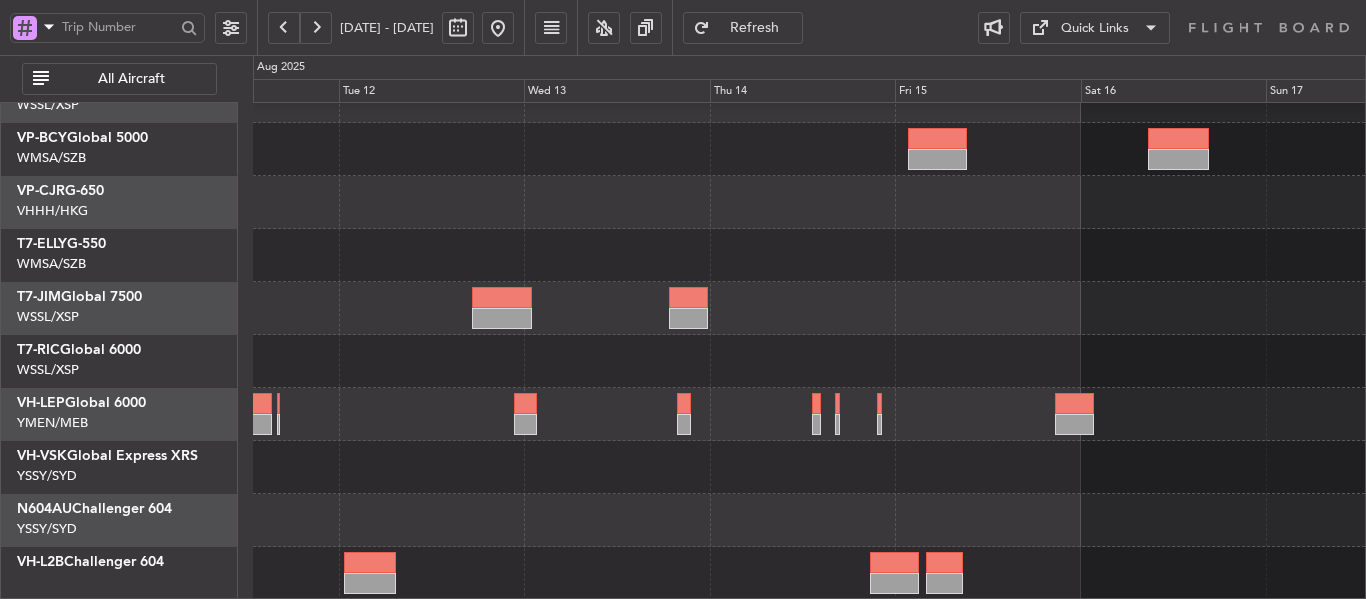 click 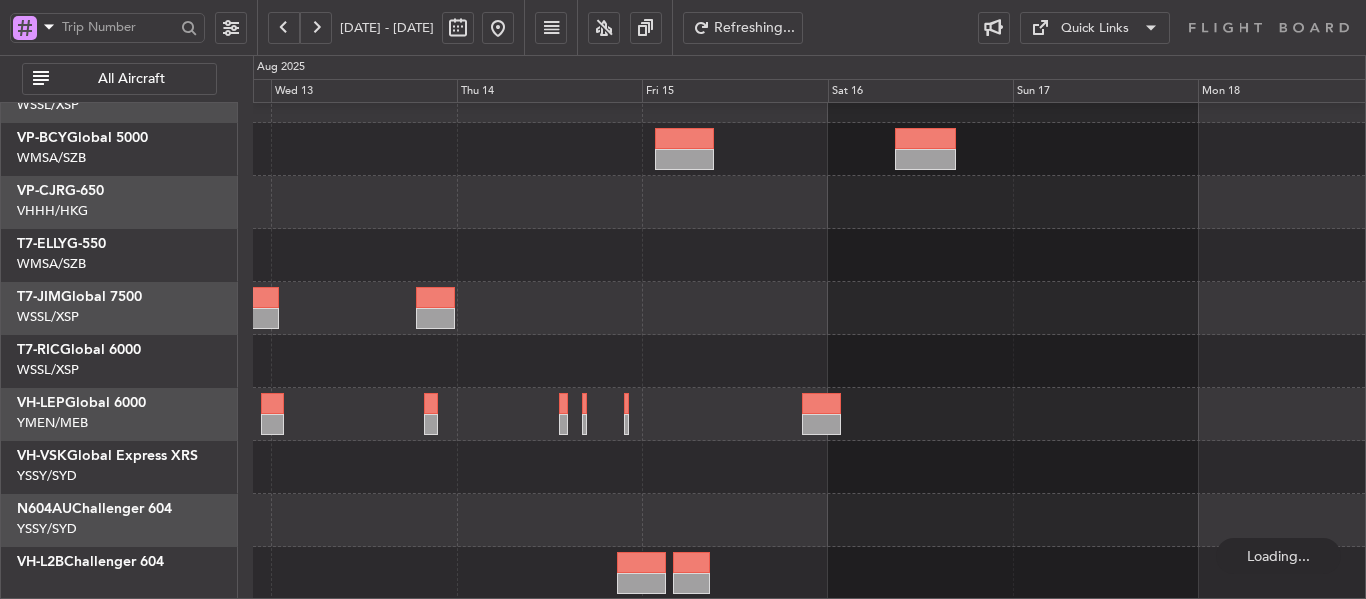 click 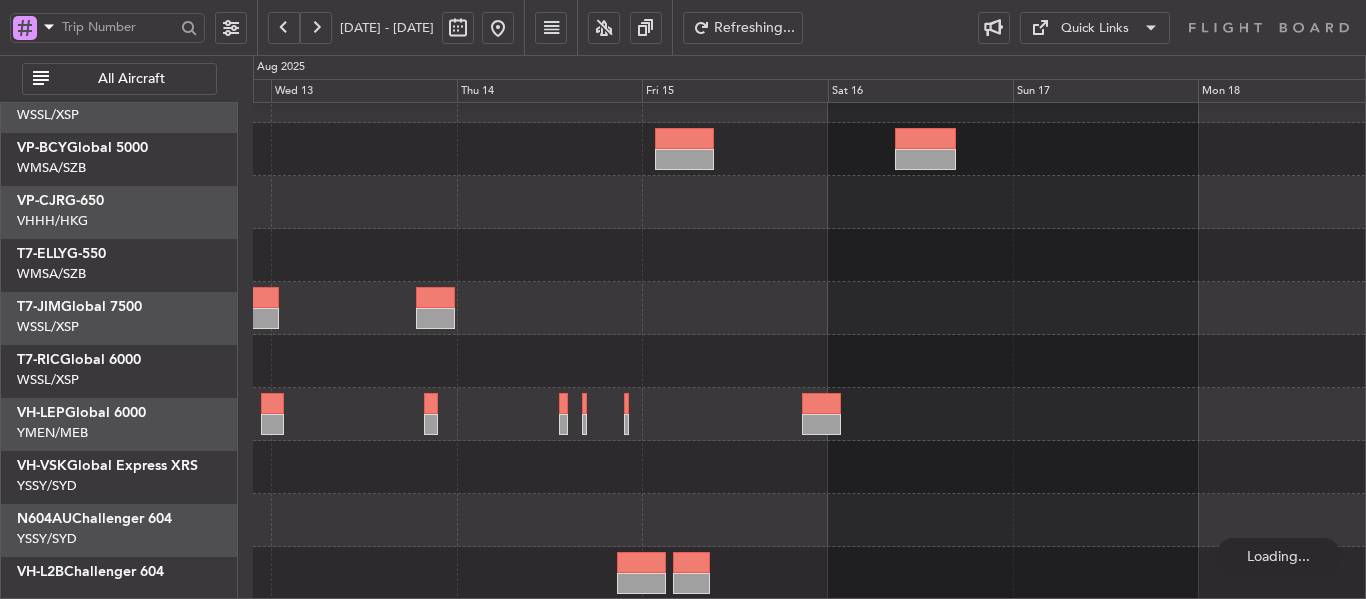 click 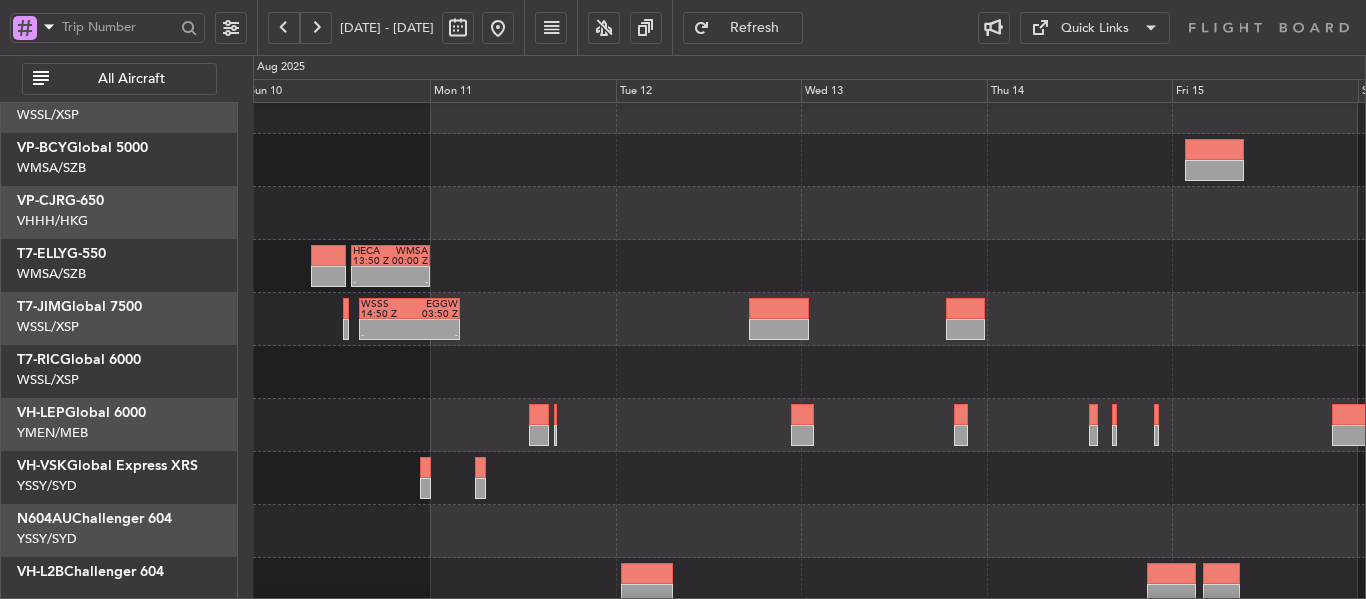 scroll, scrollTop: 128, scrollLeft: 0, axis: vertical 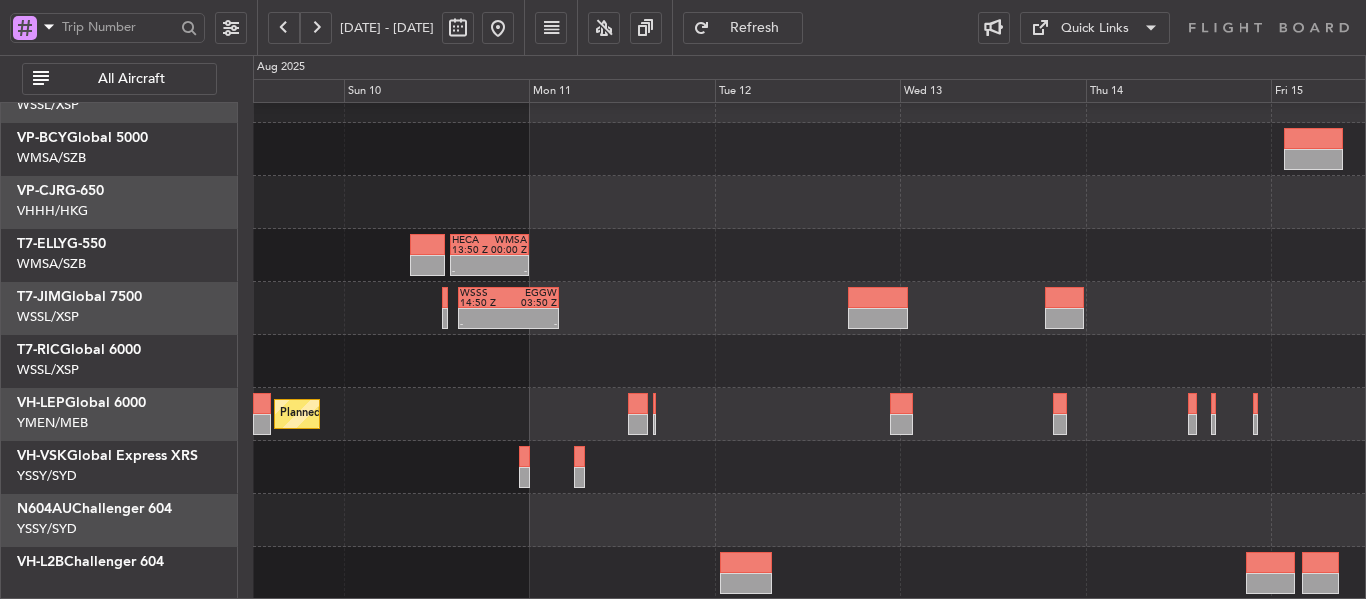click on "[FIRST] [LAST]" 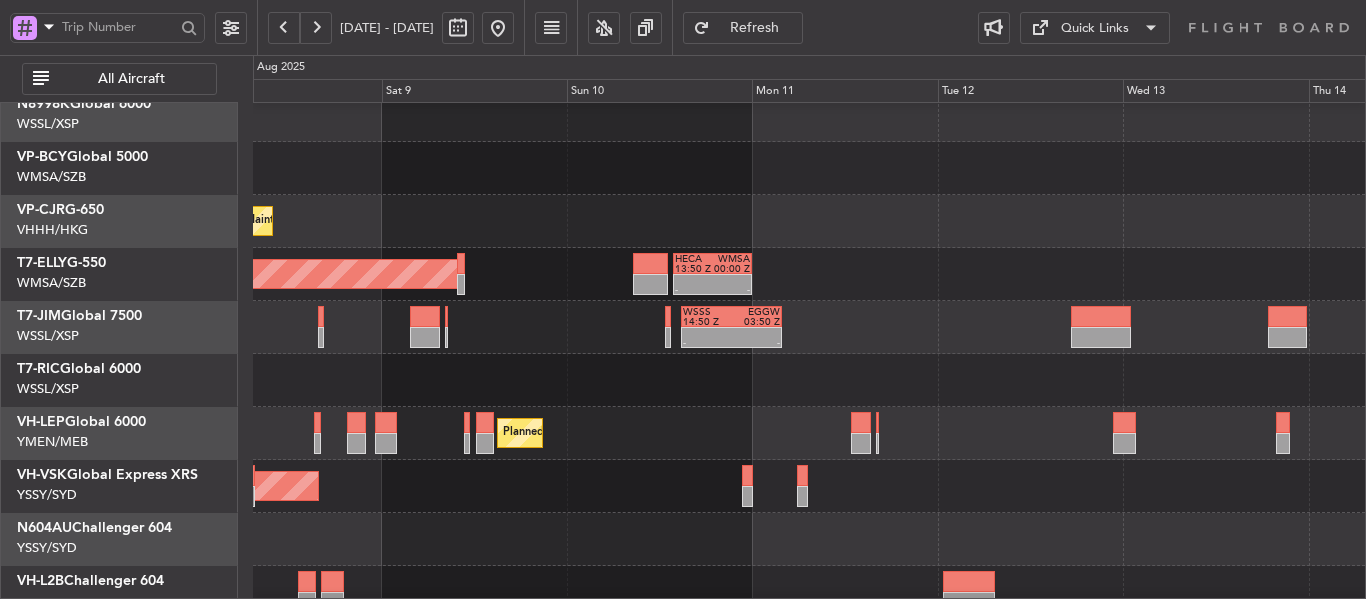 click on "Planned Maint Melbourne (Essendon)" 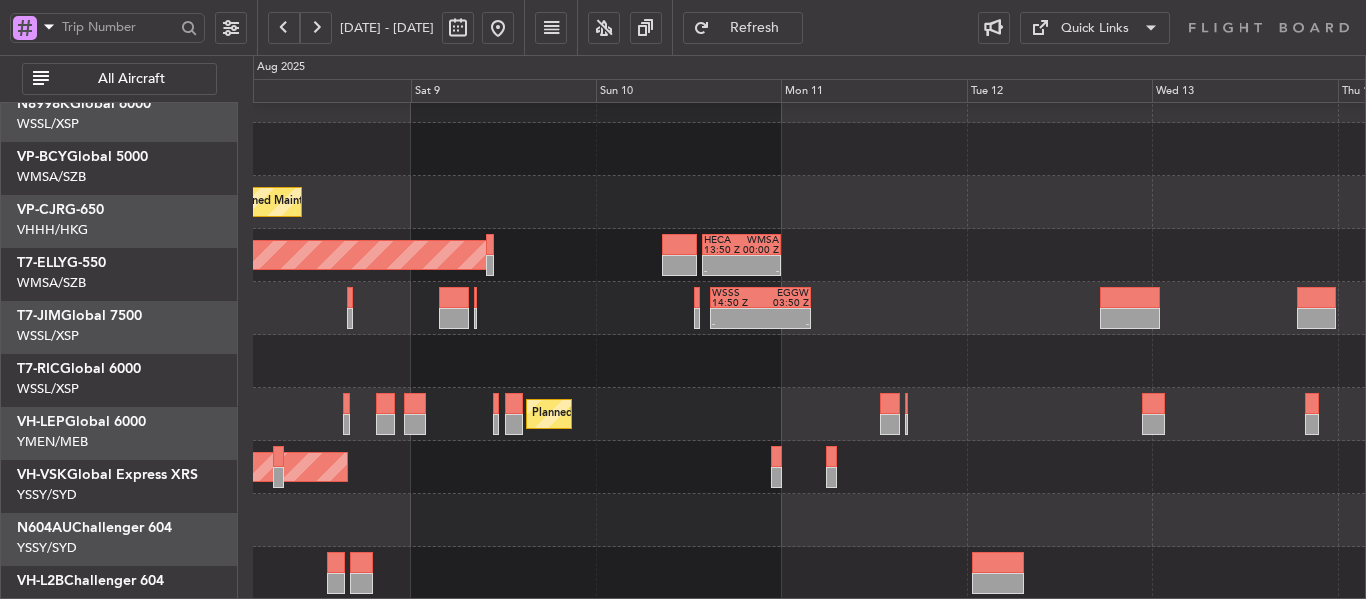 scroll, scrollTop: 139, scrollLeft: 0, axis: vertical 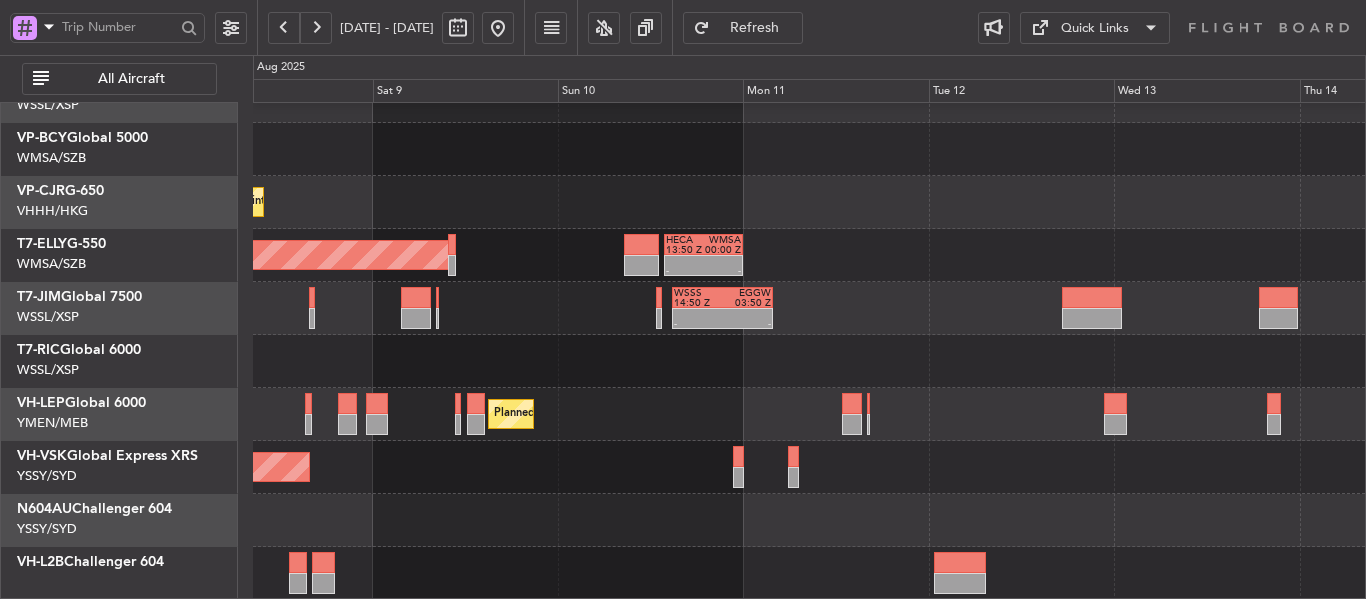 click on "Planned Maint Melbourne (Essendon)" 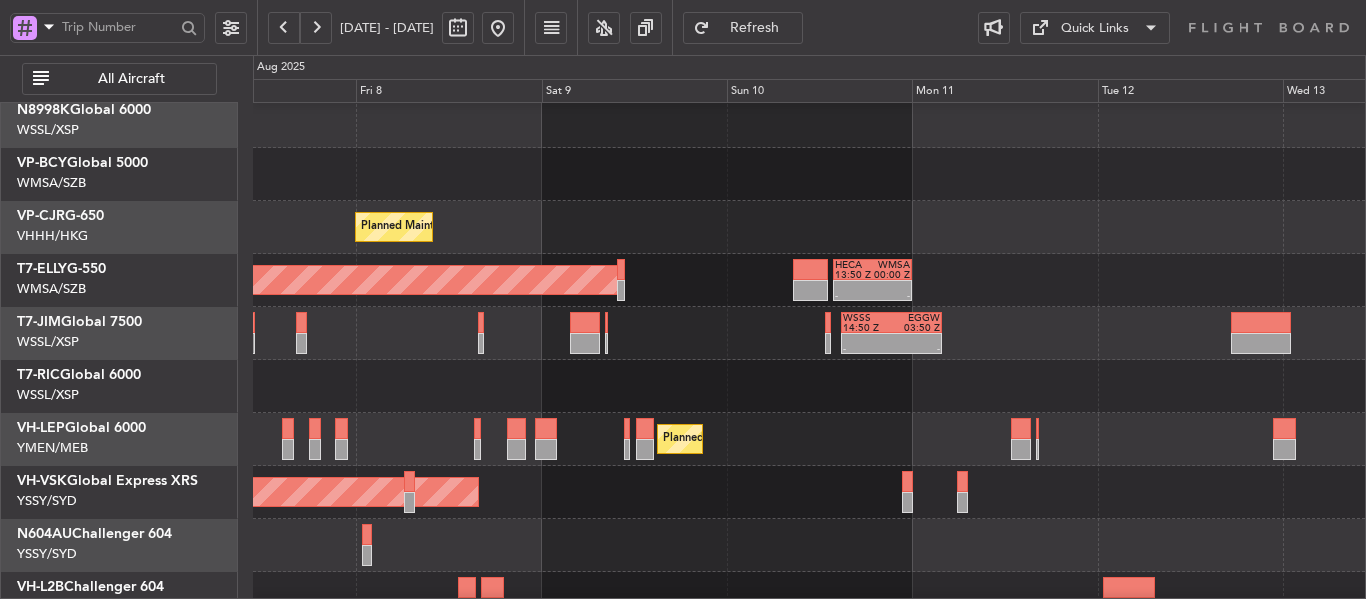 click on "Planned Maint Los Angeles (Los Angeles International)" 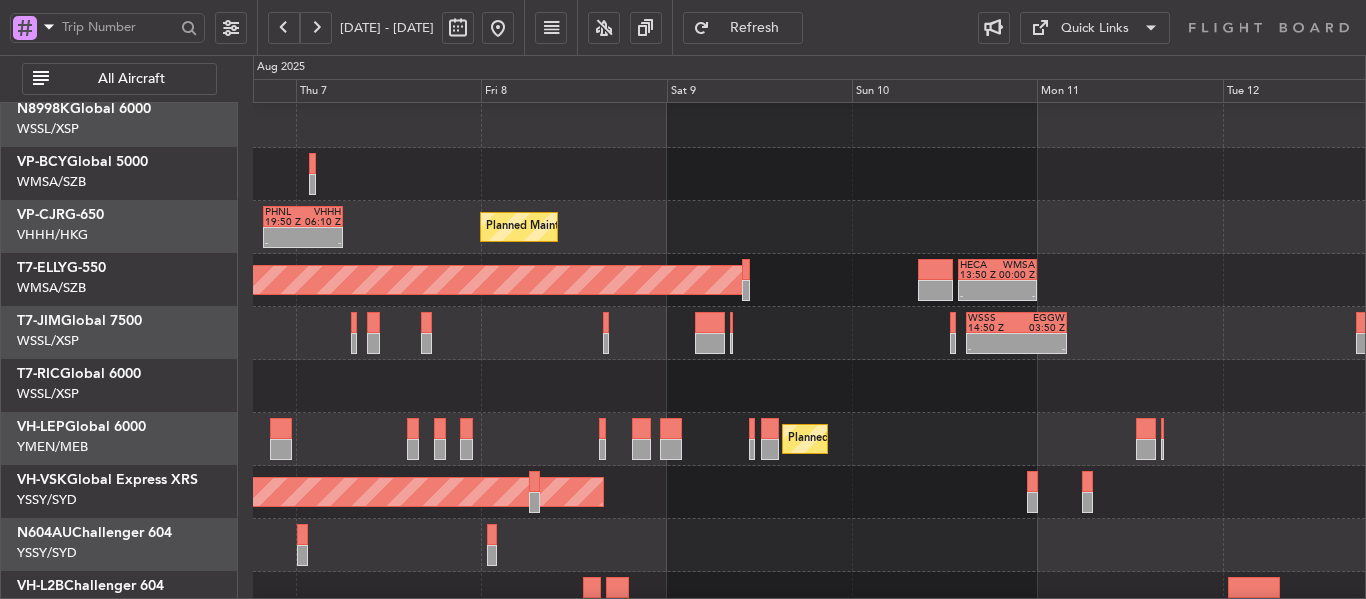 scroll, scrollTop: 115, scrollLeft: 0, axis: vertical 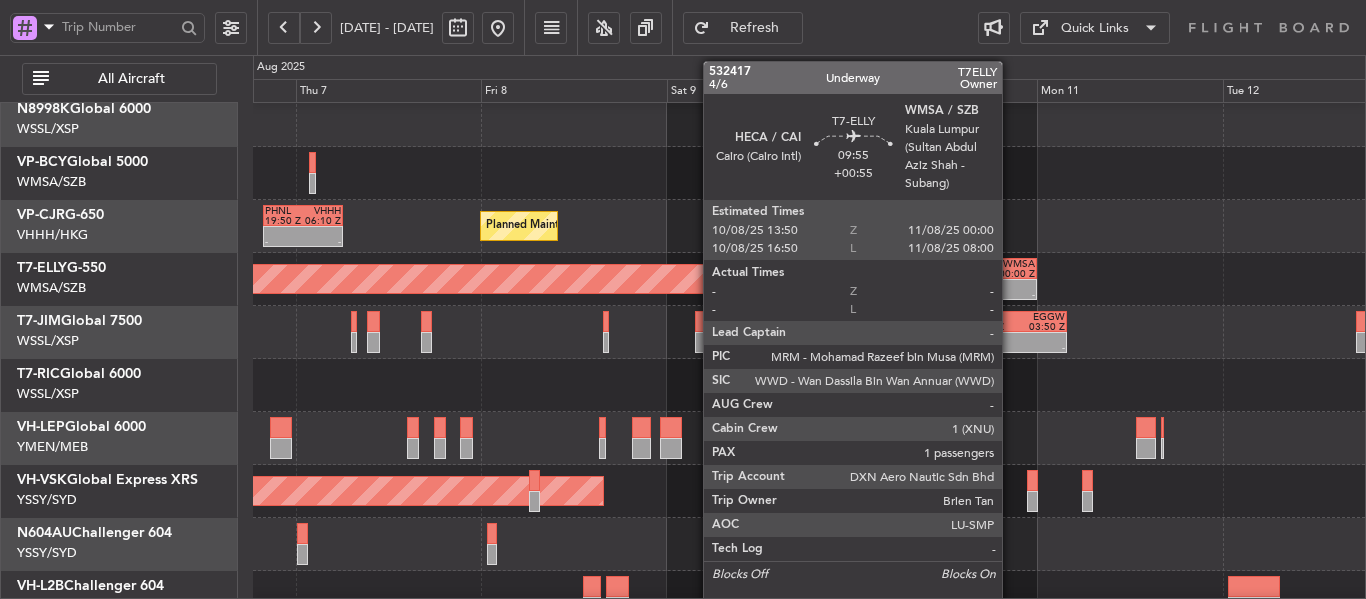 click on "-" 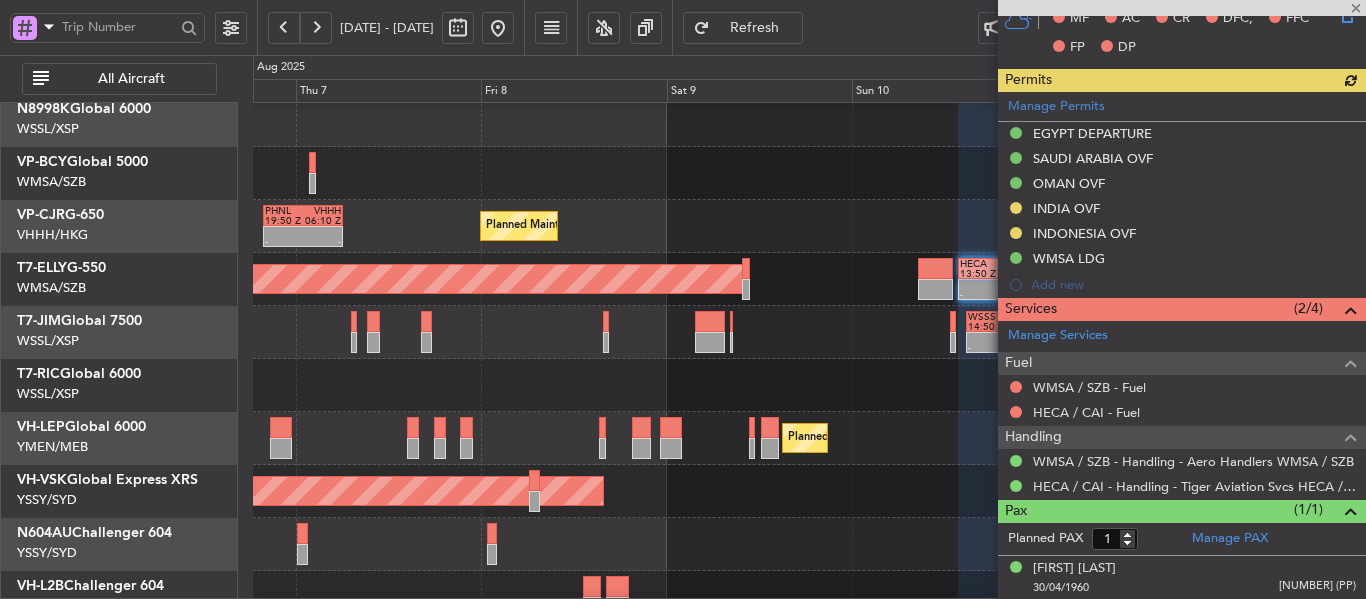 scroll, scrollTop: 525, scrollLeft: 0, axis: vertical 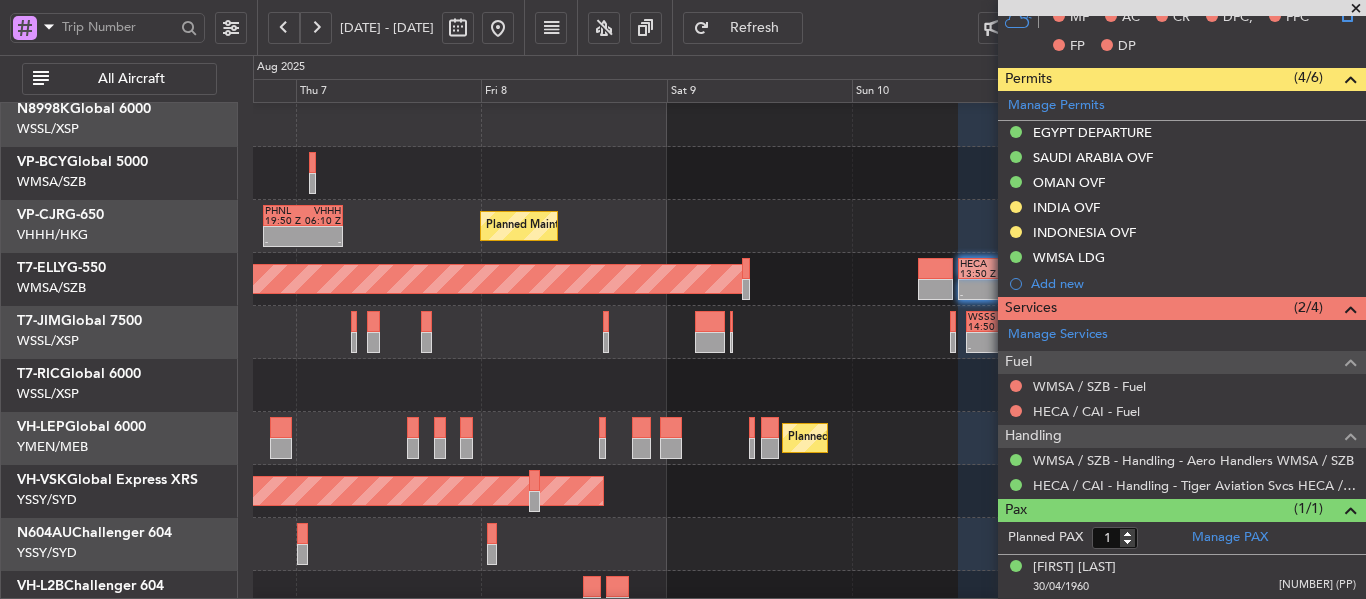 click at bounding box center [1356, 9] 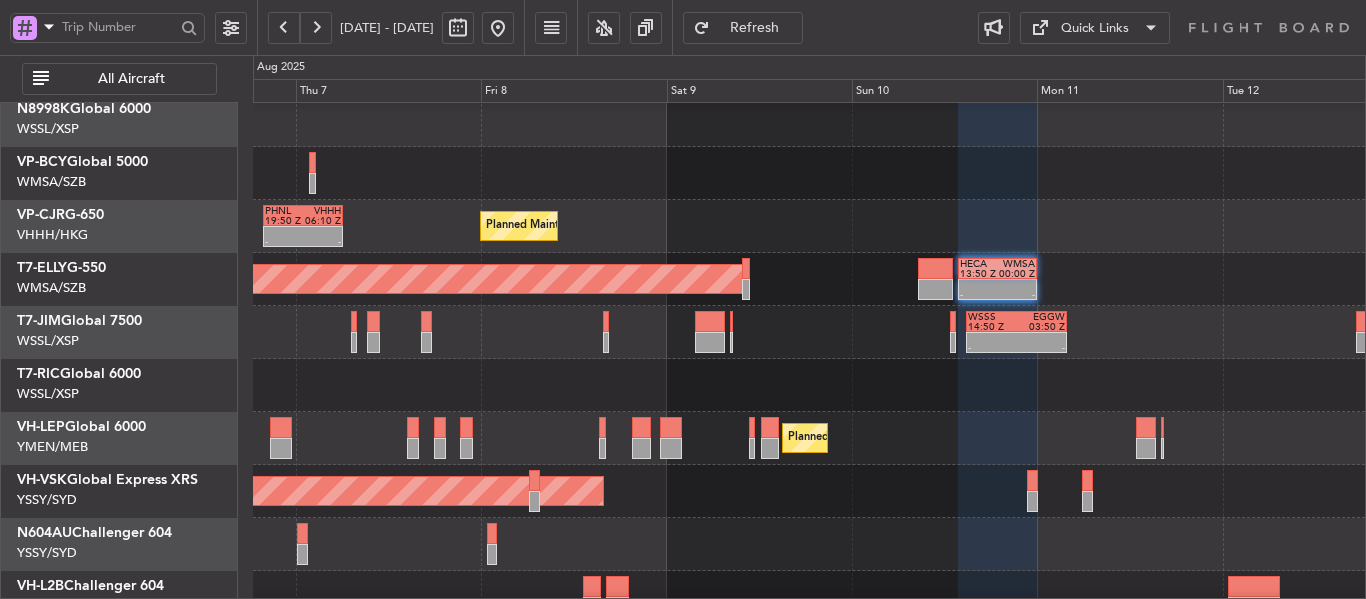 type on "0" 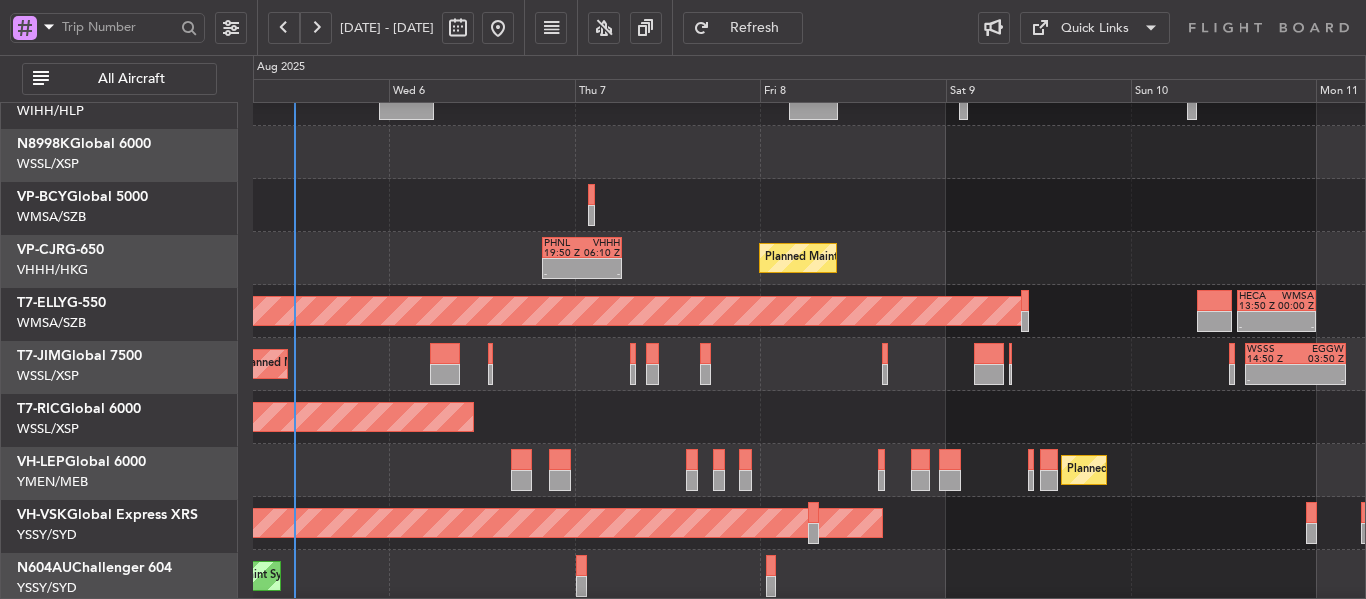click on "Planned Maint Hong Kong (Hong Kong Intl)
-
-
PHNL
19:50 Z
VHHH
06:10 Z
KFAY
13:50 Z
PHNL
23:10 Z
13:41 Z
23:13 Z" 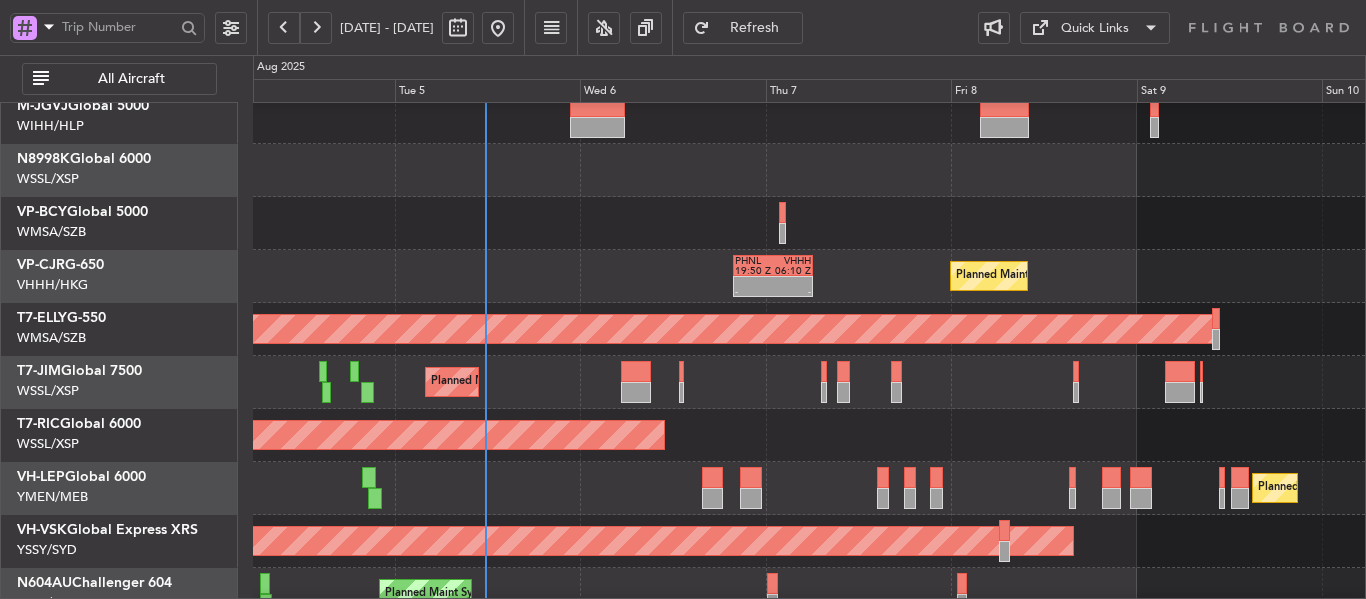 click on "Planned Maint Dubai (Al Maktoum Intl)
-
-
WSSS
14:50 Z
EGGW
03:50 Z" 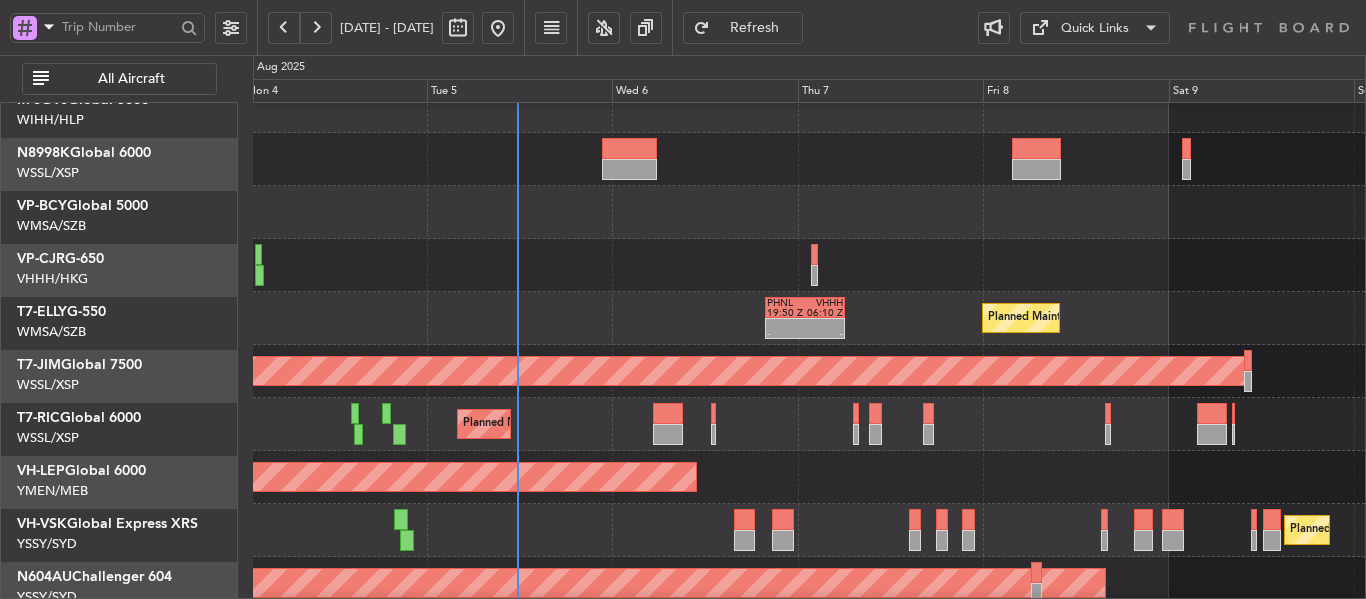 scroll, scrollTop: 23, scrollLeft: 0, axis: vertical 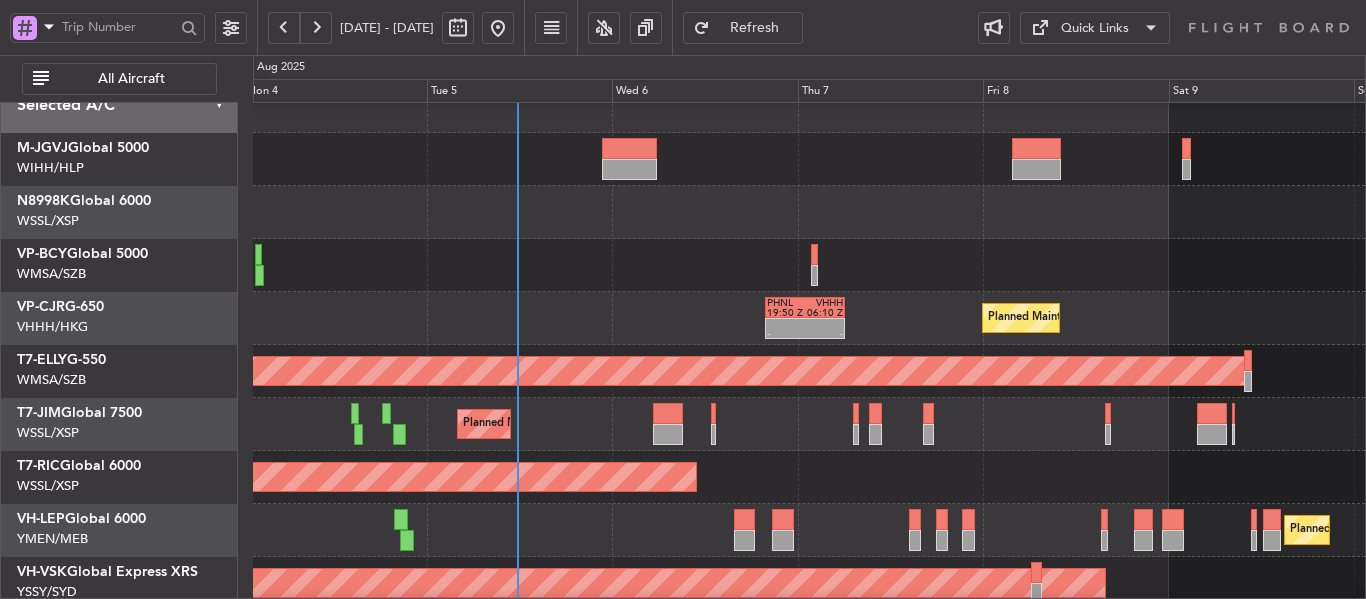 click on "Planned Maint Dubai (Al Maktoum Intl)
-
-
WSSS
14:50 Z
EGGW
03:50 Z" 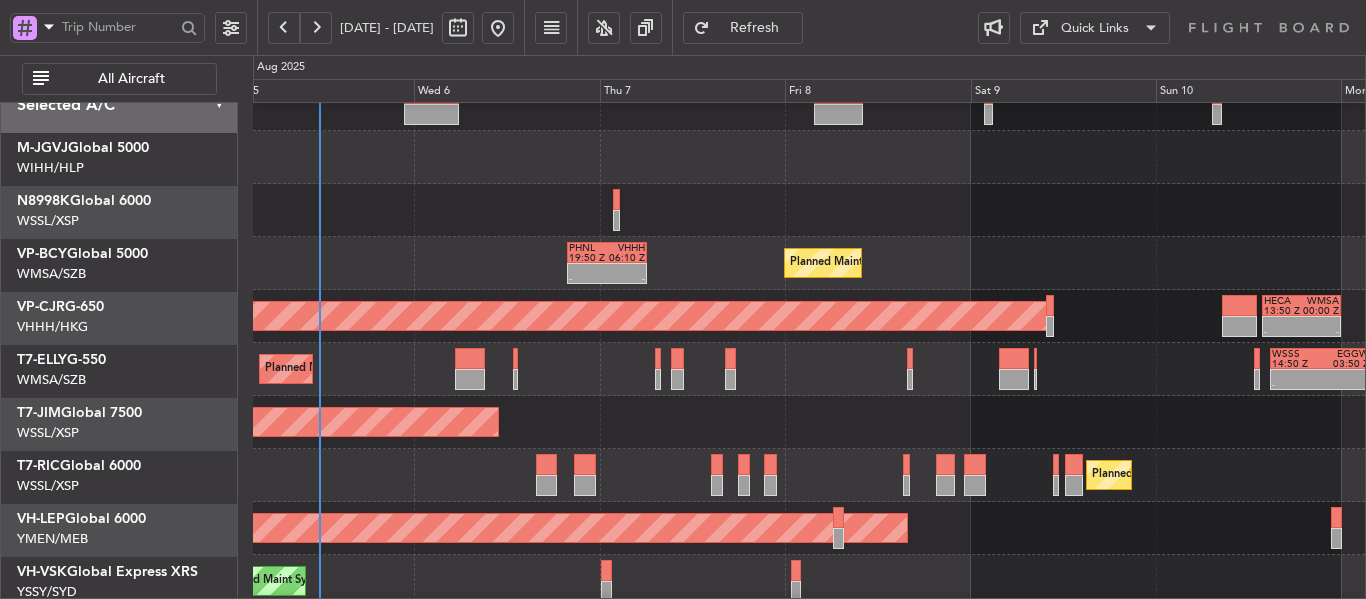 scroll, scrollTop: 79, scrollLeft: 0, axis: vertical 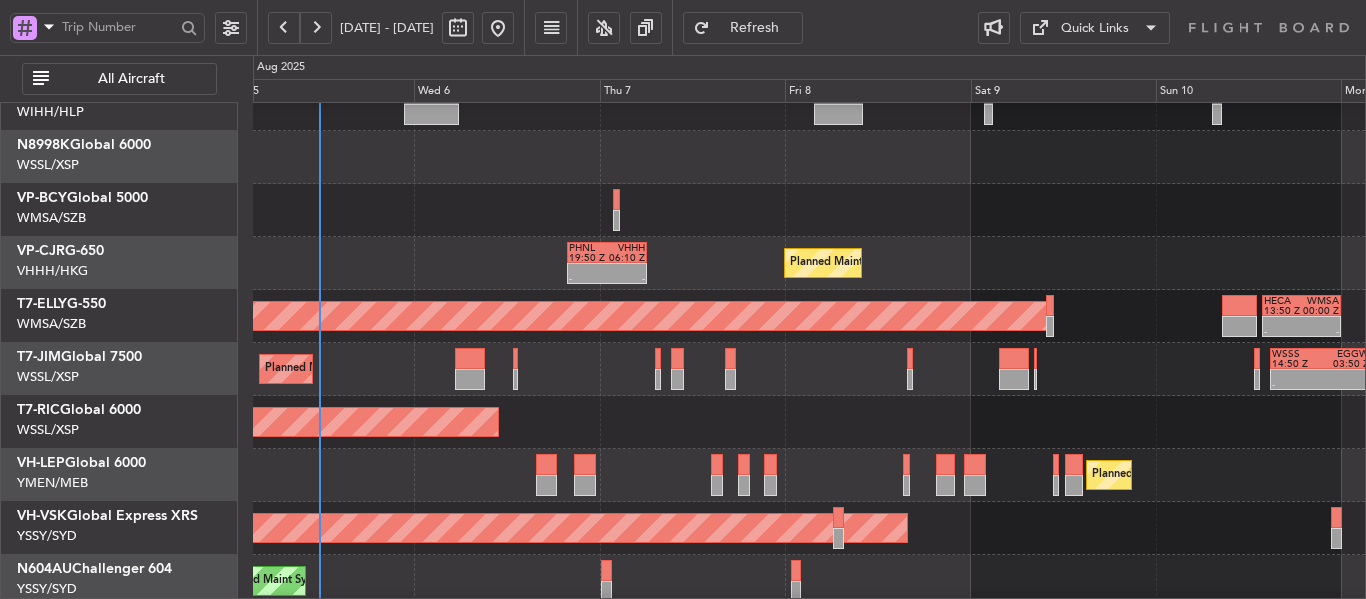 click on "AOG Maint Granada (Federico Garcia Lorca)" at bounding box center [177, 316] 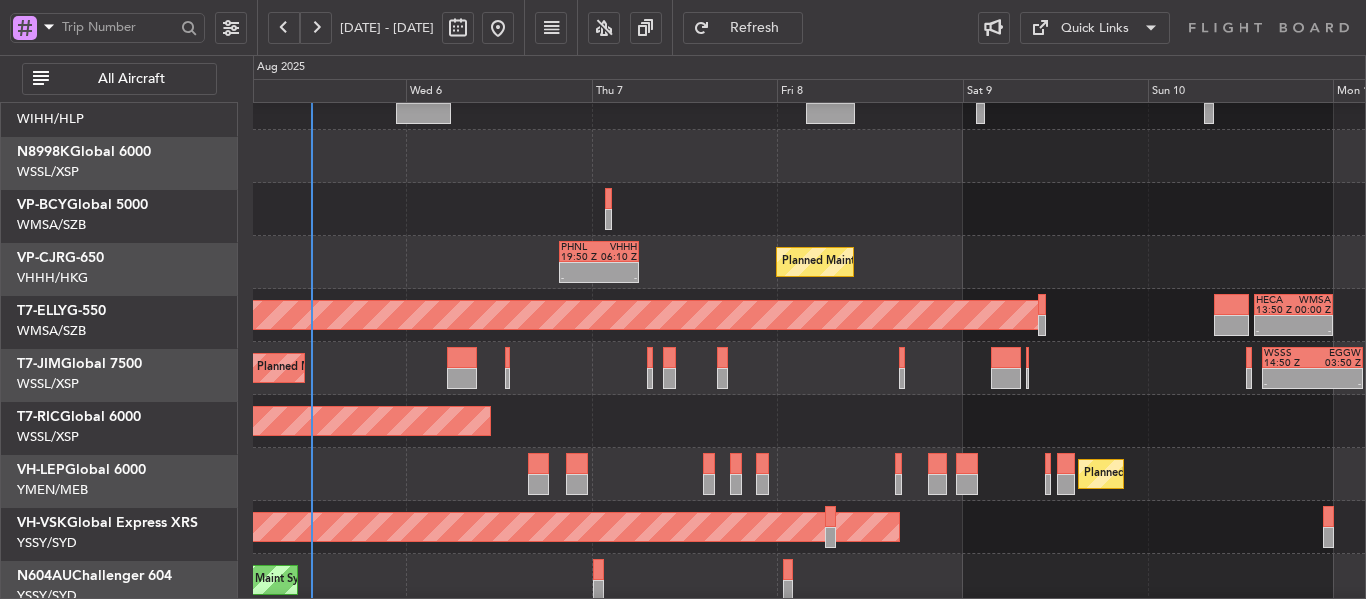 click on "Planned Maint Dubai (Al Maktoum Intl)
-
-
WSSS
14:50 Z
EGGW
03:50 Z" 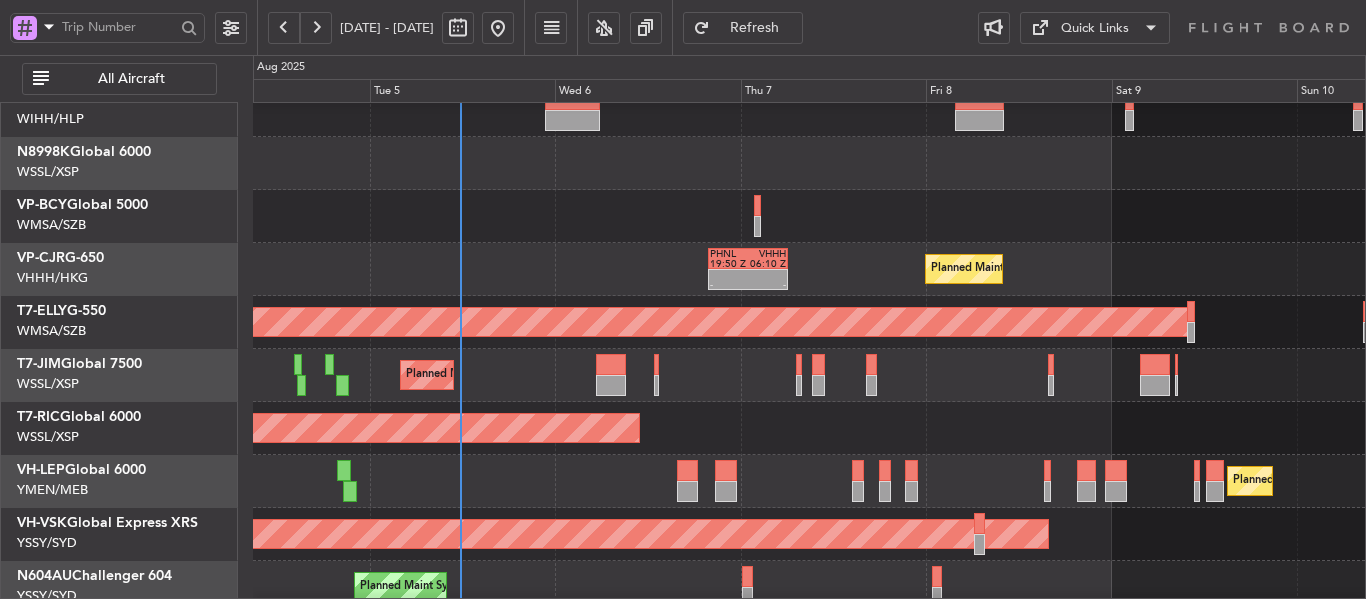 scroll, scrollTop: 49, scrollLeft: 0, axis: vertical 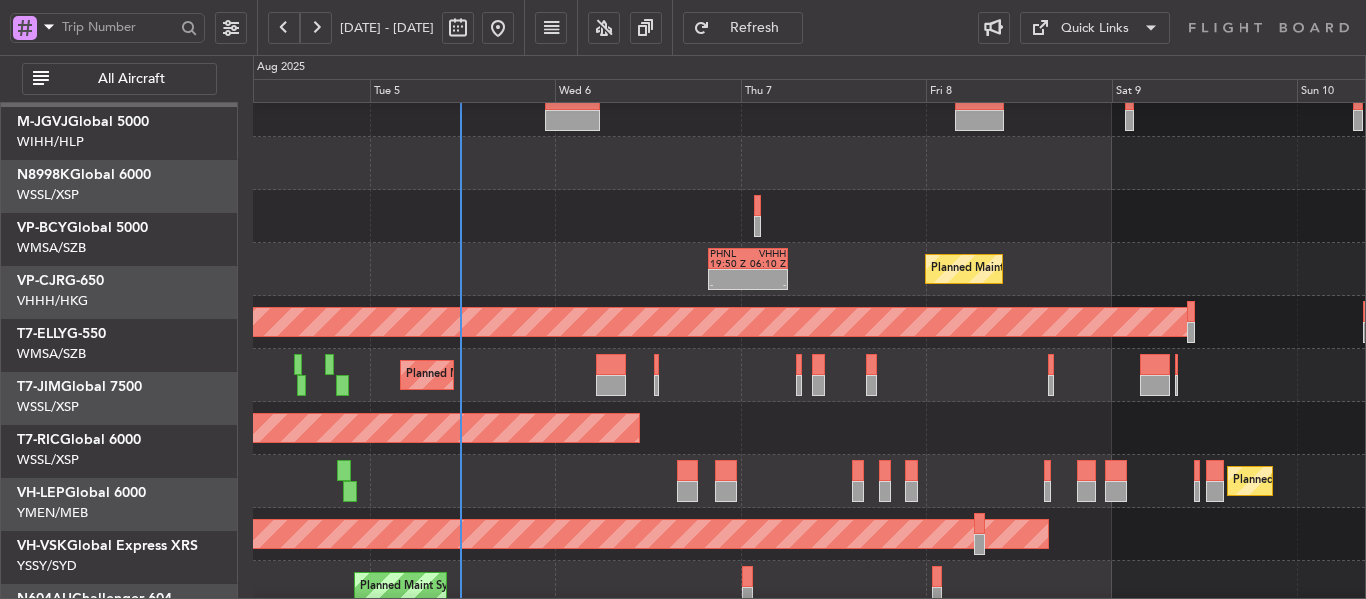 click on "Planned Maint Dubai (Al Maktoum Intl)
-
-
WSSS
14:50 Z
EGGW
03:50 Z" 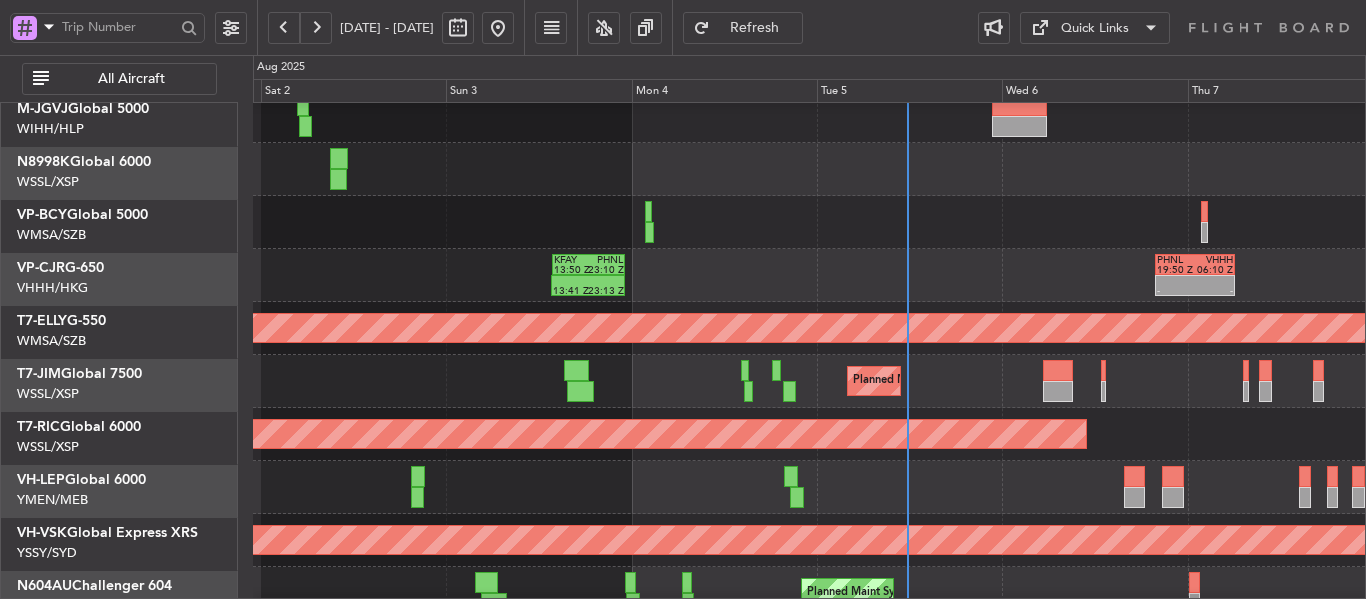 click on "Planned Maint Dubai (Al Maktoum Intl)" 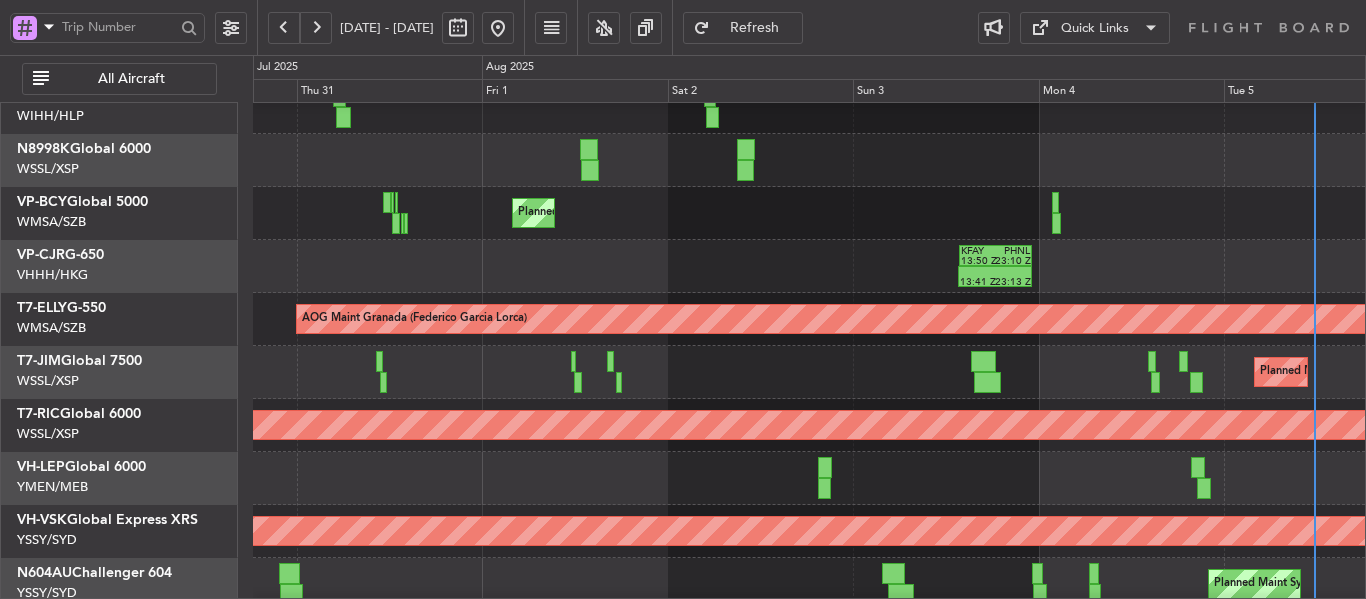 click on "Planned Maint Singapore (Seletar)" 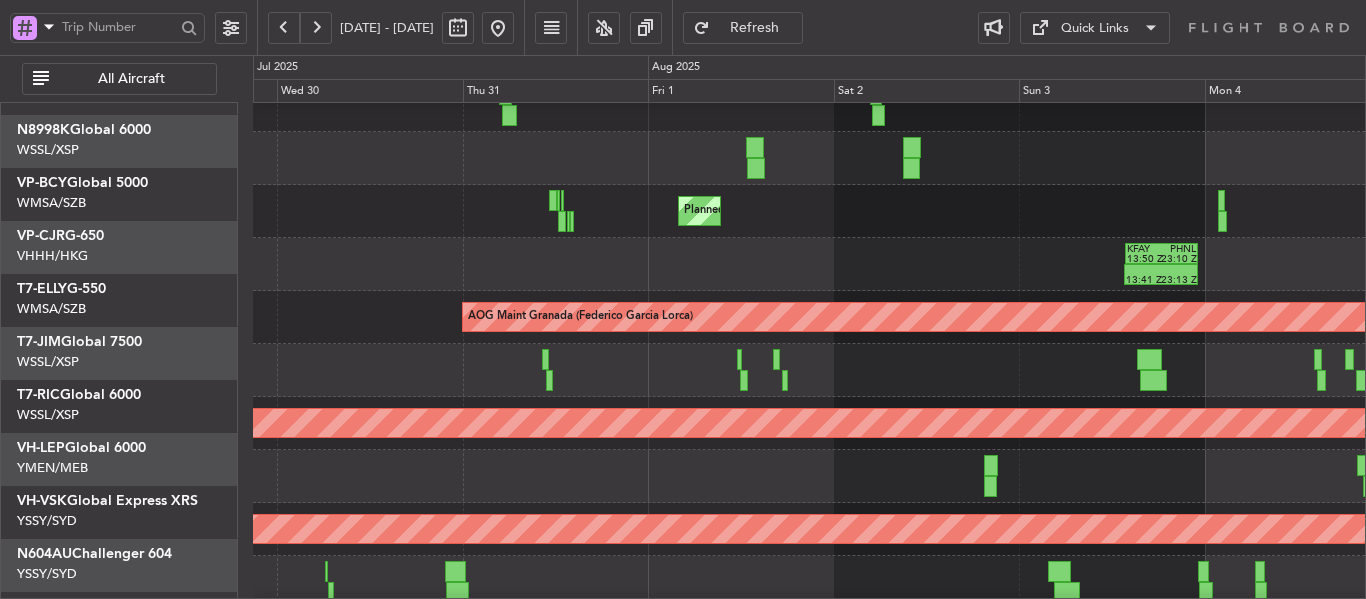 click on "Planned Maint Singapore (Seletar)" 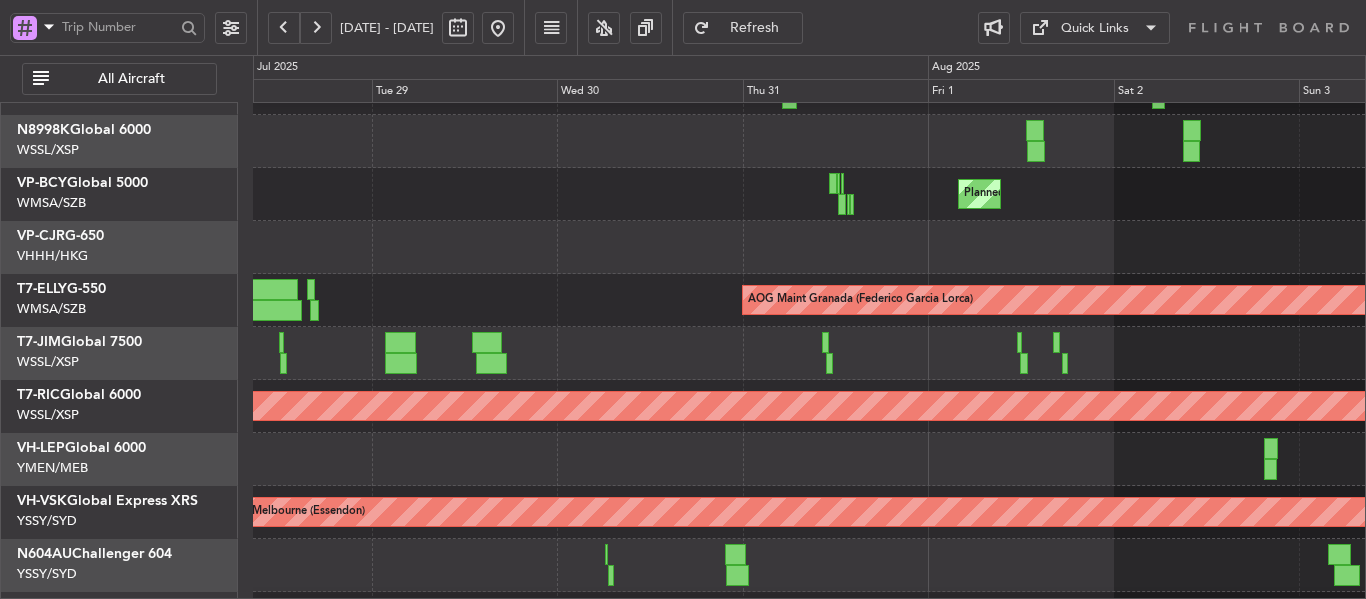 scroll, scrollTop: 138, scrollLeft: 0, axis: vertical 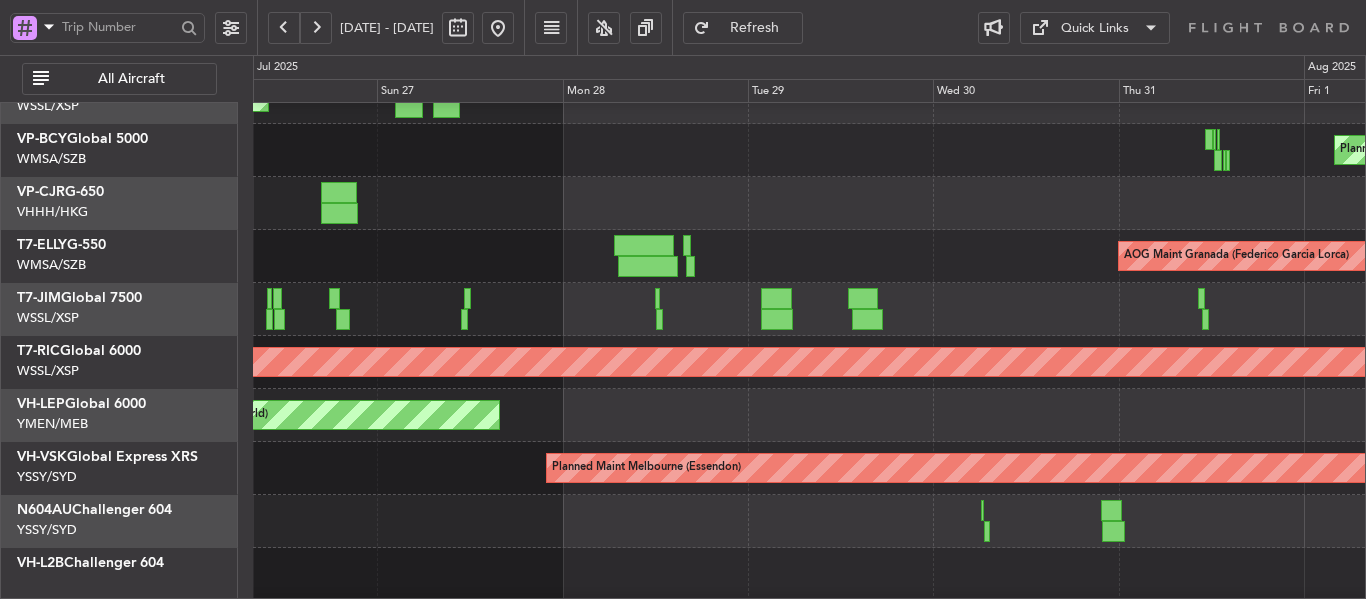 click on "Planned Maint Oklahoma City (Will Rogers World)" 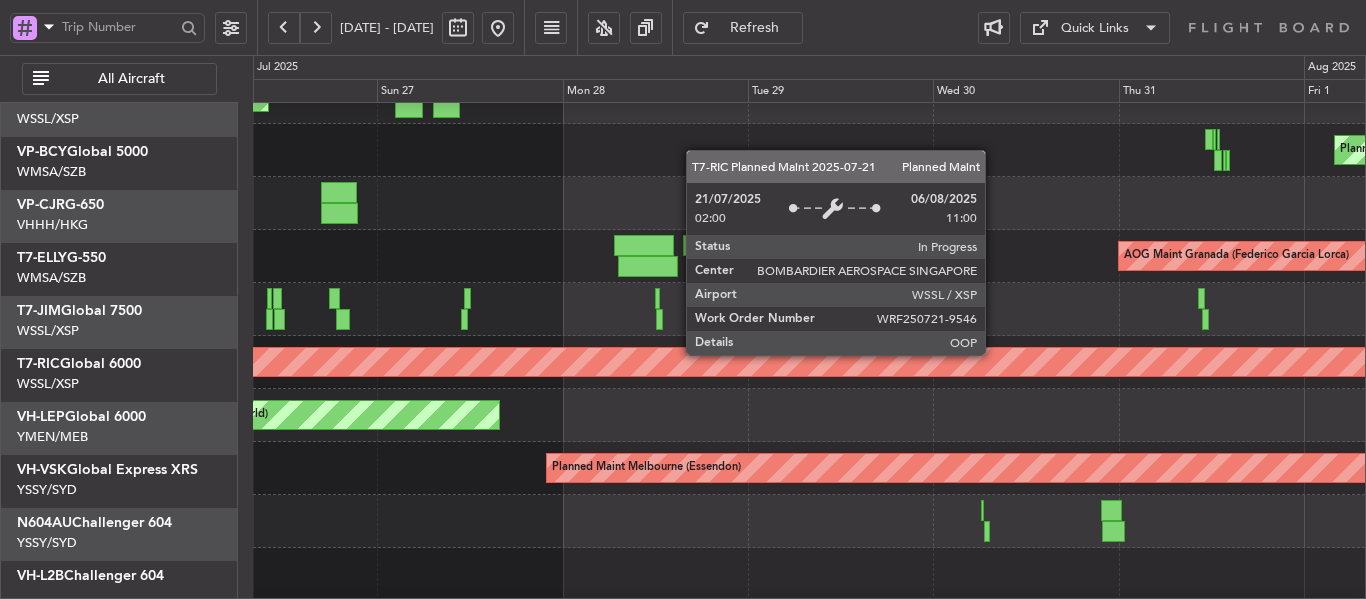 click on "Planned Maint Singapore (Seletar)" at bounding box center [797, 362] 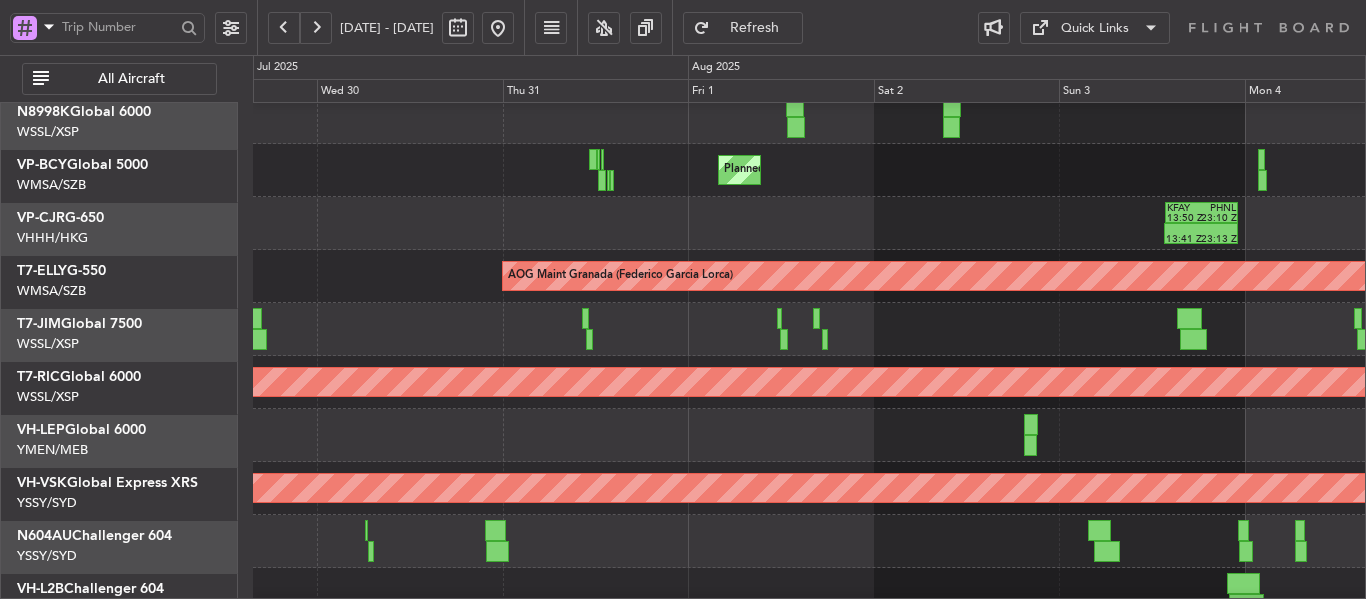 click on "Planned Maint Singapore (Seletar)" 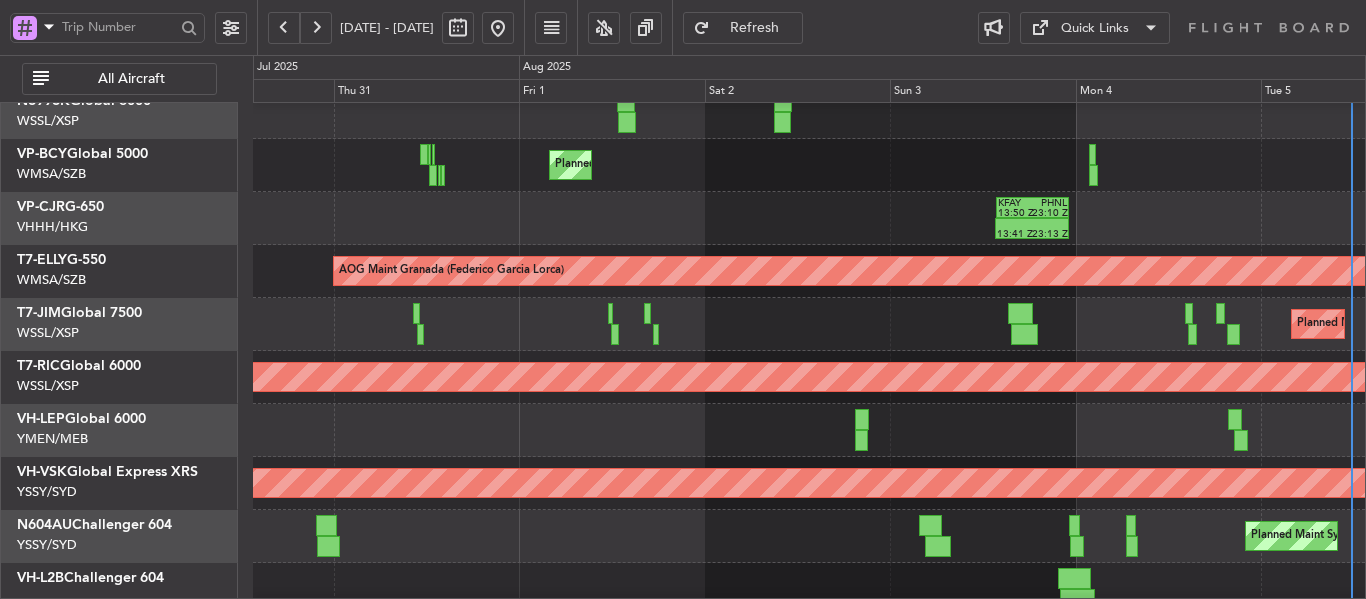 click on "Planned Maint [CITY] ([CITY] - [CITY])
13:41 Z
23:13 Z
KFAY
13:50 Z
PHNL
23:10 Z
-
-
PHNL
19:50 Z
VHHH
06:10 Z
AOG Maint [CITY] ([NAME])
Planned Maint [CITY] ([CITY])
Planned Maint [CITY] ([CITY])
Planned Maint [CITY] ([CITY])
Planned Maint [CITY] ([CITY])" 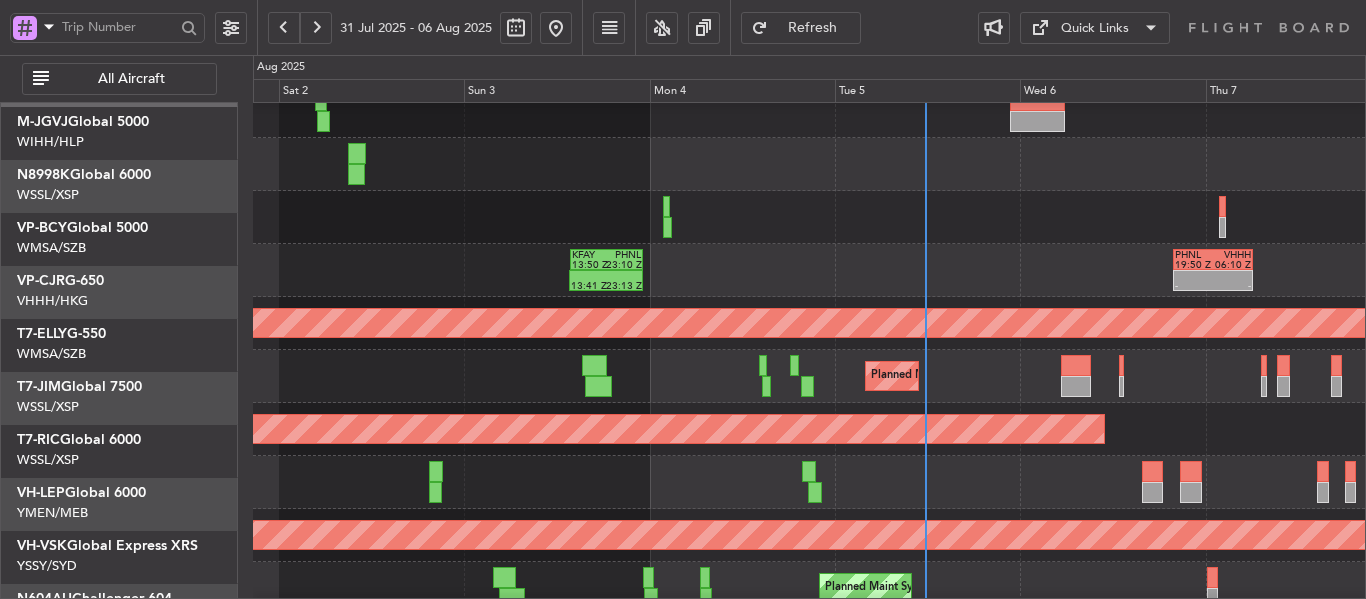 click on "Planned Maint Dubai (Al Maktoum Intl)" 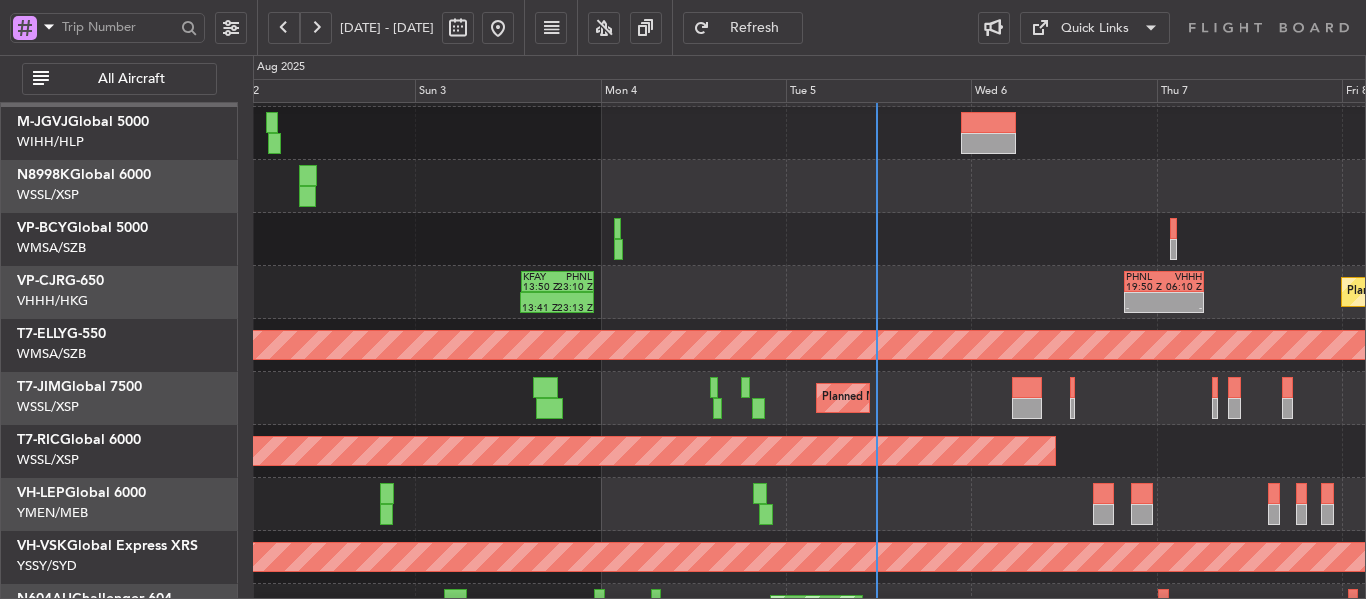 click on "[DATE]" 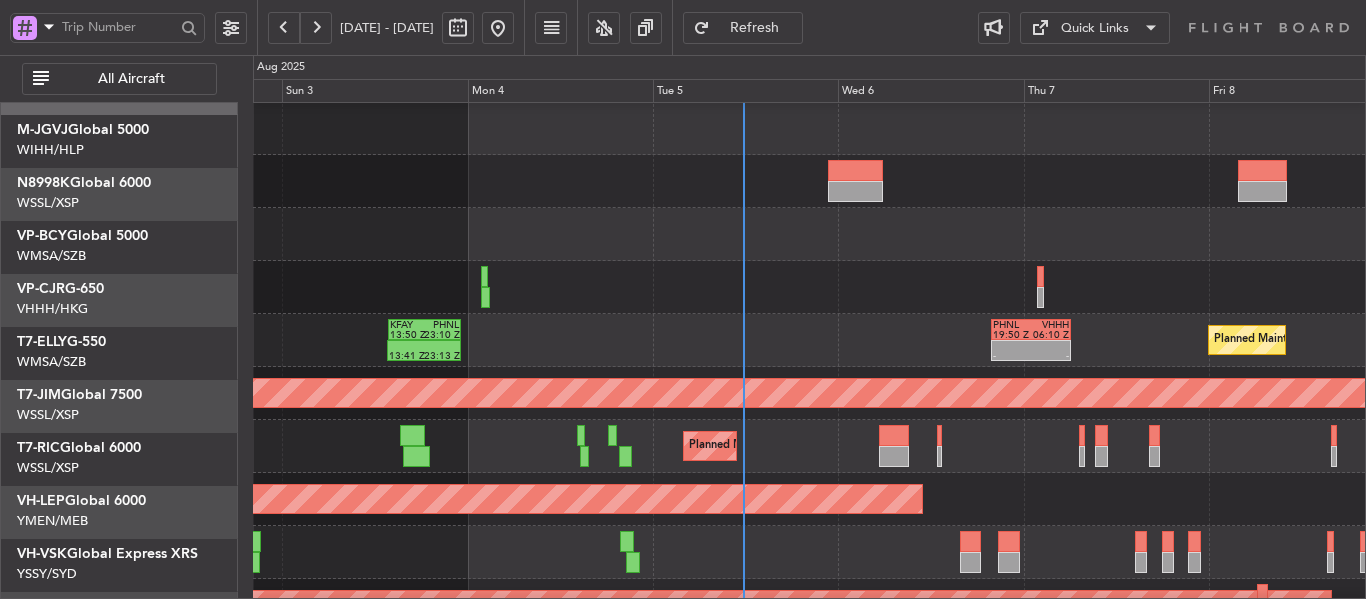 scroll, scrollTop: 0, scrollLeft: 0, axis: both 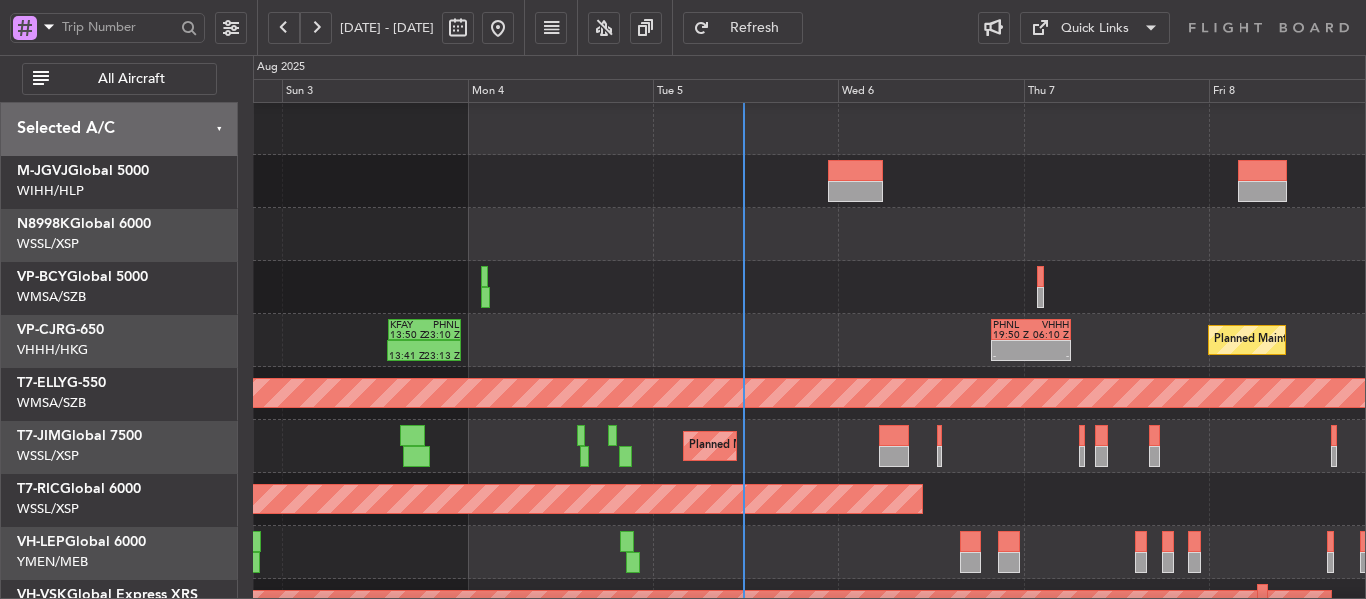 click on "[FIRST] [LAST]" 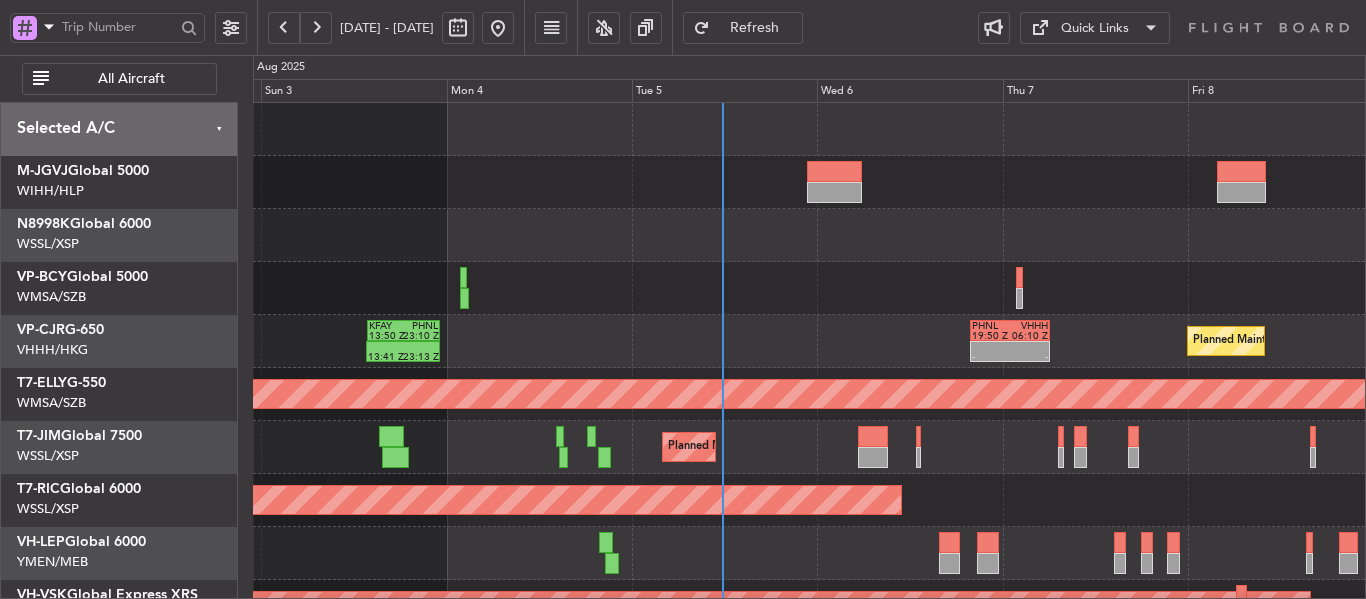 click on "[FIRST] [LAST]" 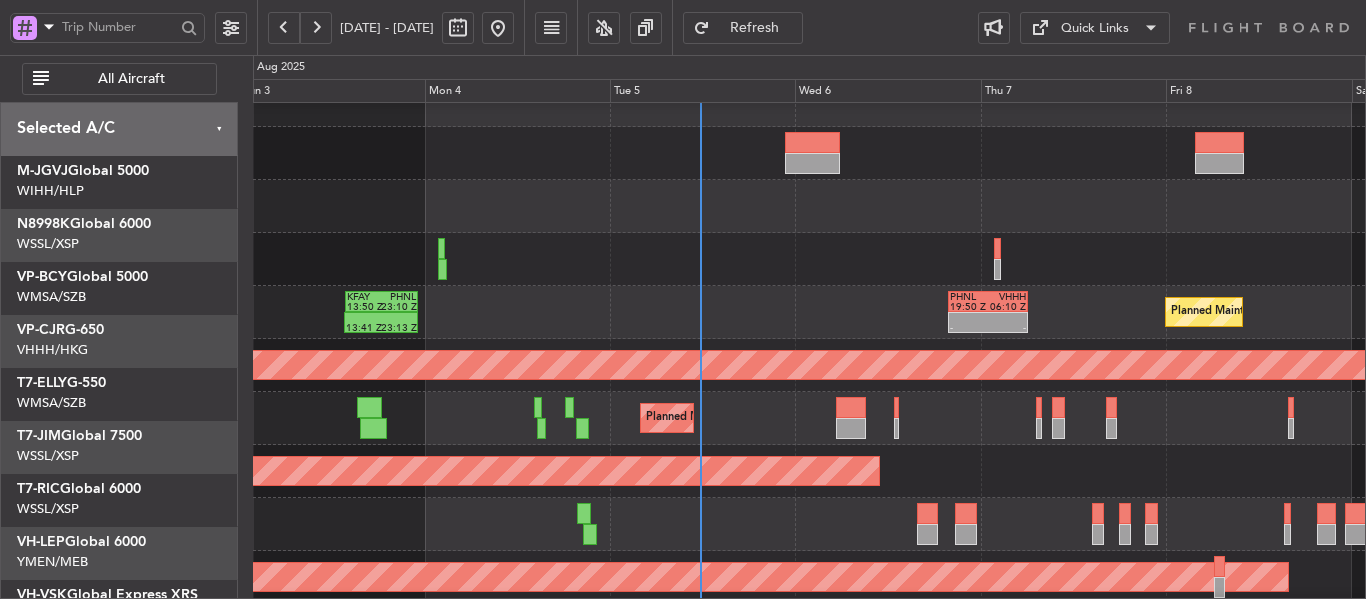 scroll, scrollTop: 139, scrollLeft: 0, axis: vertical 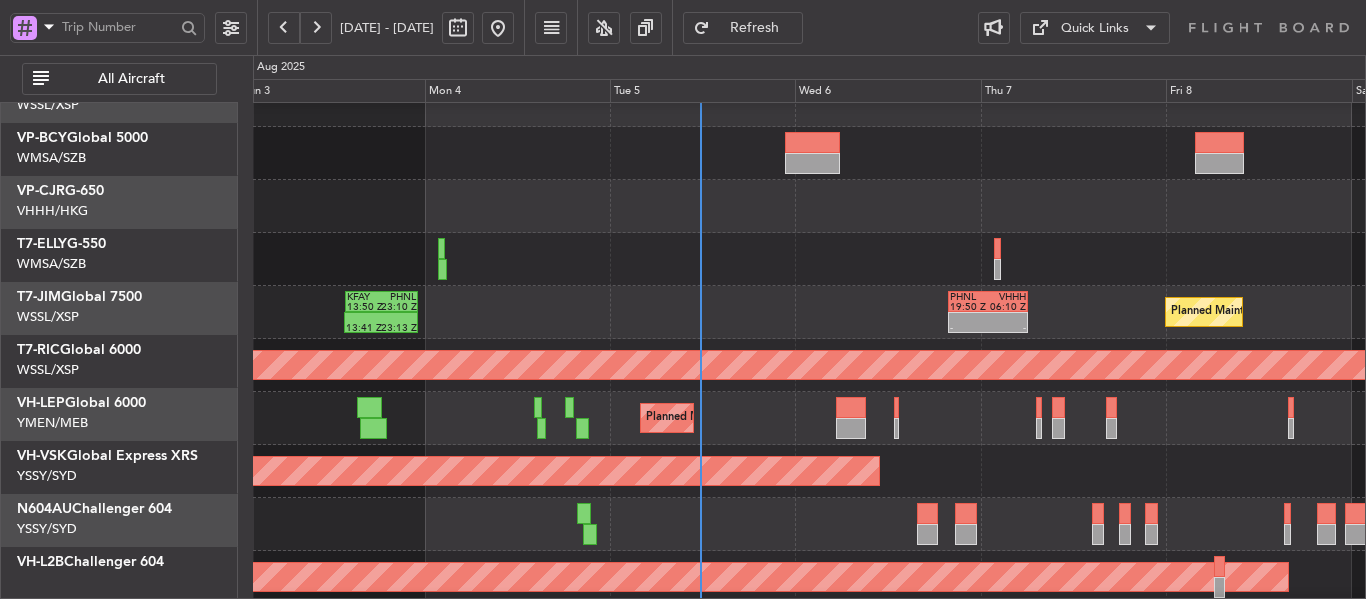 click on "[DATE]" 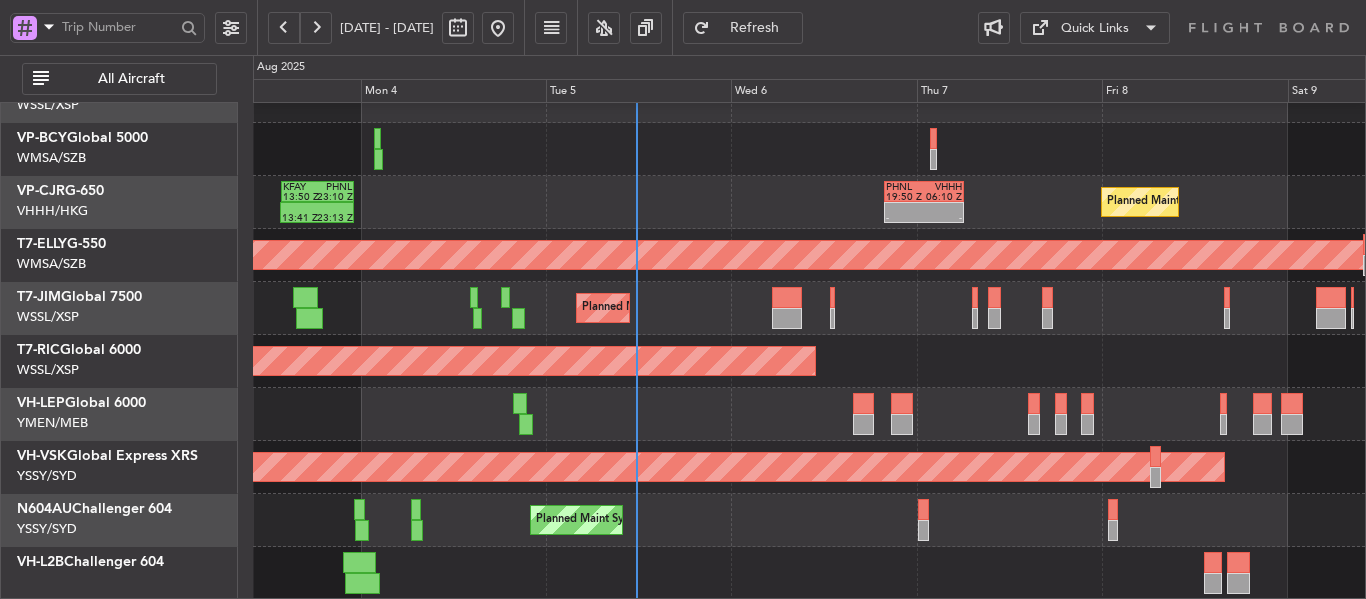 click on "[FIRST] [LAST]" 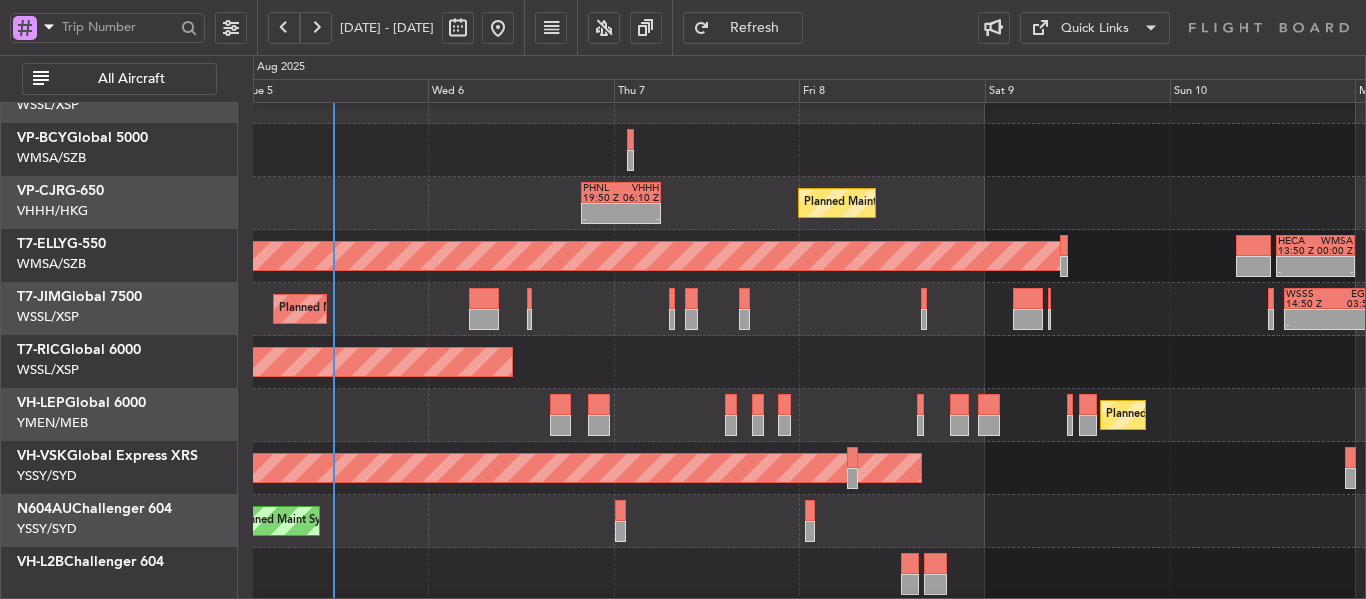 scroll, scrollTop: 138, scrollLeft: 0, axis: vertical 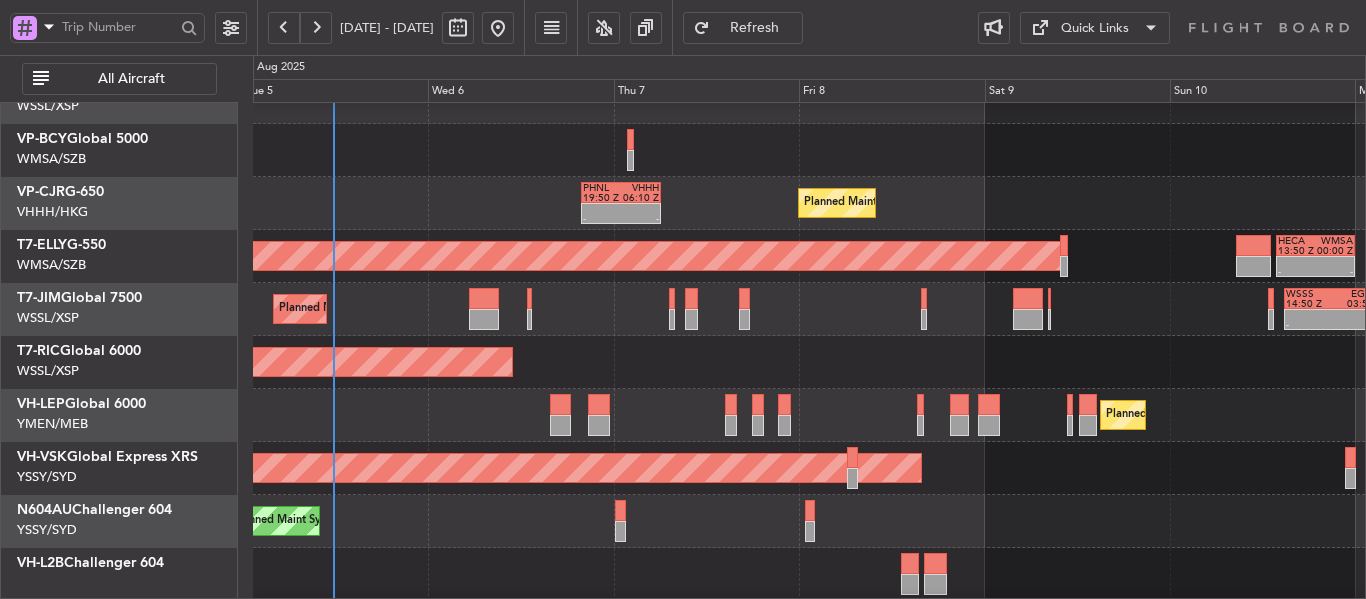 click 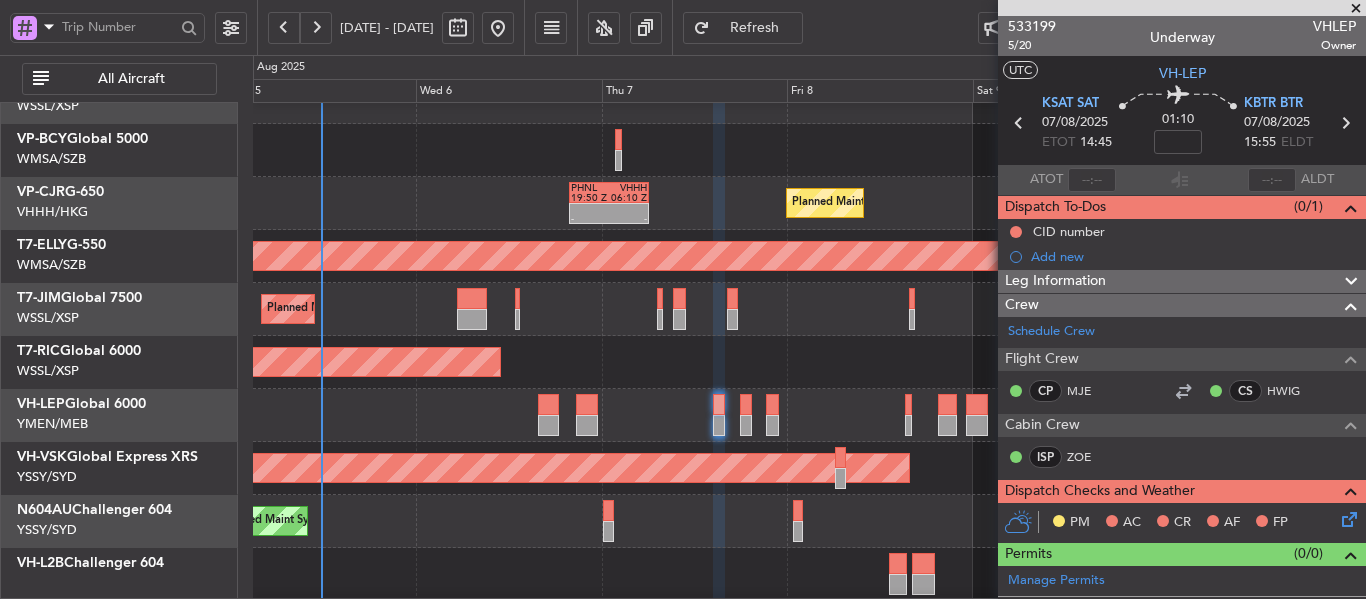 click at bounding box center [1356, 9] 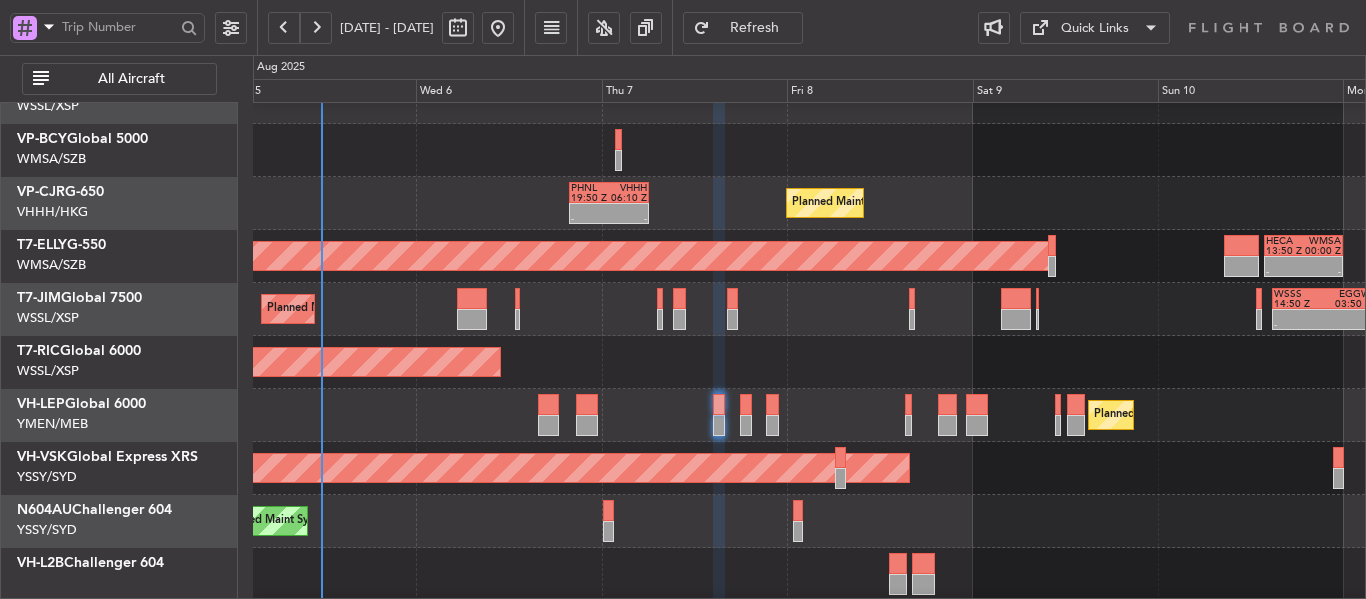 type on "0" 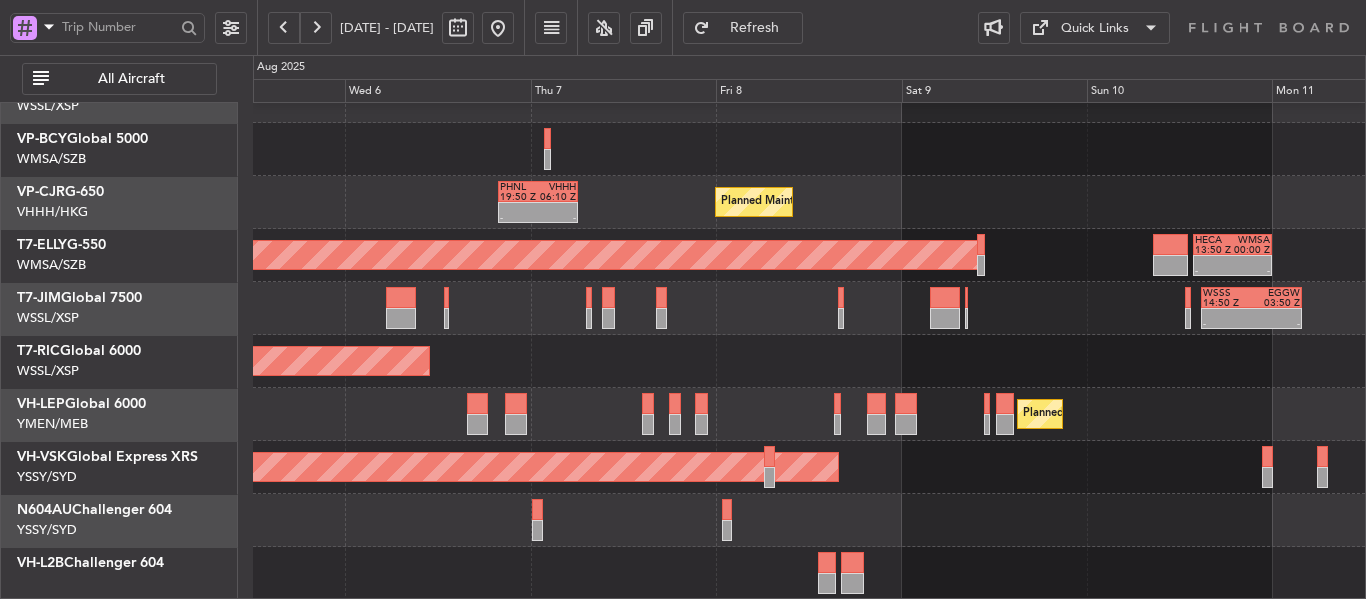 scroll, scrollTop: 139, scrollLeft: 0, axis: vertical 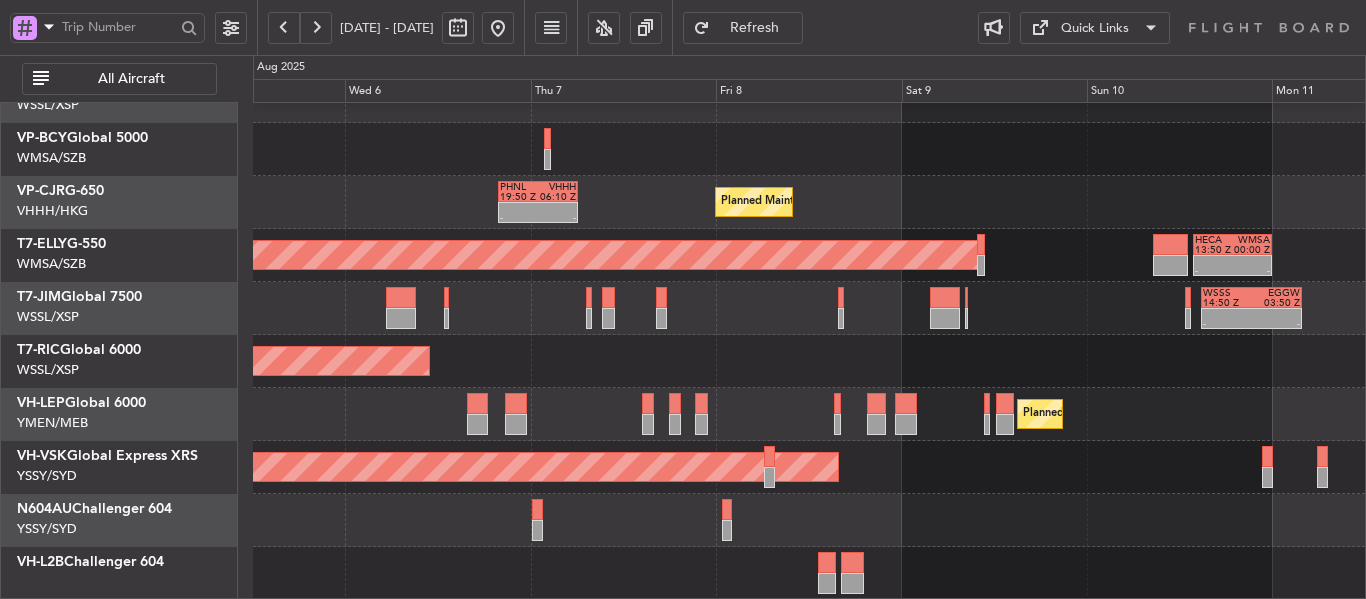 click on "[FIRST] [LAST]" 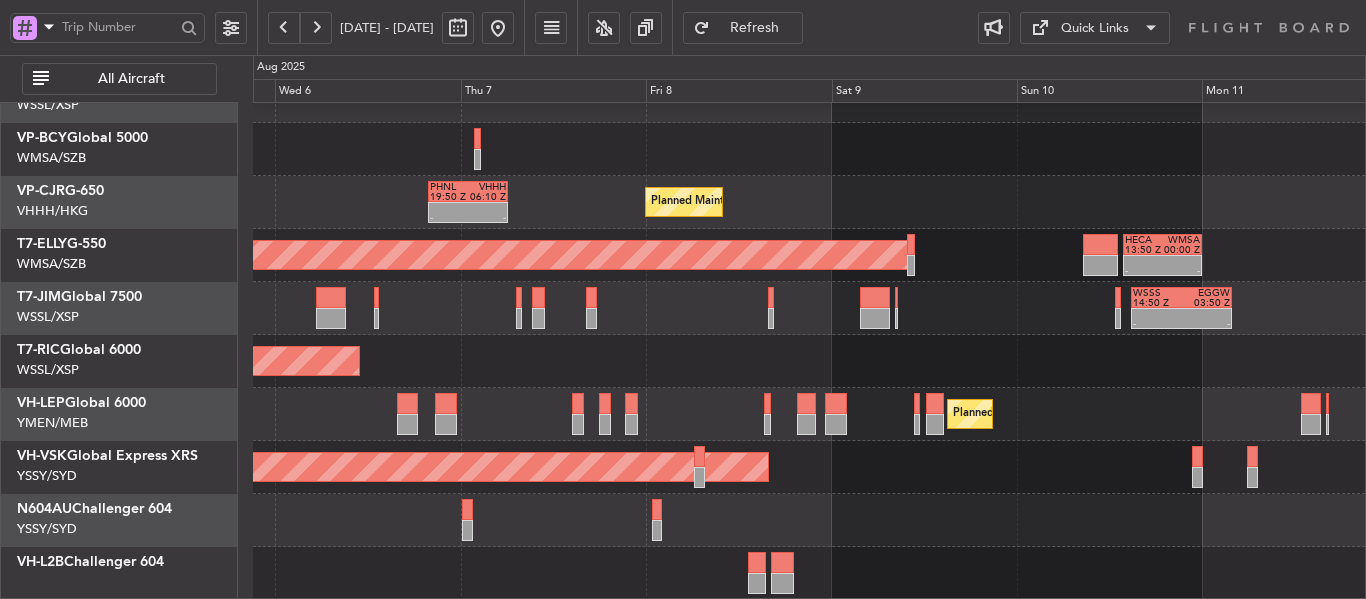 scroll, scrollTop: 138, scrollLeft: 0, axis: vertical 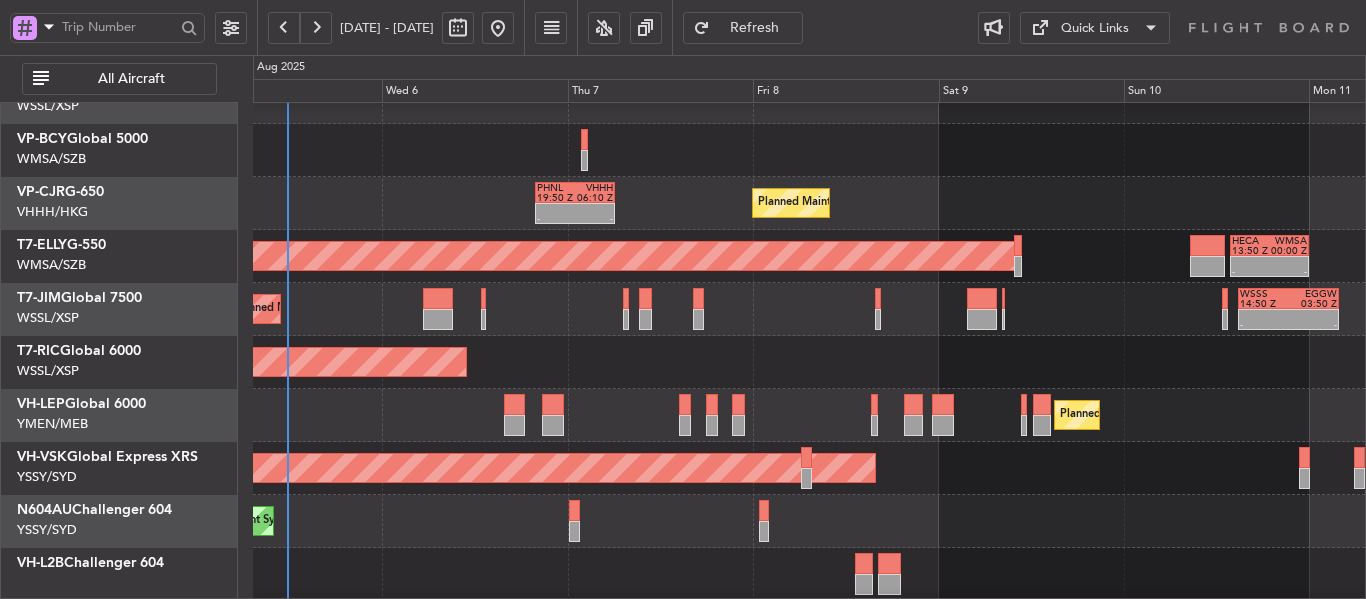 click on "Planned Maint Singapore (Seletar)" 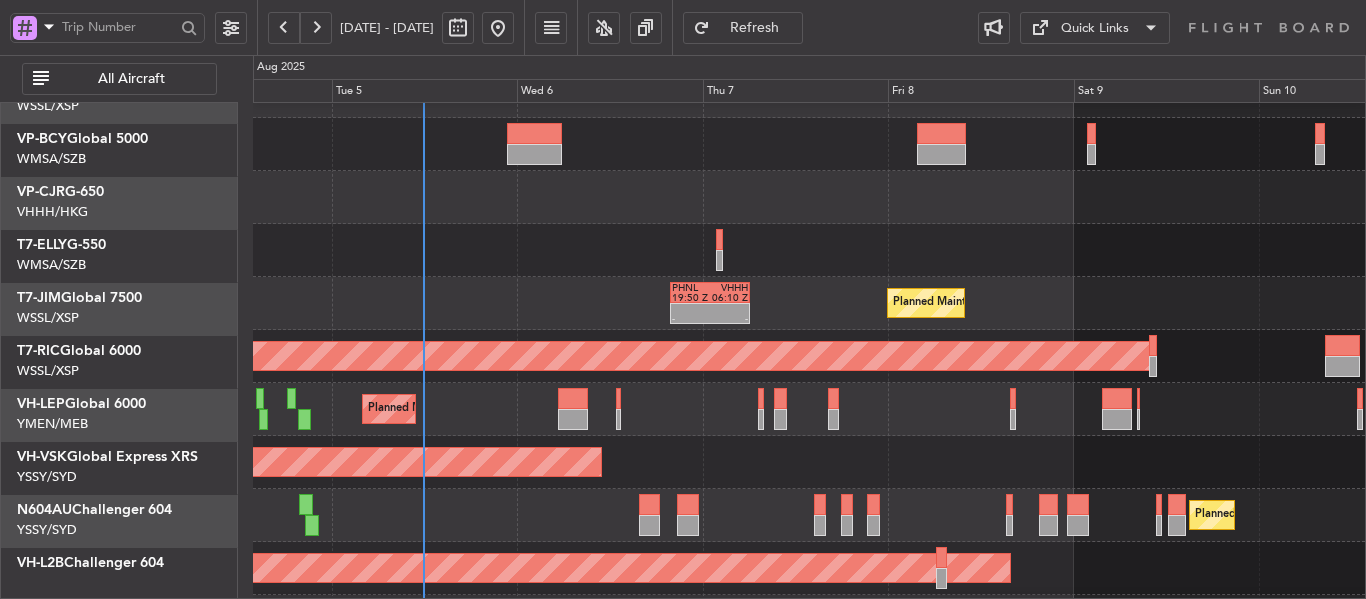 scroll, scrollTop: 0, scrollLeft: 0, axis: both 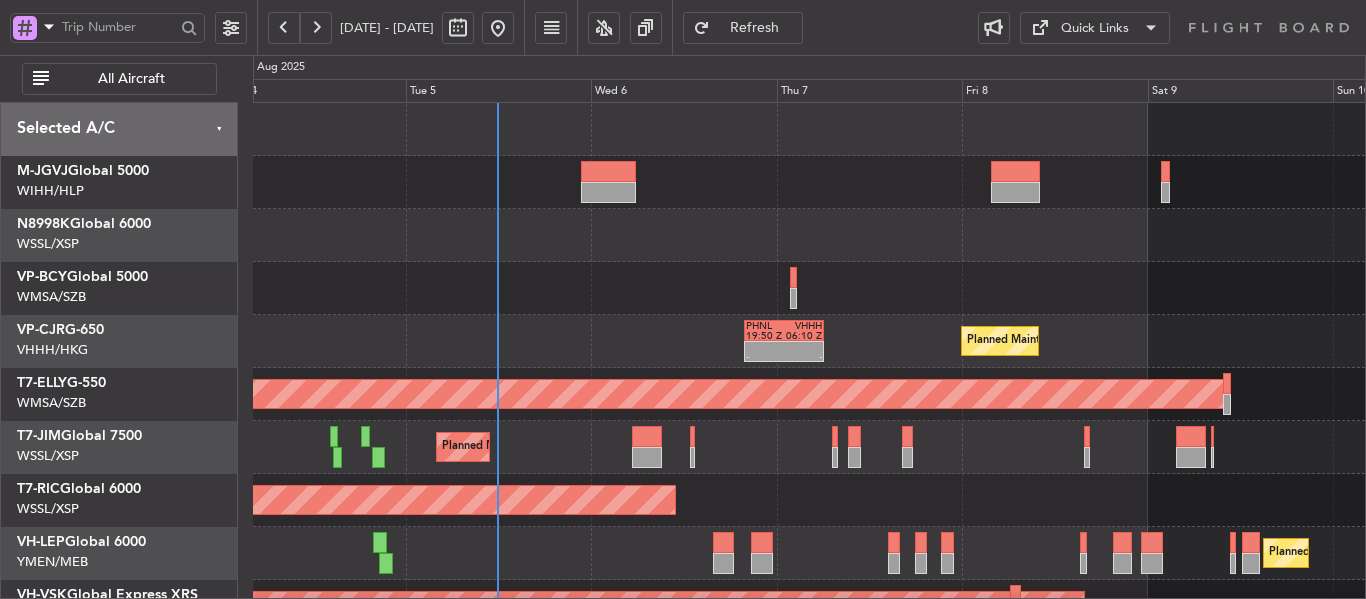 click on "Planned Maint Hong Kong (Hong Kong Intl)
-
-
PHNL
19:50 Z
VHHH
06:10 Z
KFAY
13:50 Z
PHNL
23:10 Z
13:41 Z
23:13 Z" 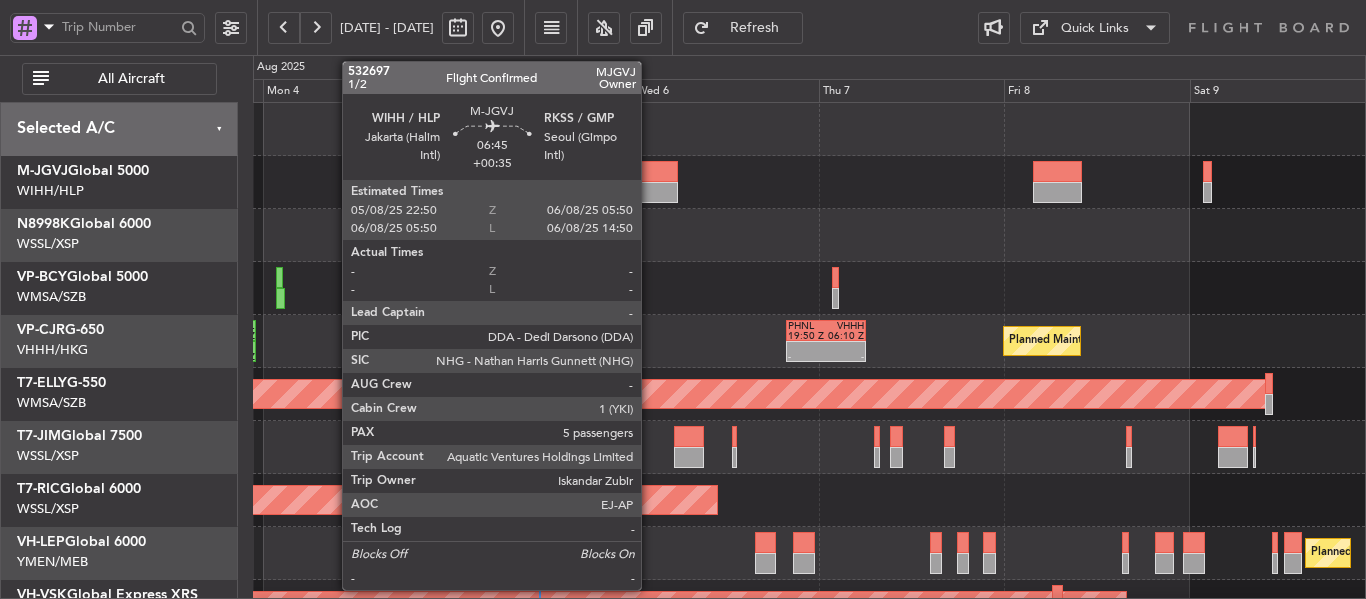 click 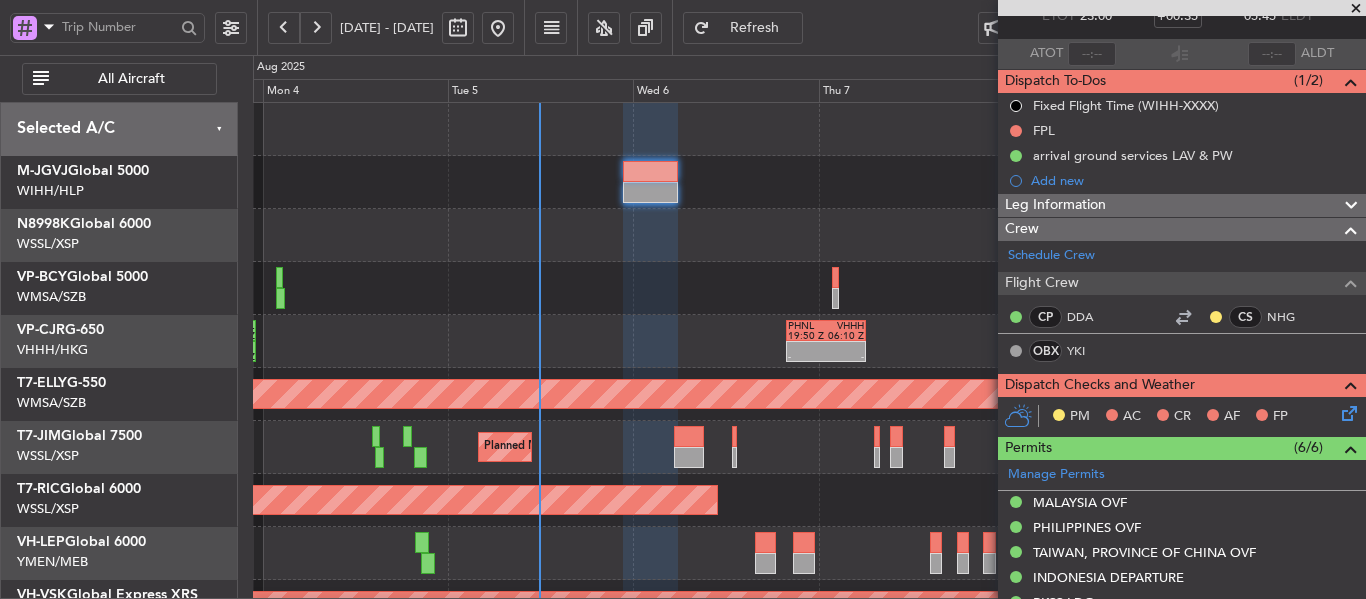 scroll, scrollTop: 0, scrollLeft: 0, axis: both 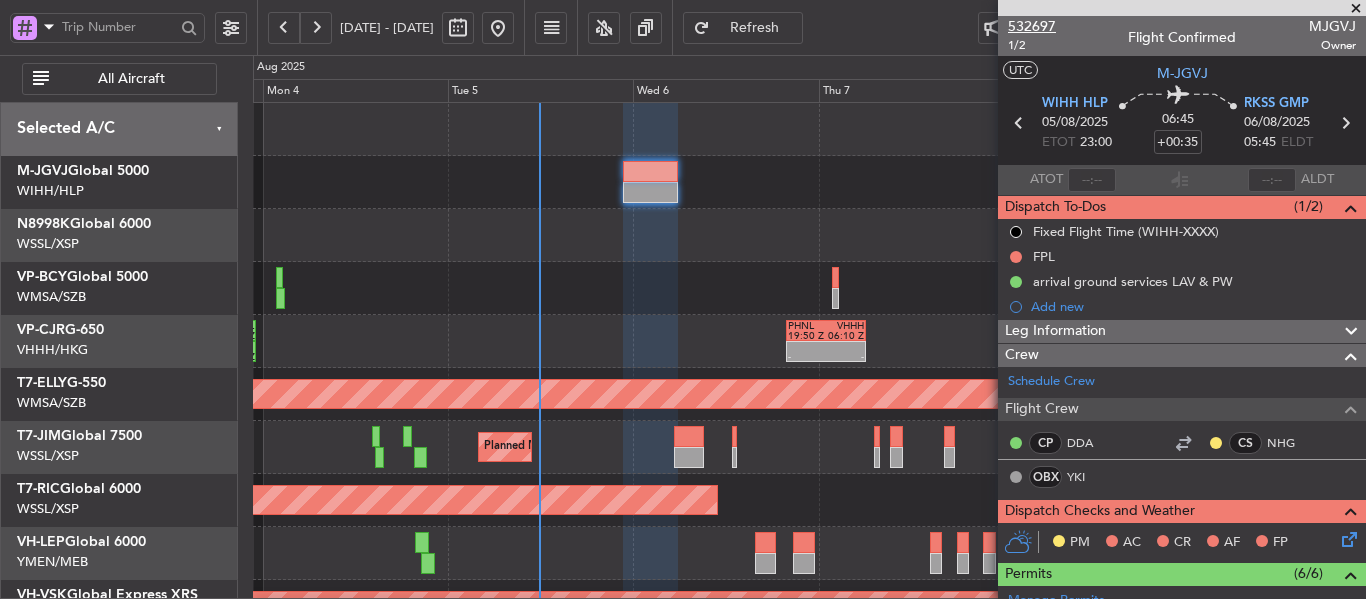 click on "532697" at bounding box center [1032, 26] 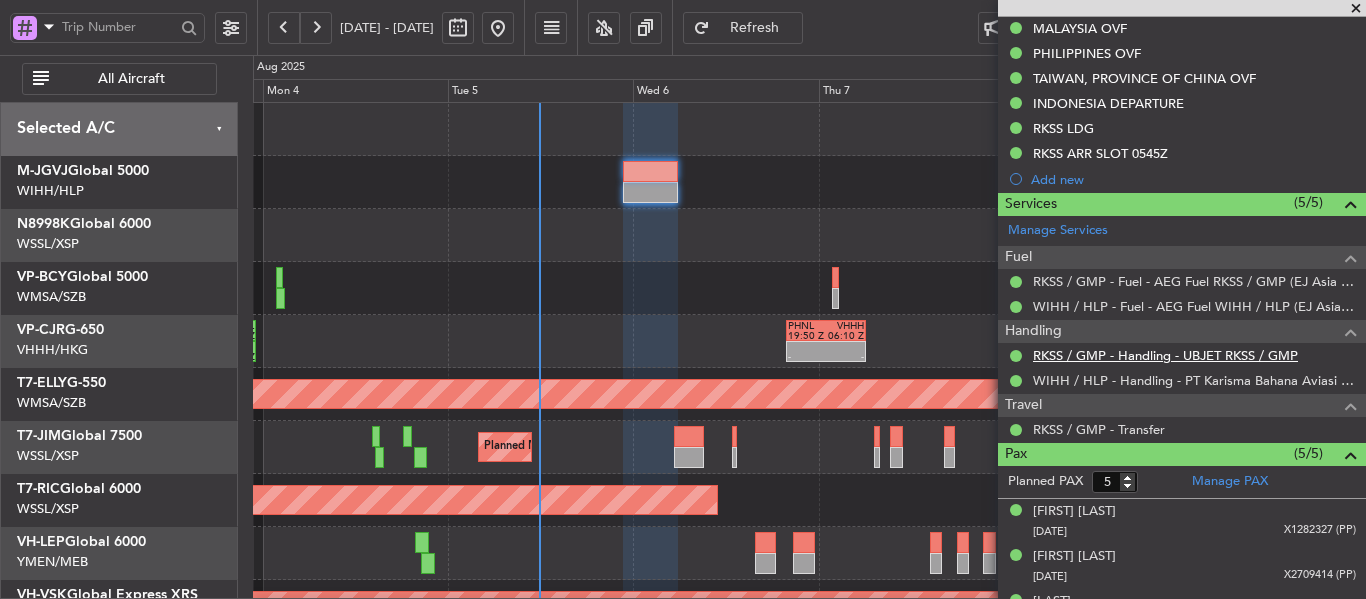 scroll, scrollTop: 724, scrollLeft: 0, axis: vertical 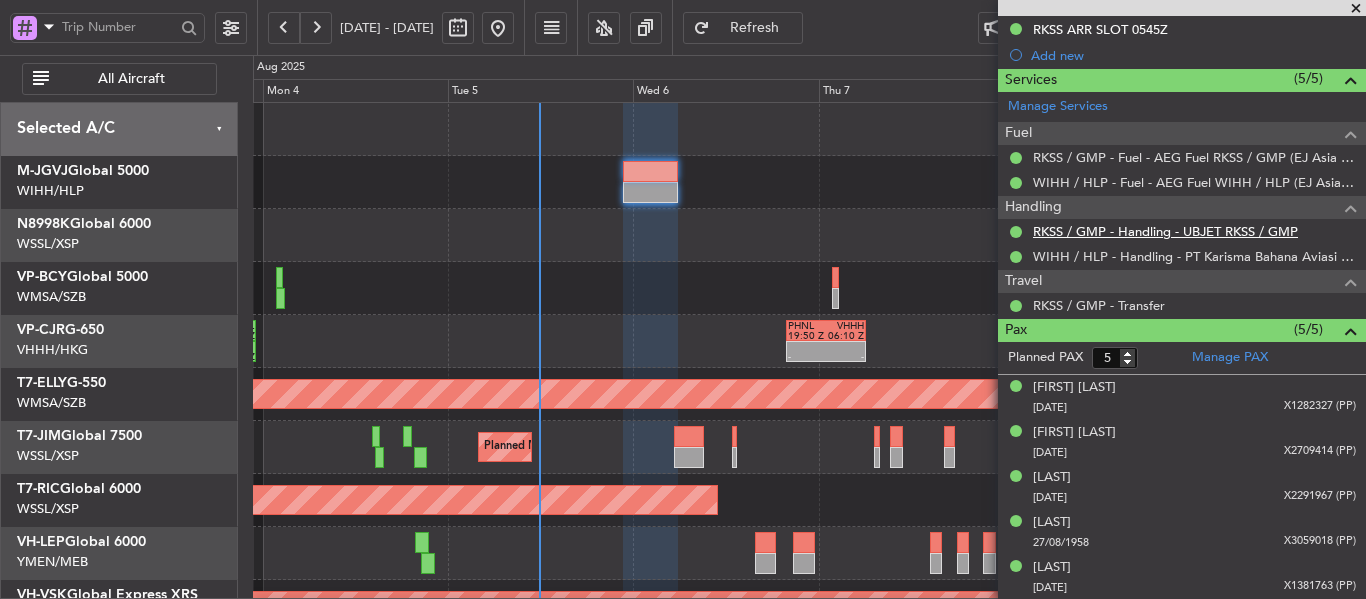 click on "RKSS / GMP - Handling - UBJET  RKSS / GMP" at bounding box center [1165, 231] 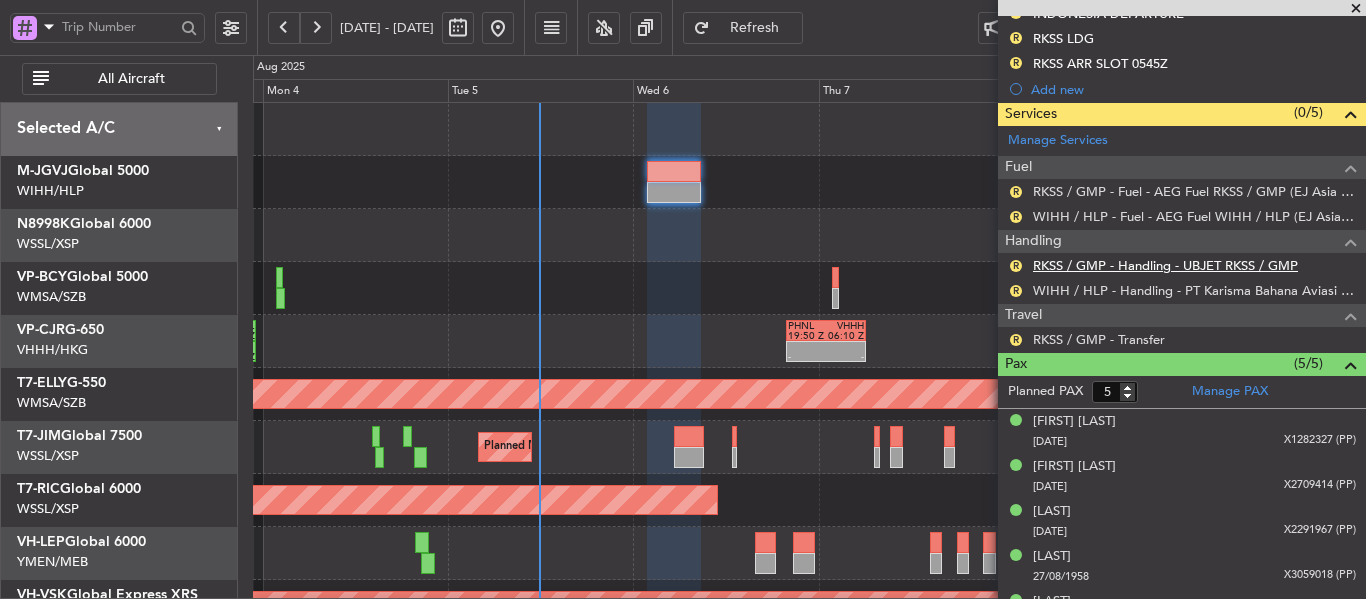 scroll, scrollTop: 758, scrollLeft: 0, axis: vertical 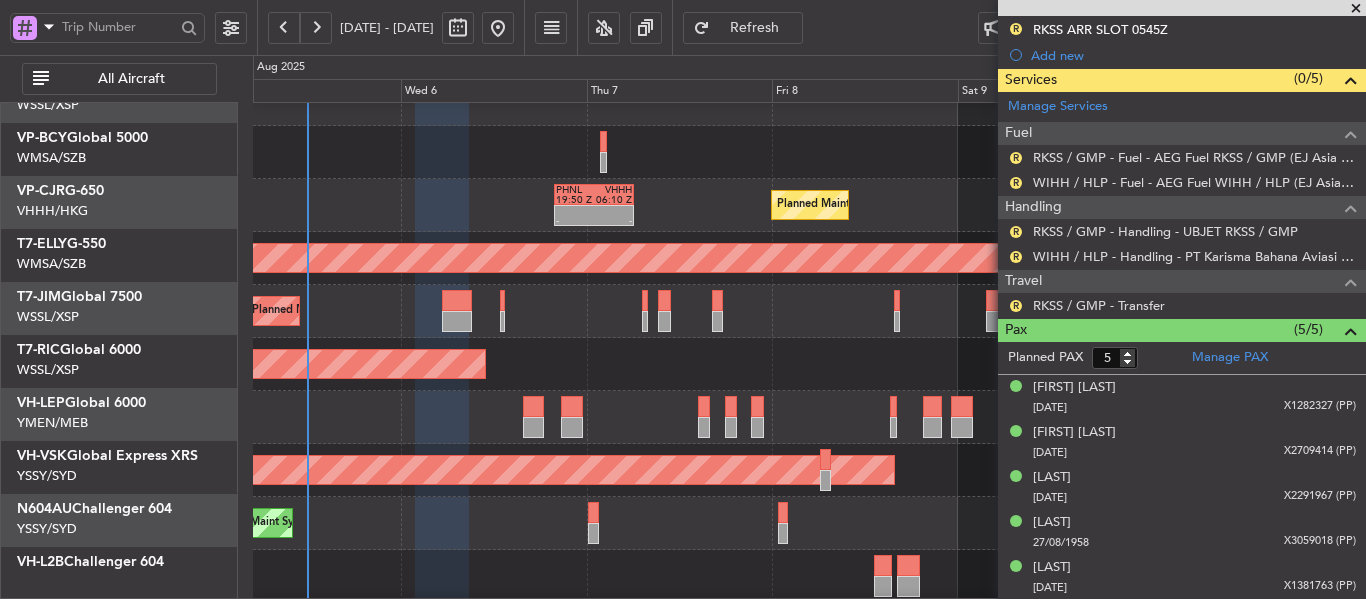 click on "Planned Maint [CITY] ([CITY] [NAME])
-
-
PHNL
19:50 Z
VHHH
06:10 Z
13:41 Z
23:13 Z
KFAY
13:50 Z
PHNL
23:10 Z
AOG Maint [CITY] ([NAME])
-
-
HECA
13:50 Z
WMSA
00:00 Z
Planned Maint [CITY] ([CITY])
-
-
WSSS
14:50 Z
EGGW
03:50 Z
Planned Maint [CITY] ([CITY])
Planned Maint [CITY] ([CITY] [NAME])
Planned Maint [CITY] ([CITY])
Planned Maint [CITY] ([CITY])" 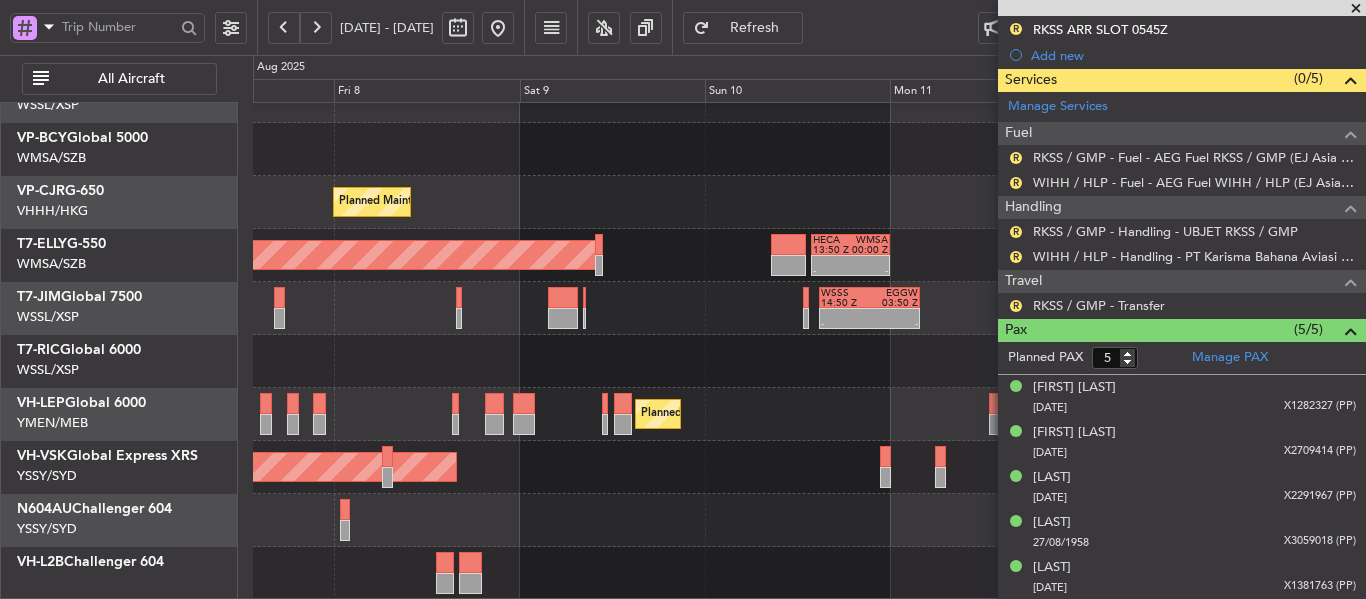 click on "[FIRST] [LAST]" 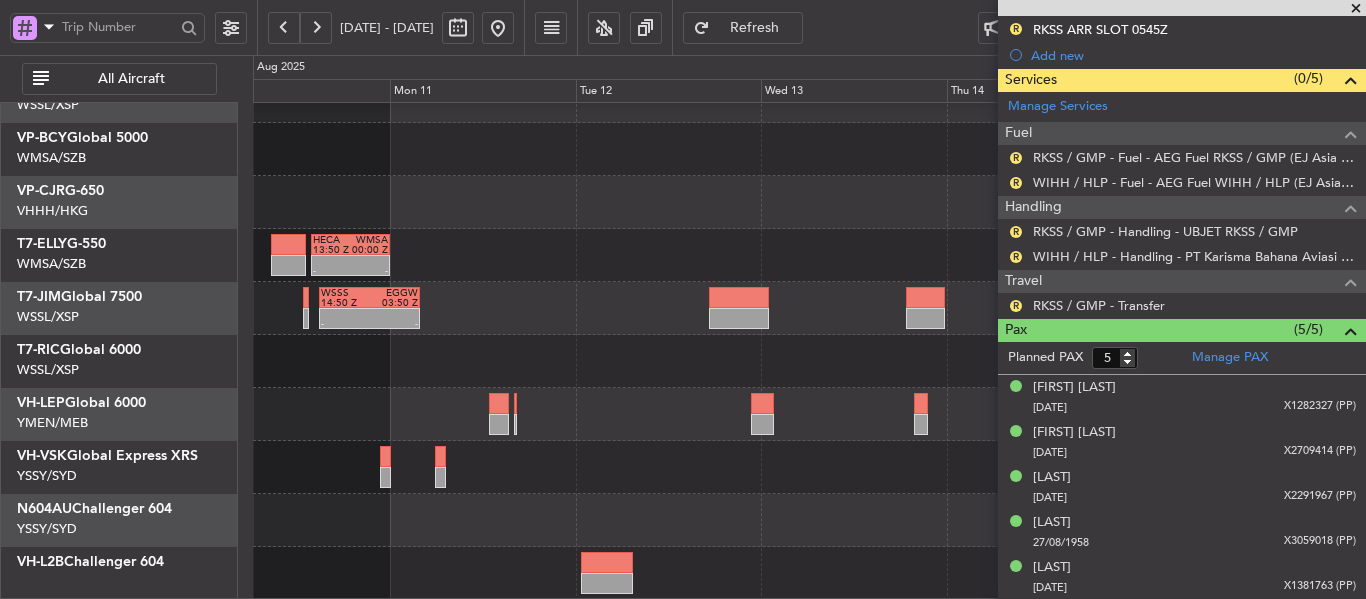 click on "-
-
HECA
13:50 Z
WMSA
00:00 Z
AOG Maint [CITY] ([NAME])
-
-
WSSS
14:50 Z
EGGW
03:50 Z
Planned Maint [CITY] ([CITY] [NAME])" 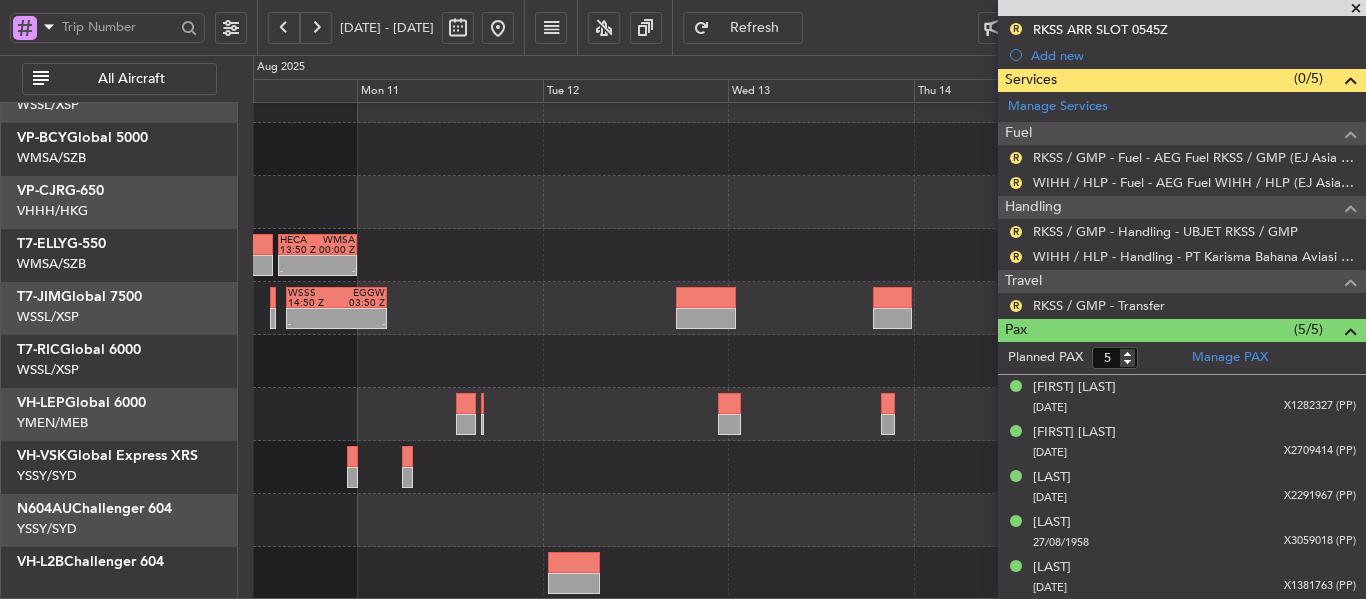 click on "-
-
HECA
13:50 Z
WMSA
00:00 Z
AOG Maint [CITY] ([NAME])
-
-
WSSS
14:50 Z
EGGW
03:50 Z
Planned Maint [CITY] ([CITY] [NAME])" 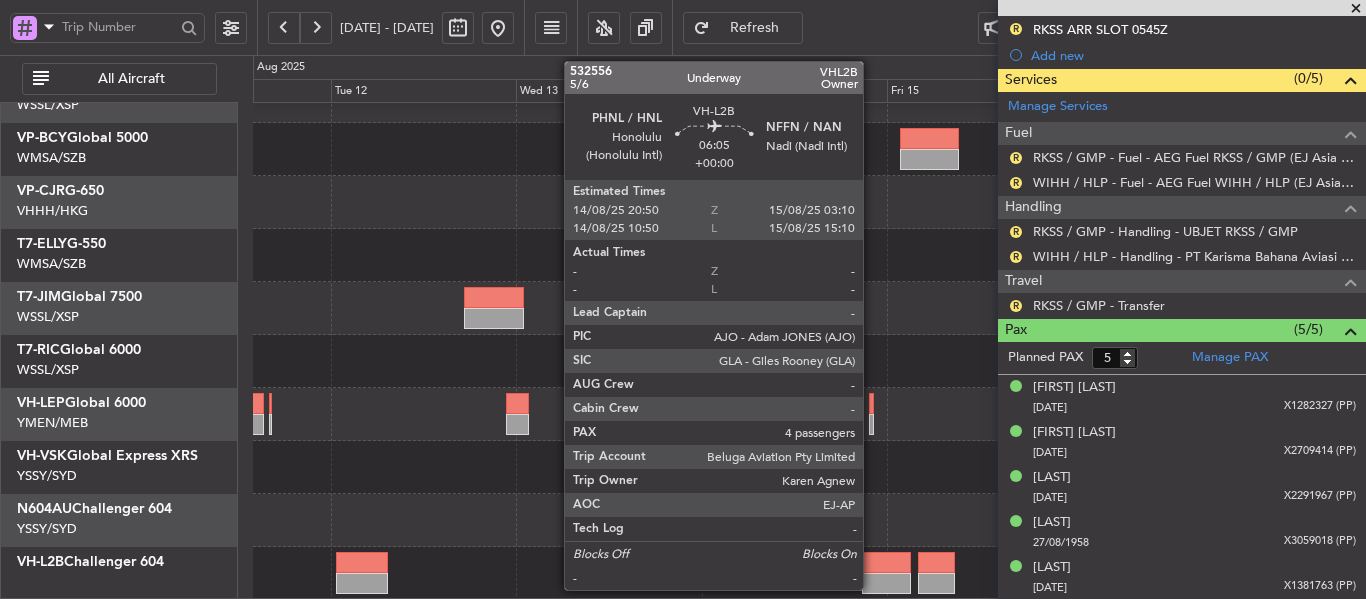 click 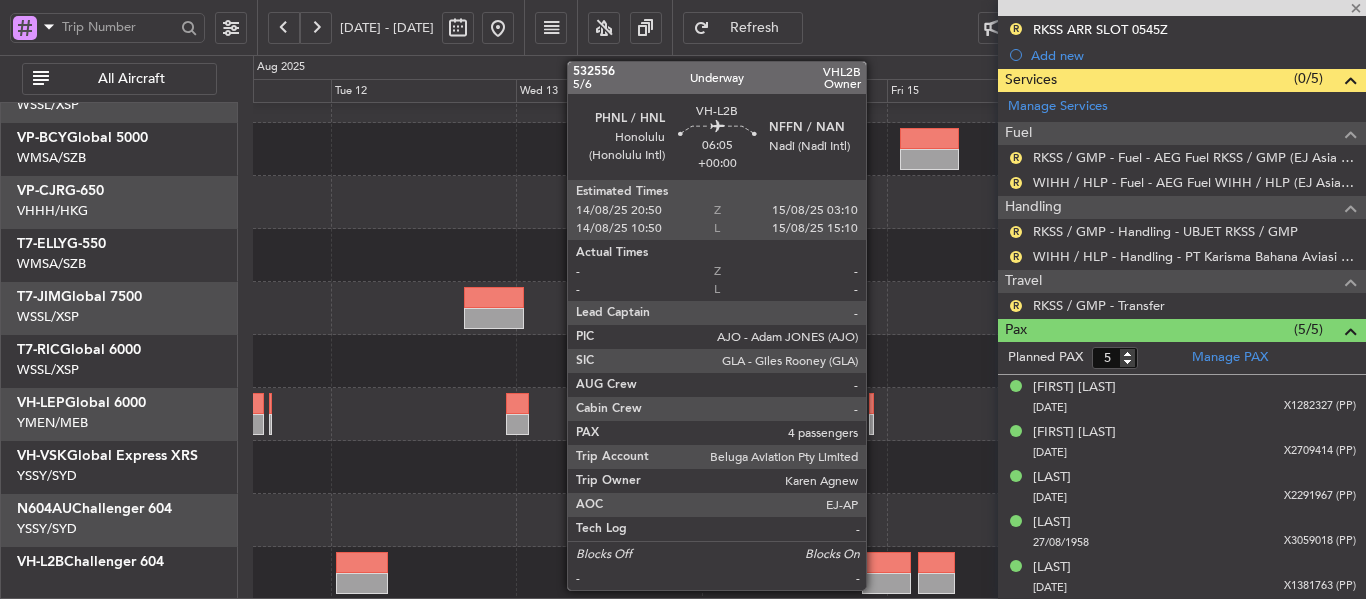 type 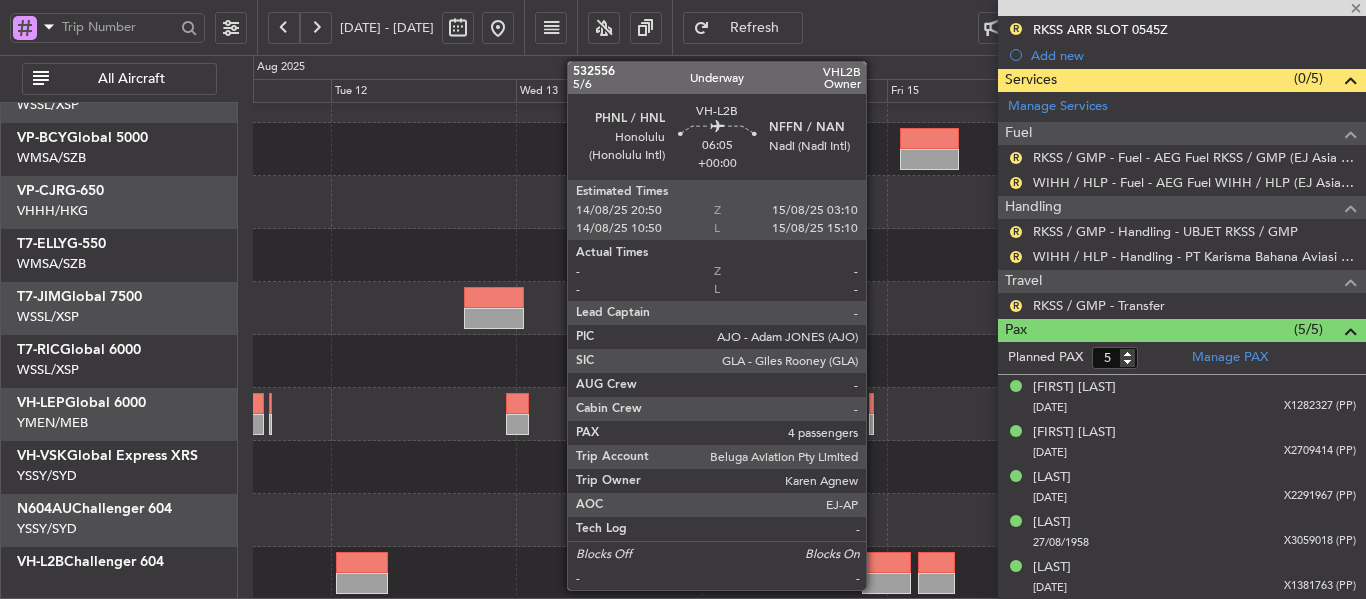 type on "4" 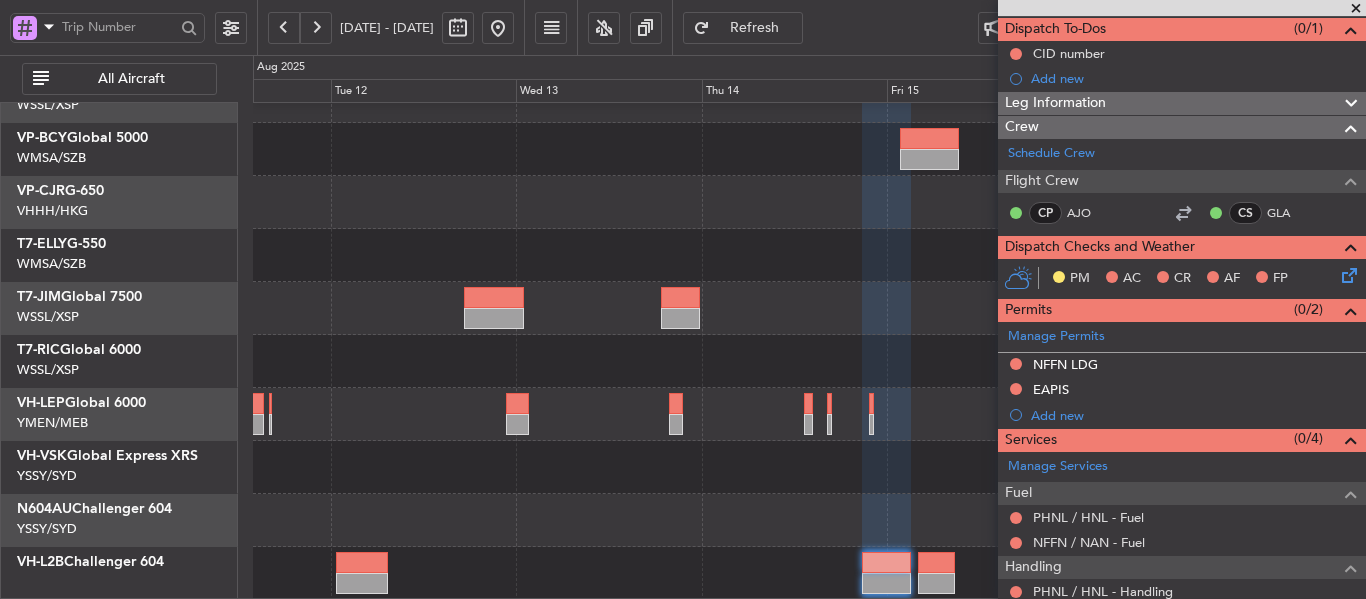 scroll, scrollTop: 144, scrollLeft: 0, axis: vertical 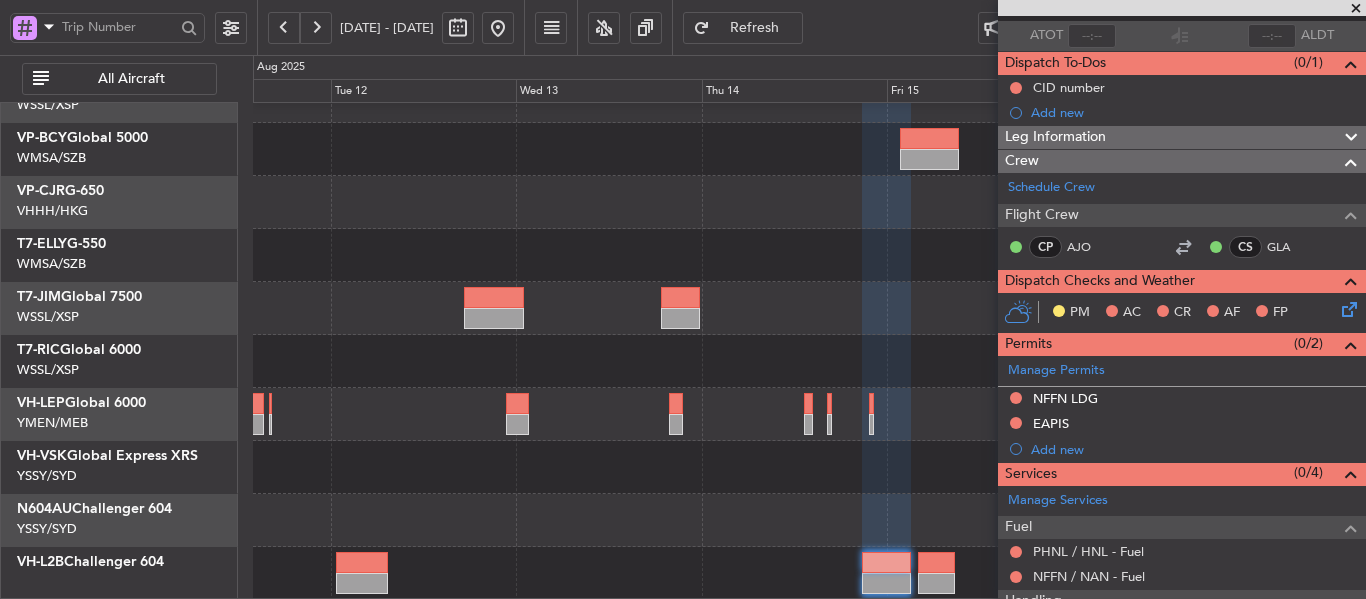 click 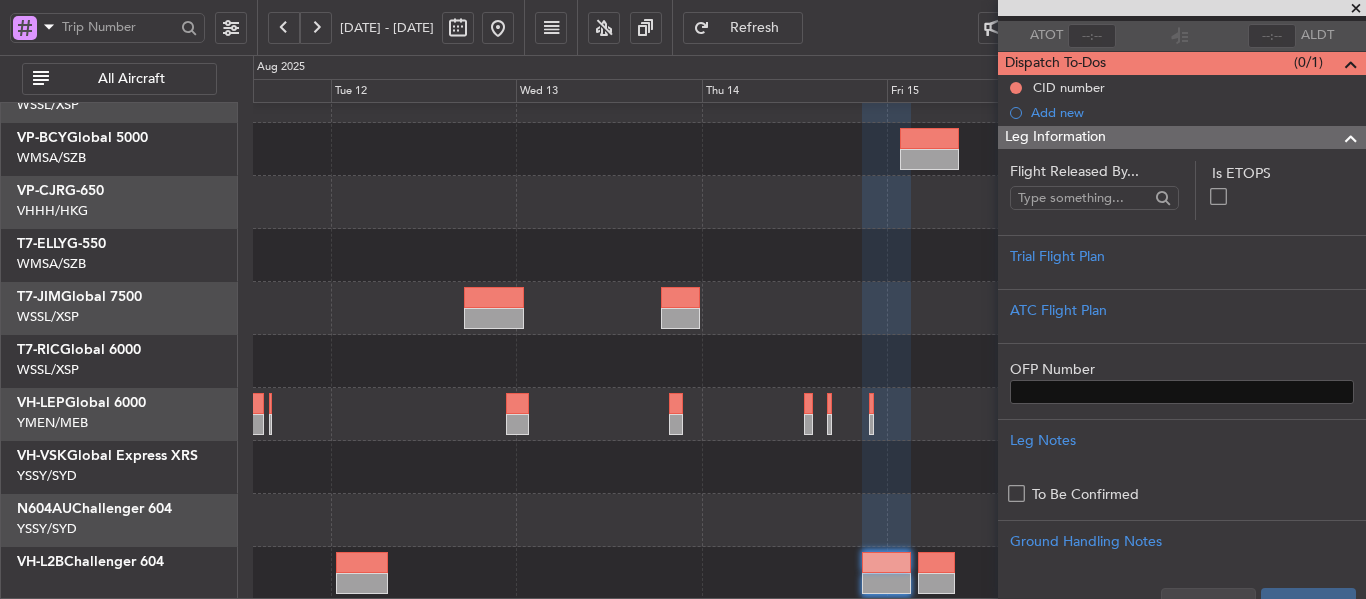 click 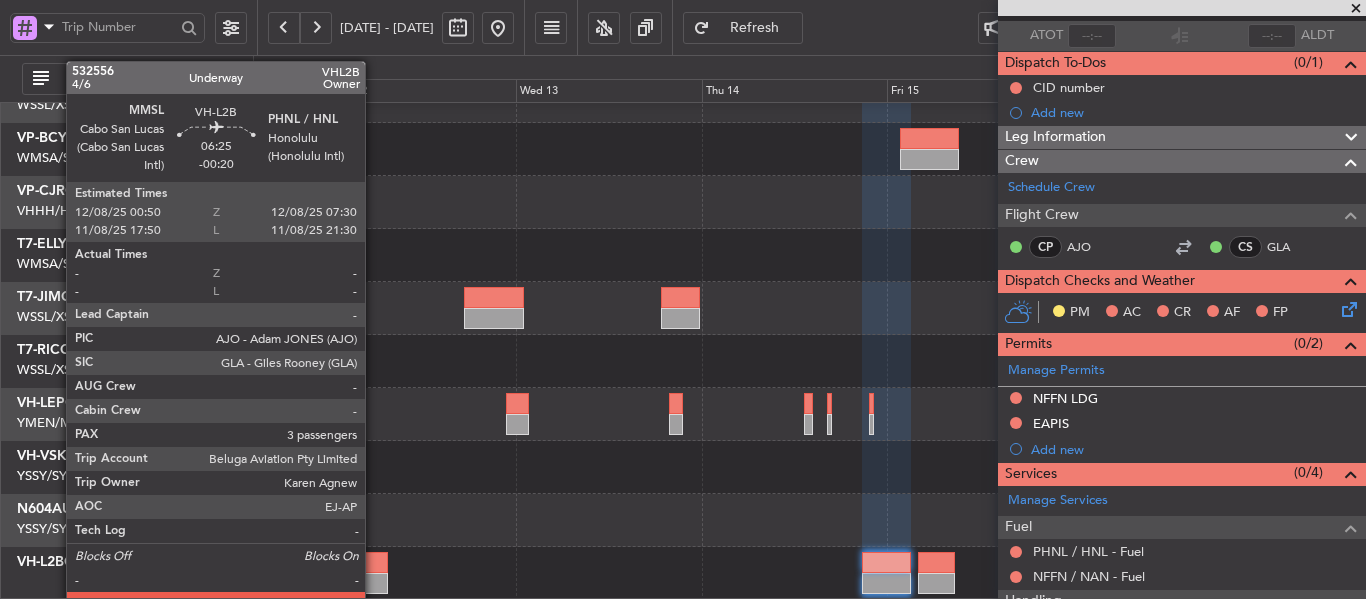 click 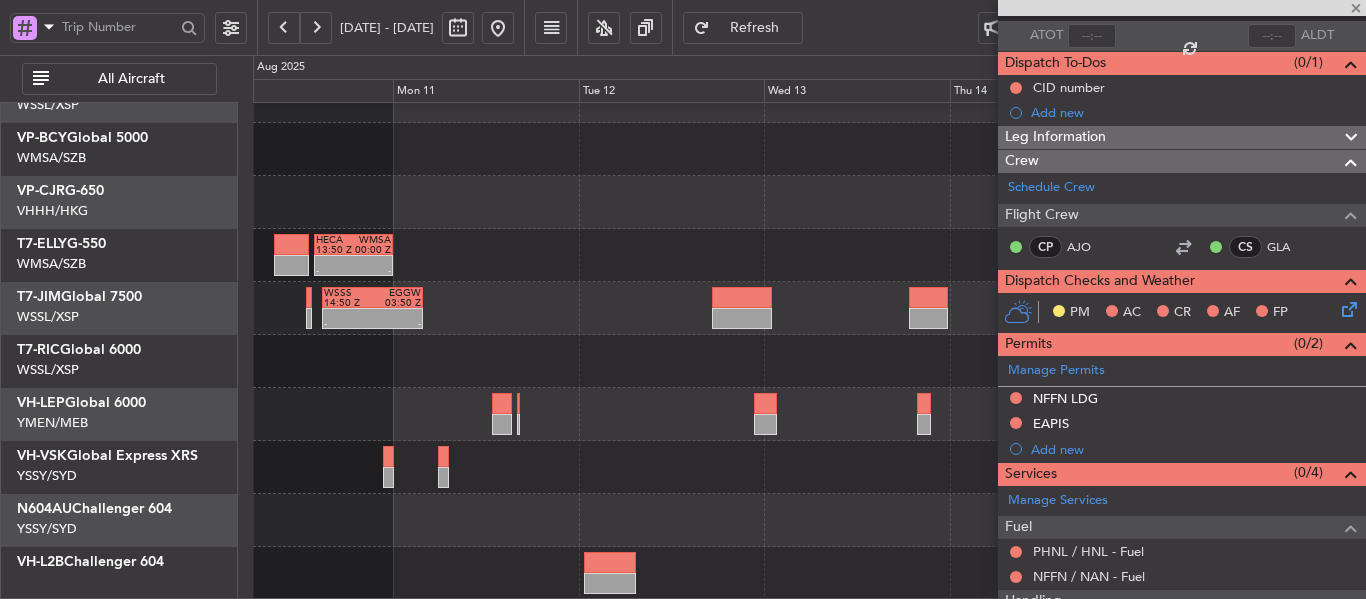 click 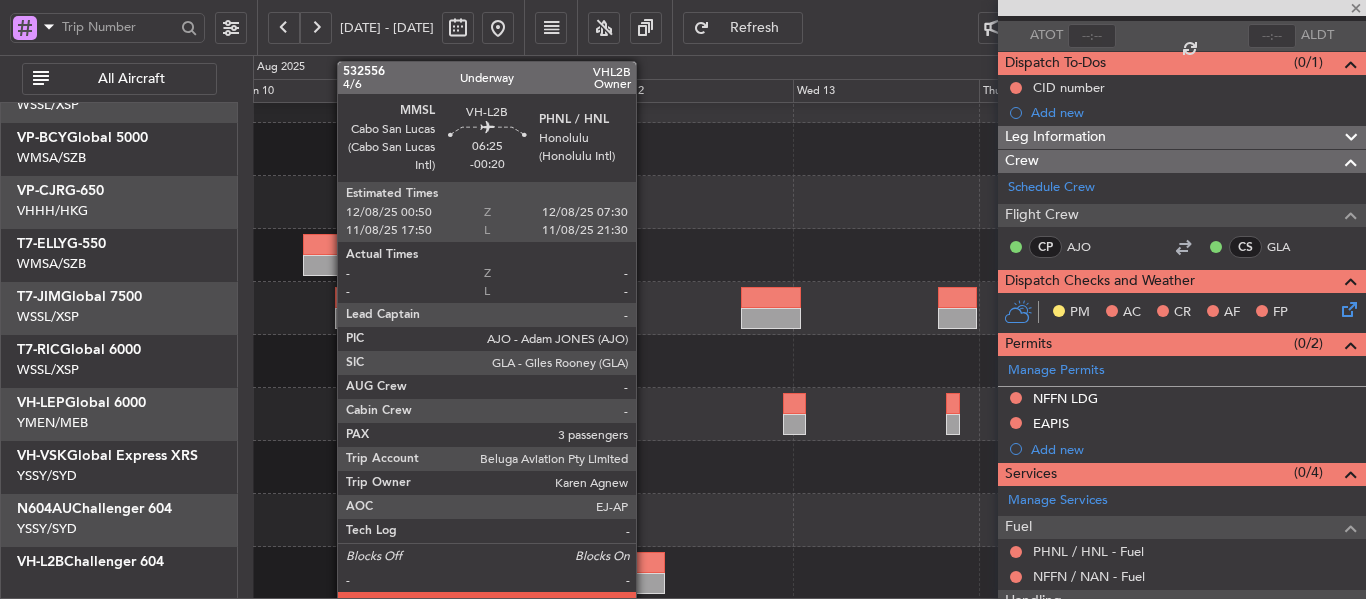 type on "-00:20" 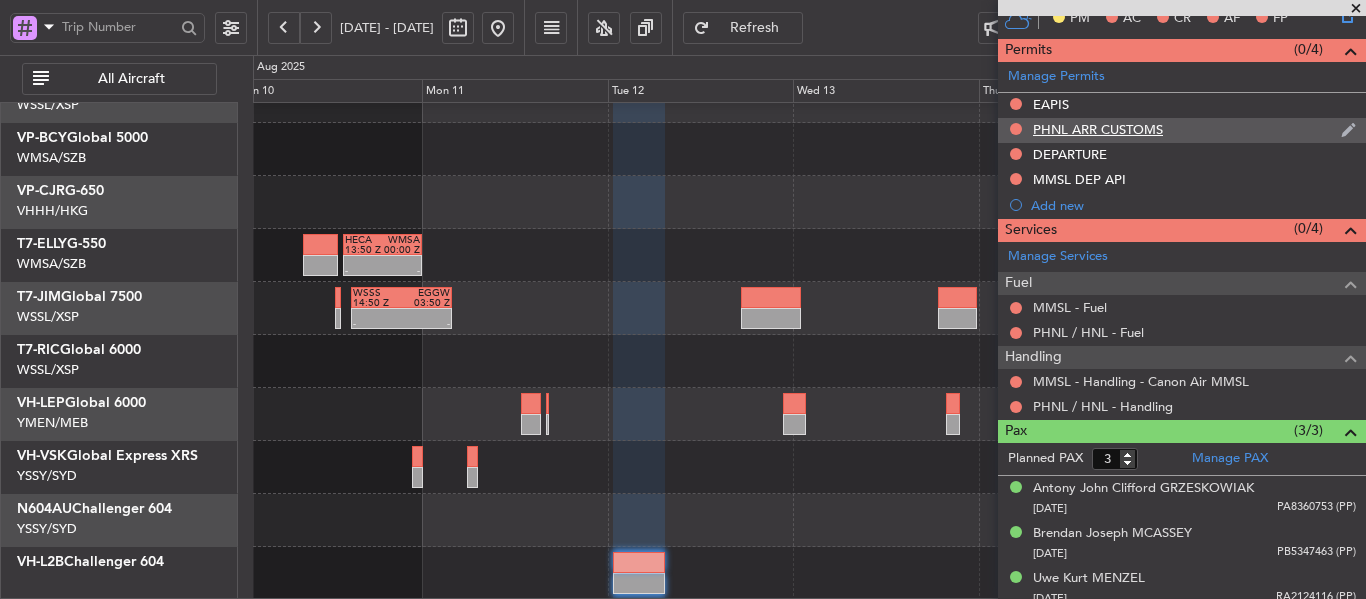 scroll, scrollTop: 444, scrollLeft: 0, axis: vertical 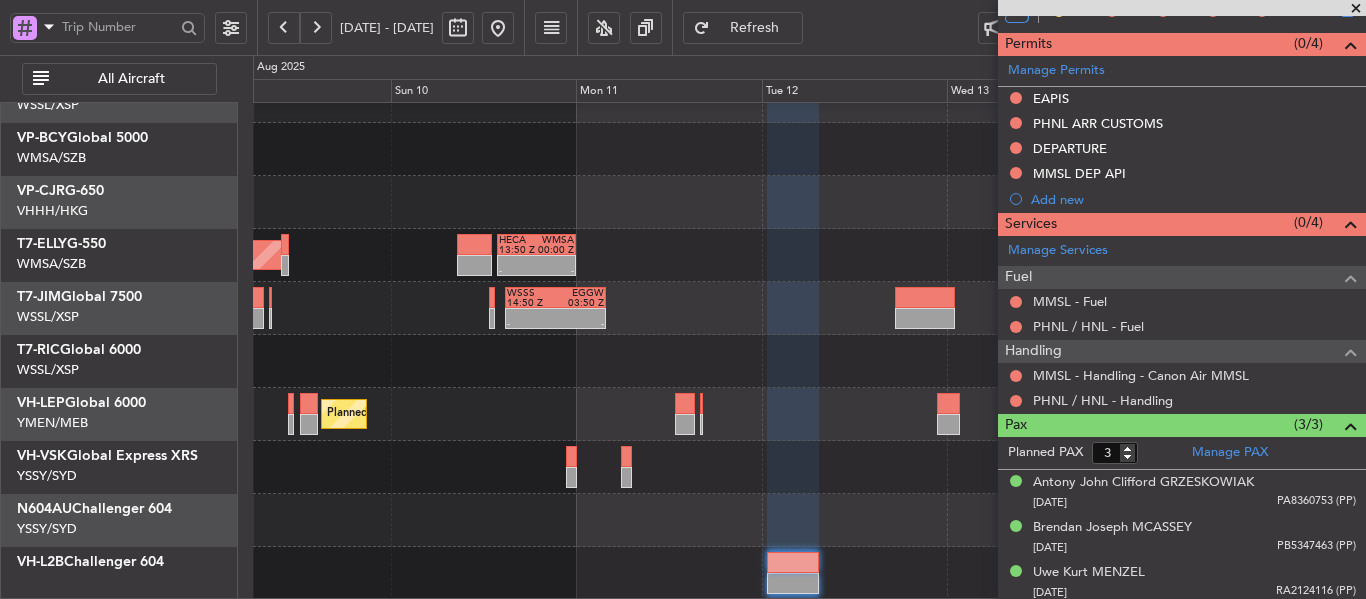 click 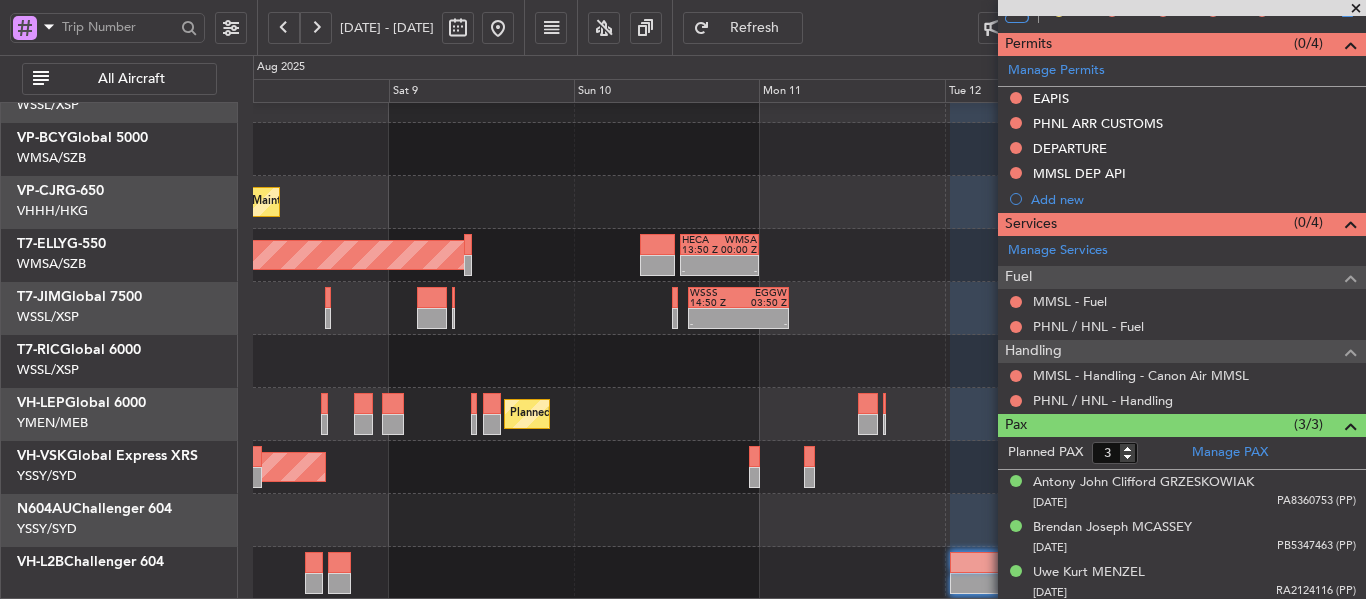 scroll, scrollTop: 139, scrollLeft: 0, axis: vertical 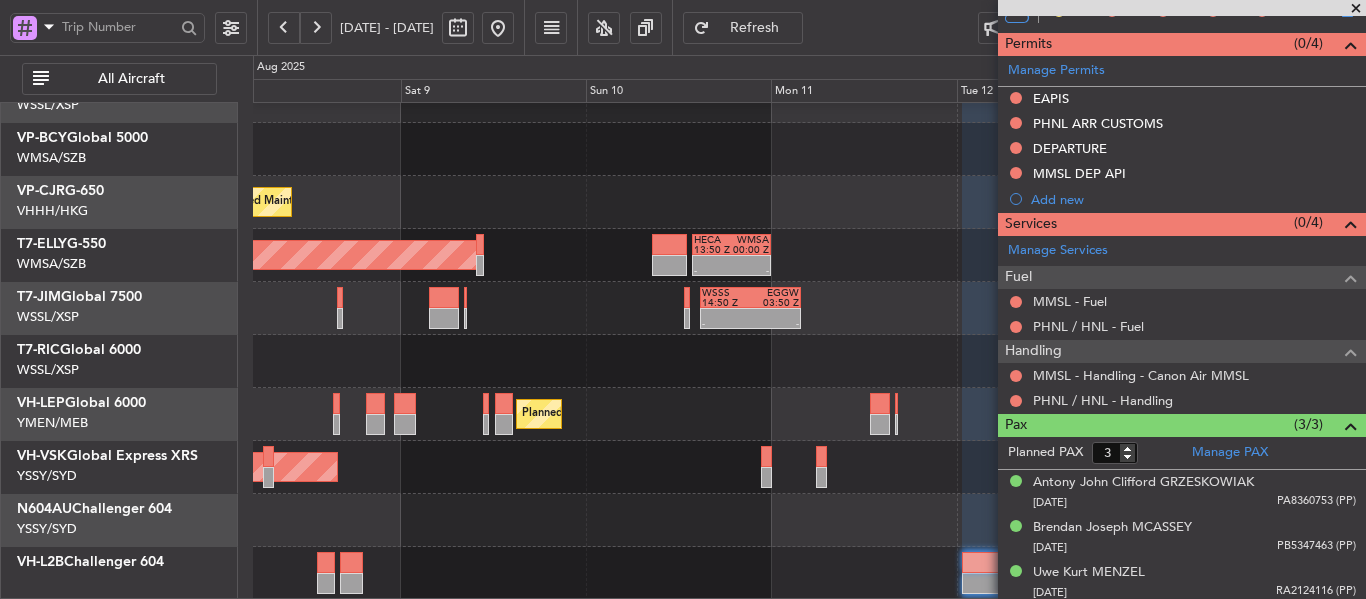 click on "Planned Maint Melbourne (Essendon)" 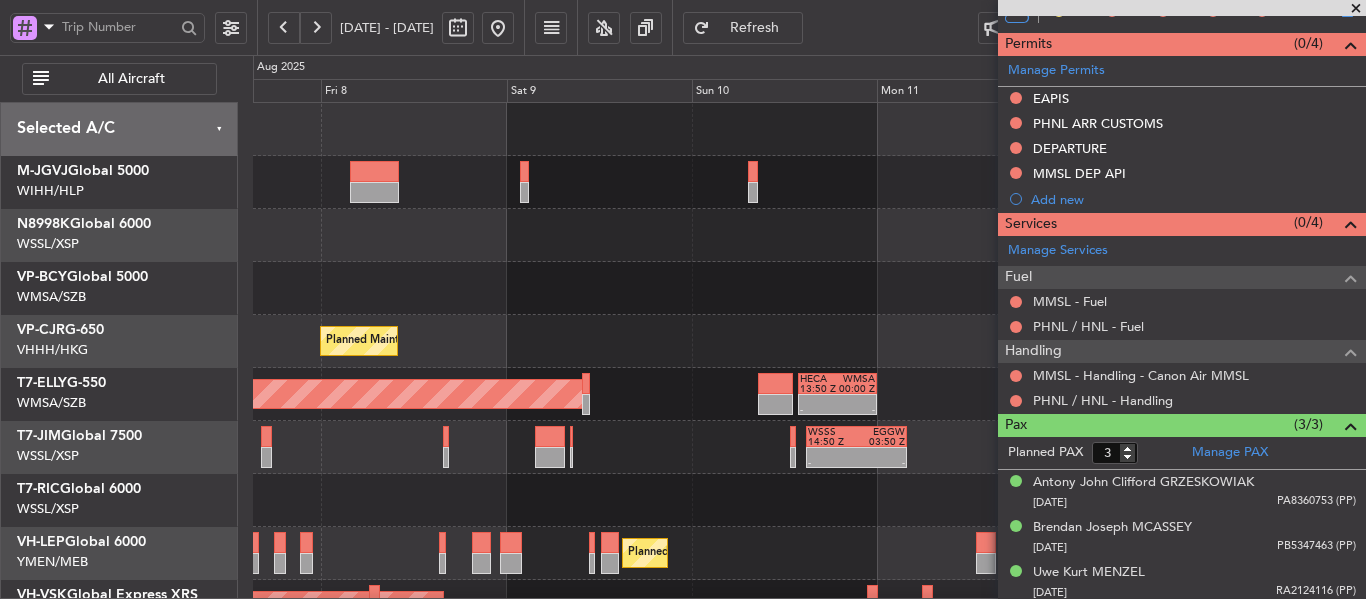 click on "[FIRST] [LAST]" 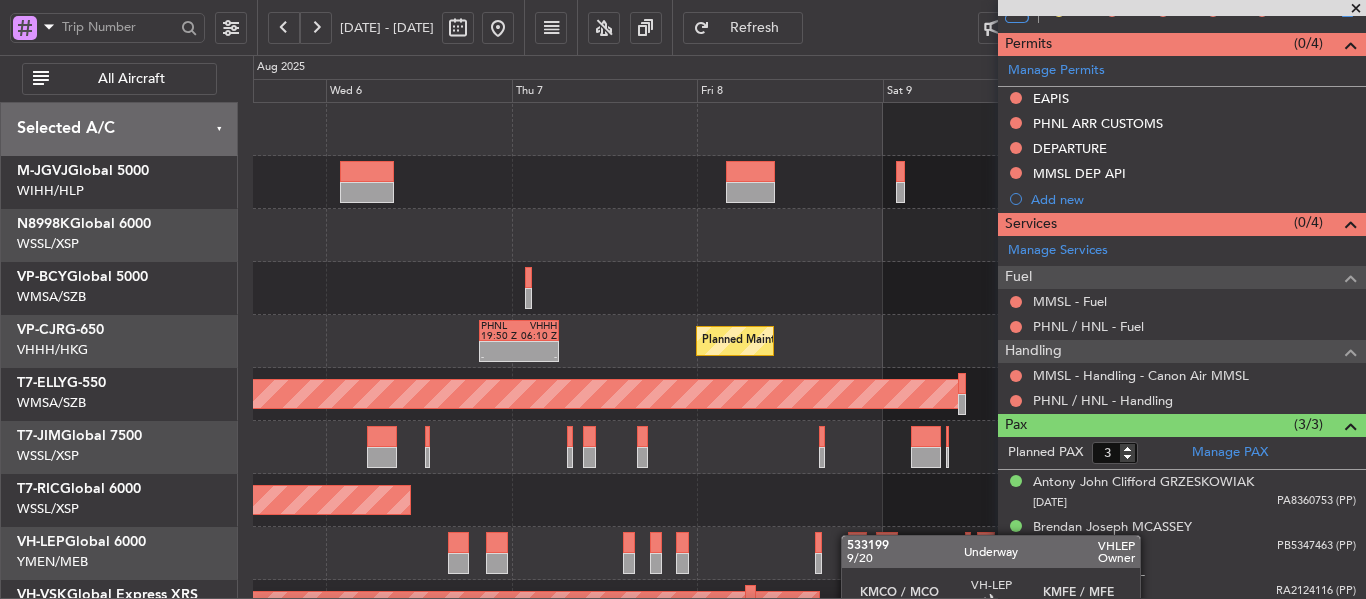 click on "[FIRST] [LAST]" 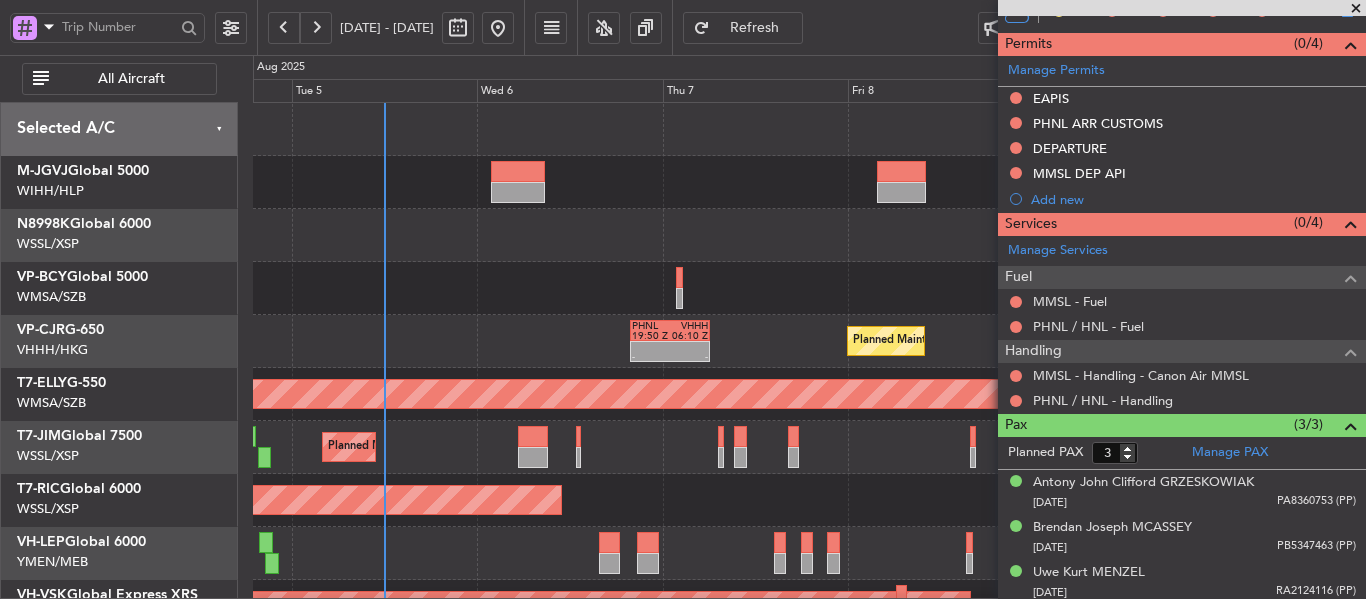 click 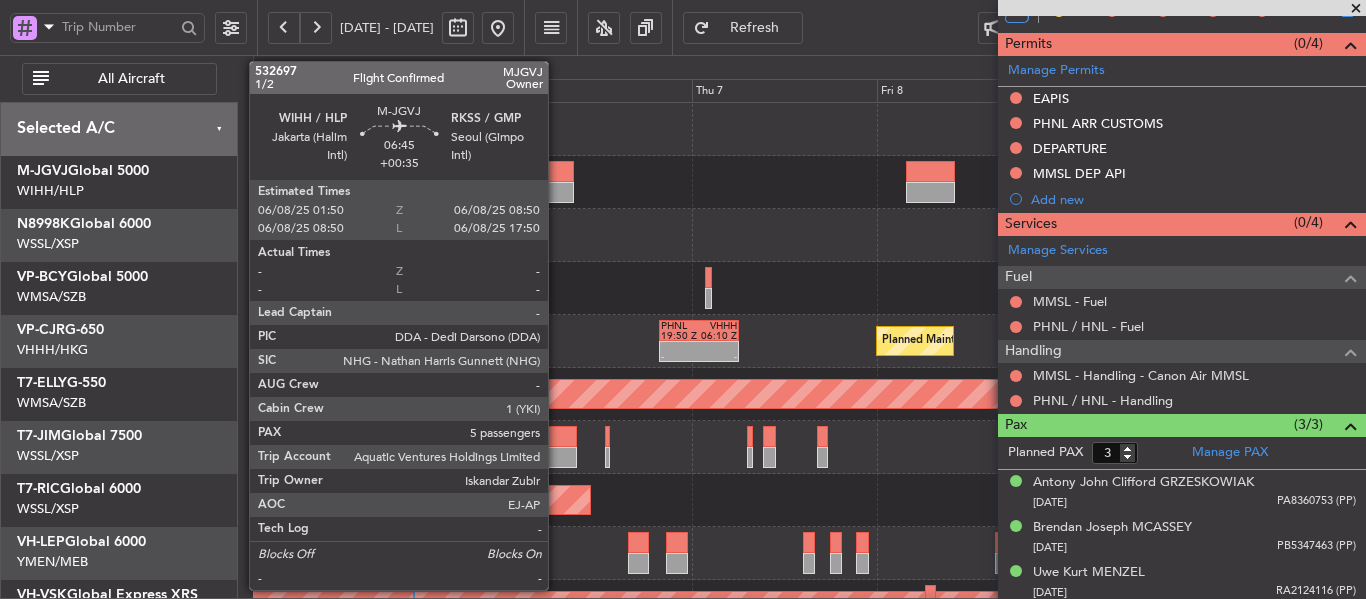 click 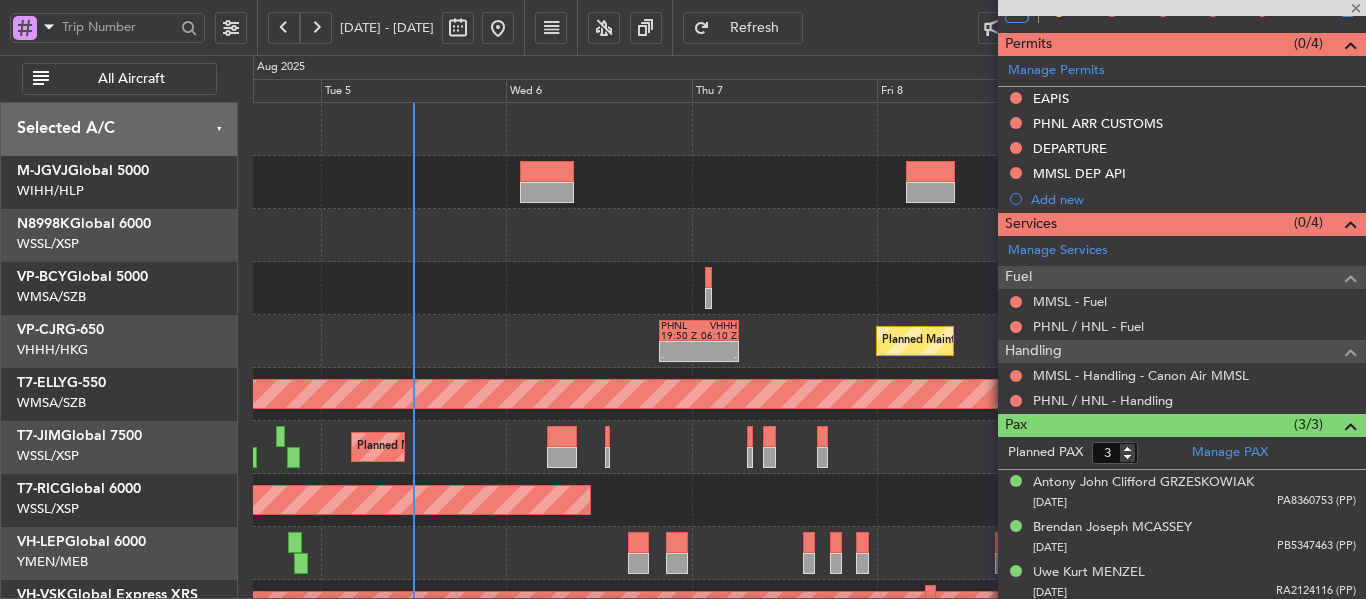 type on "+00:35" 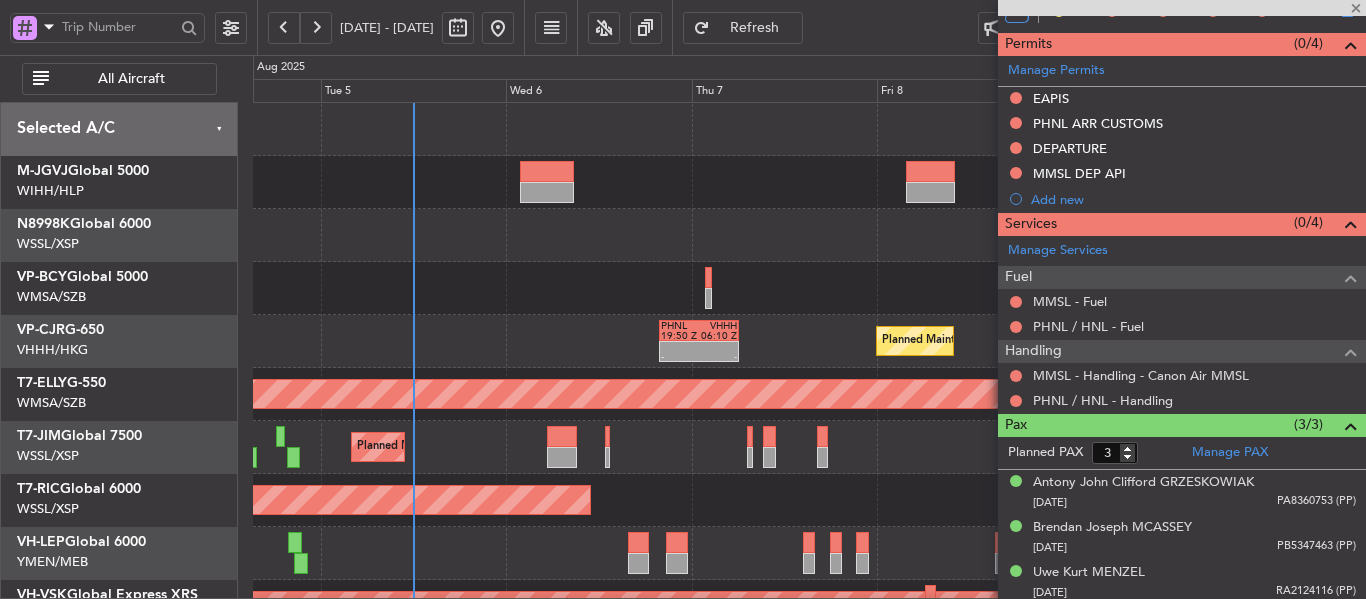 type on "5" 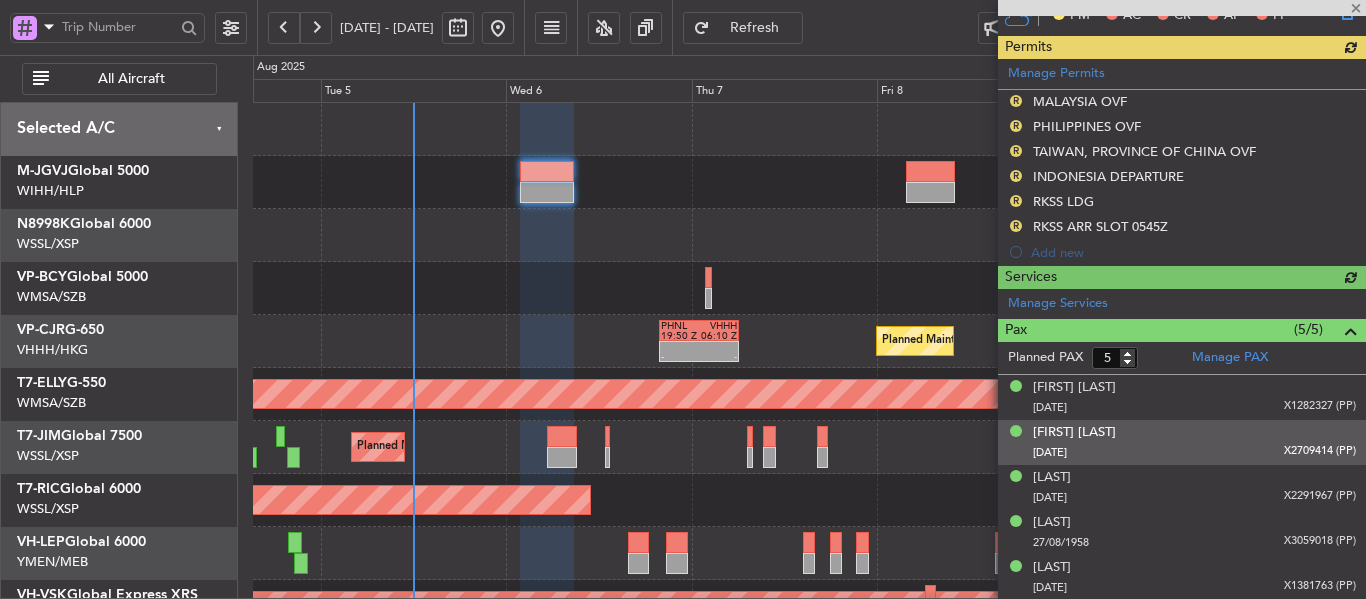 scroll, scrollTop: 530, scrollLeft: 0, axis: vertical 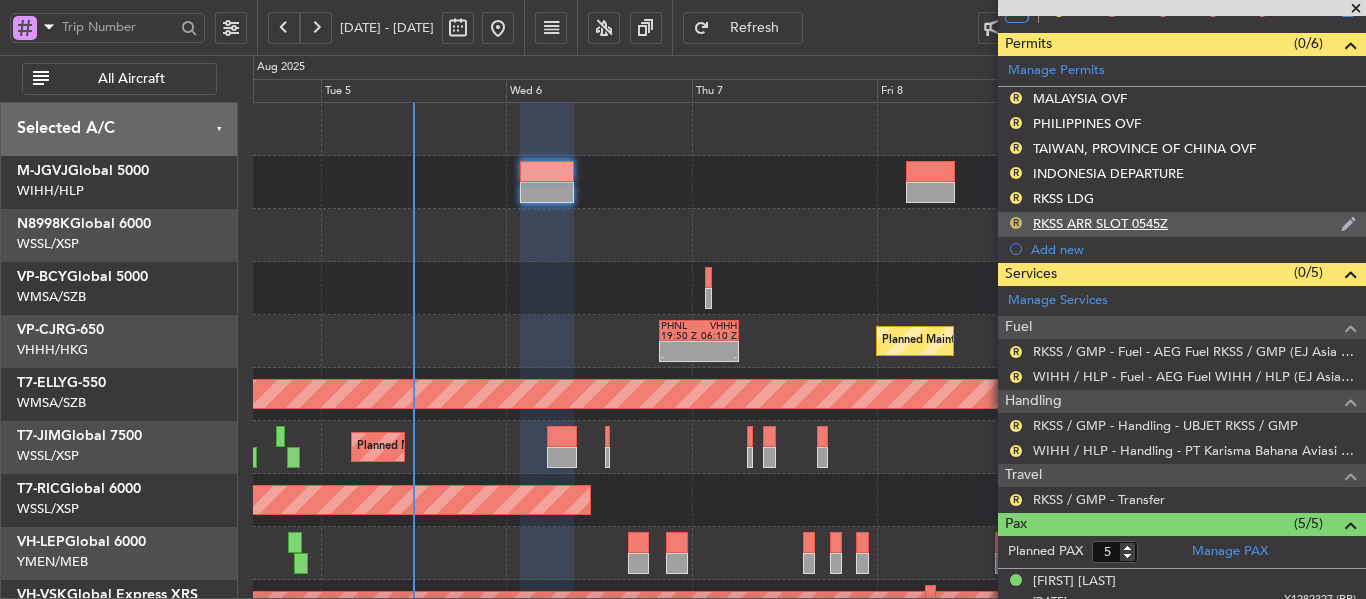 click on "R" at bounding box center [1016, 223] 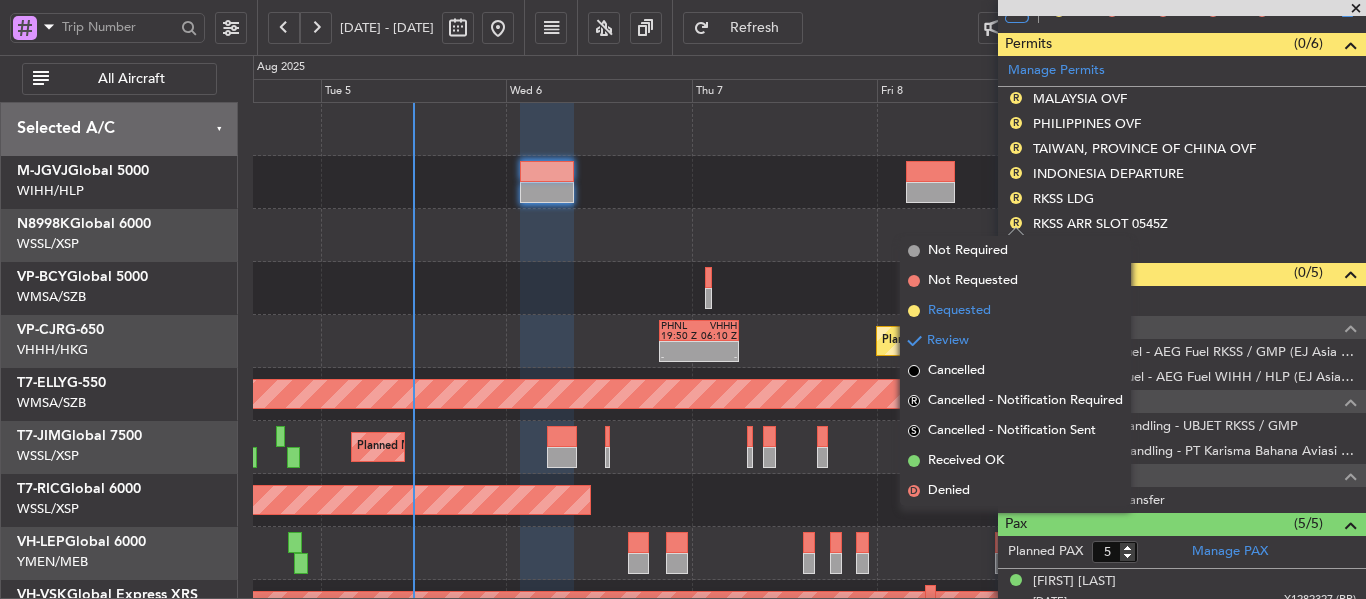 click at bounding box center (914, 311) 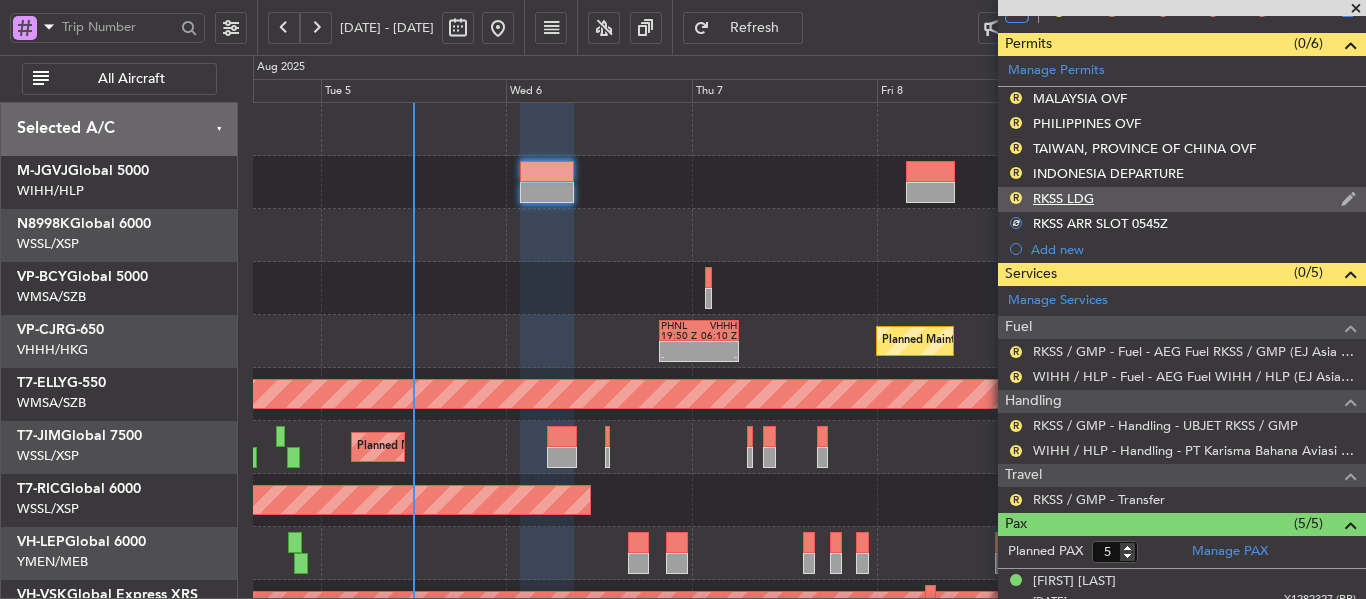 click on "R" at bounding box center (1016, 198) 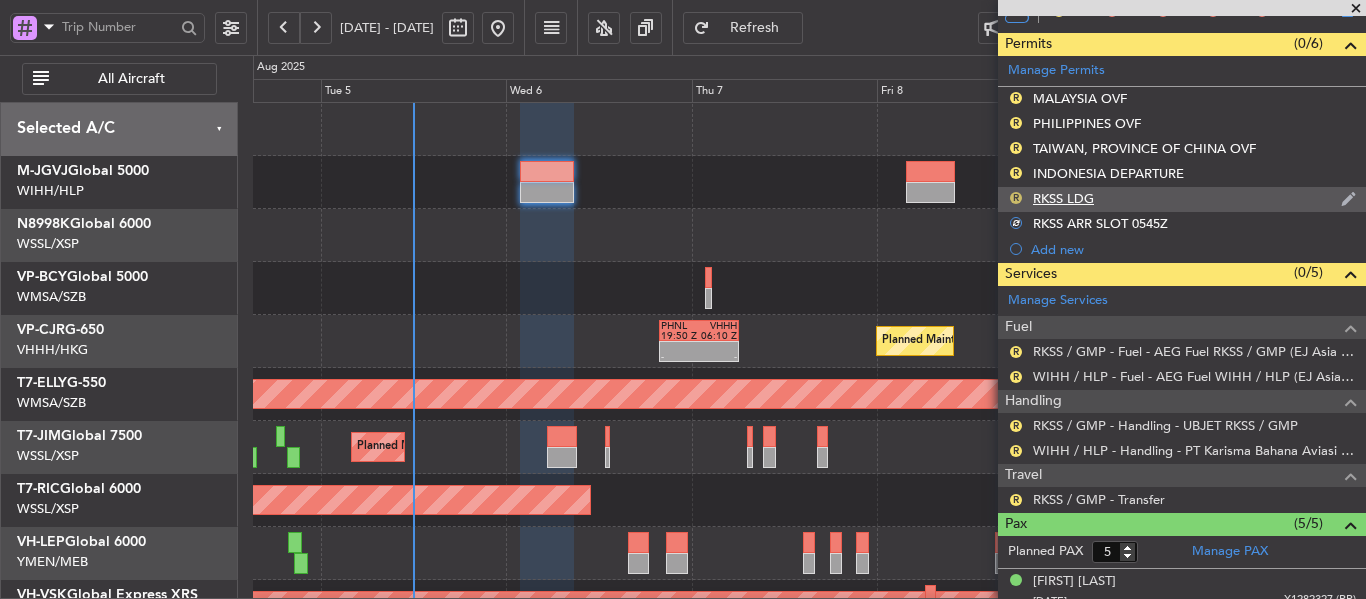 click on "R" at bounding box center (1016, 198) 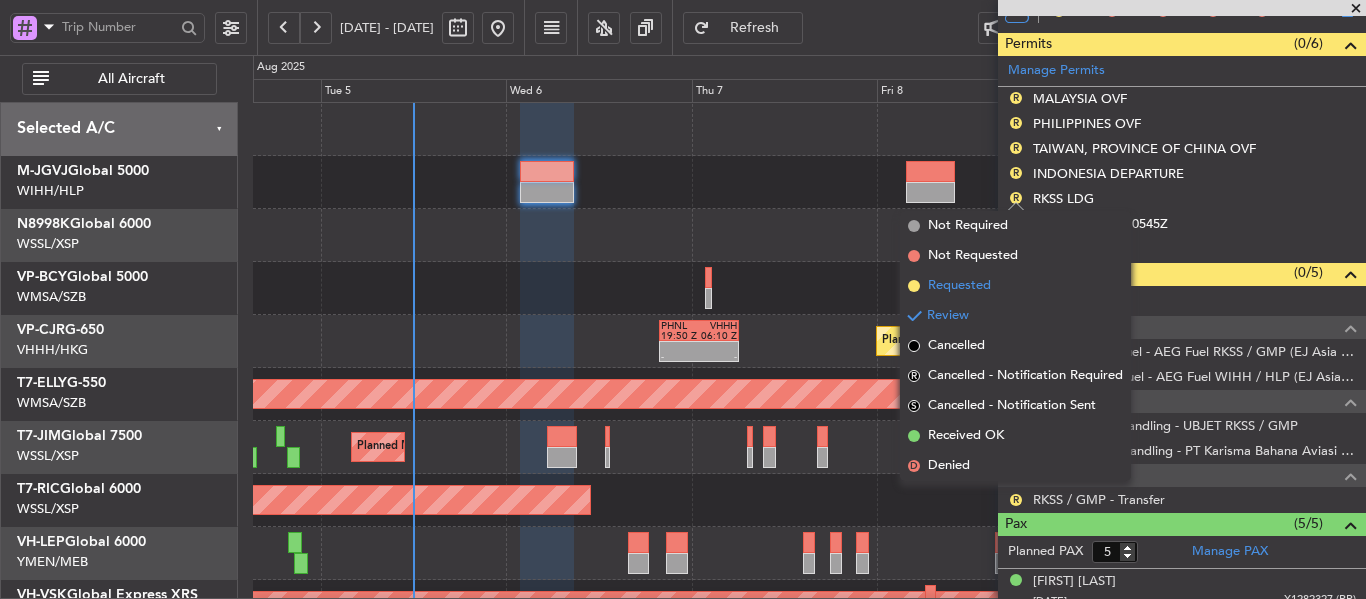 click at bounding box center (914, 286) 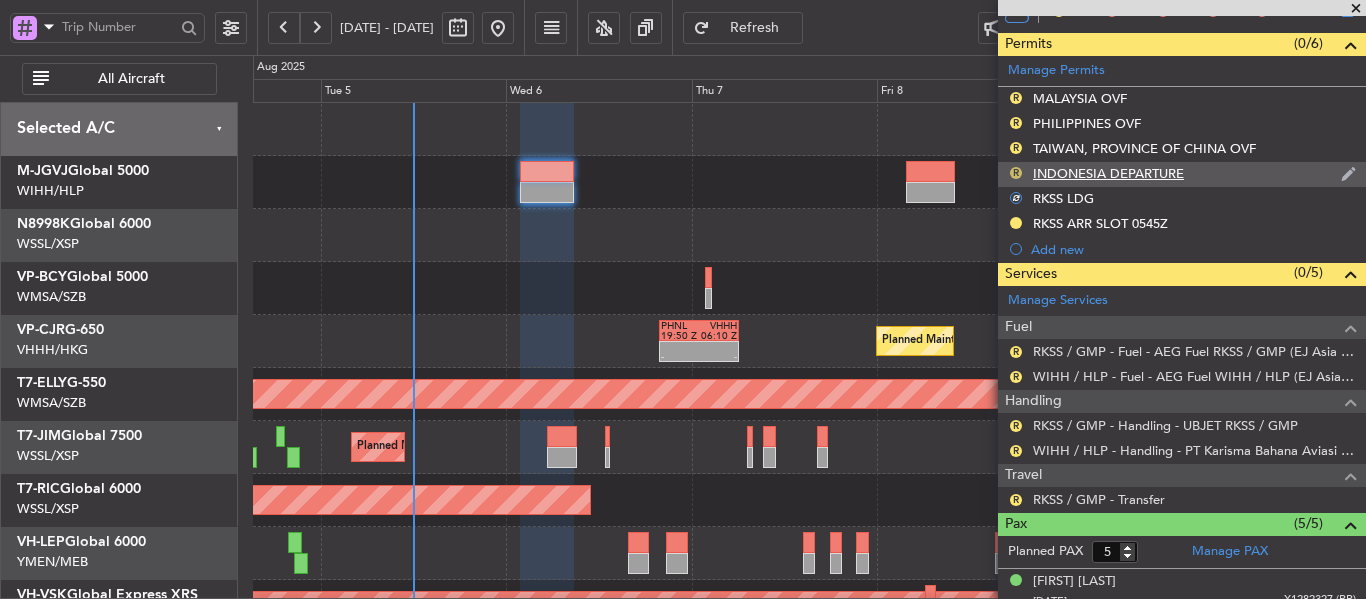 click on "R" at bounding box center [1016, 173] 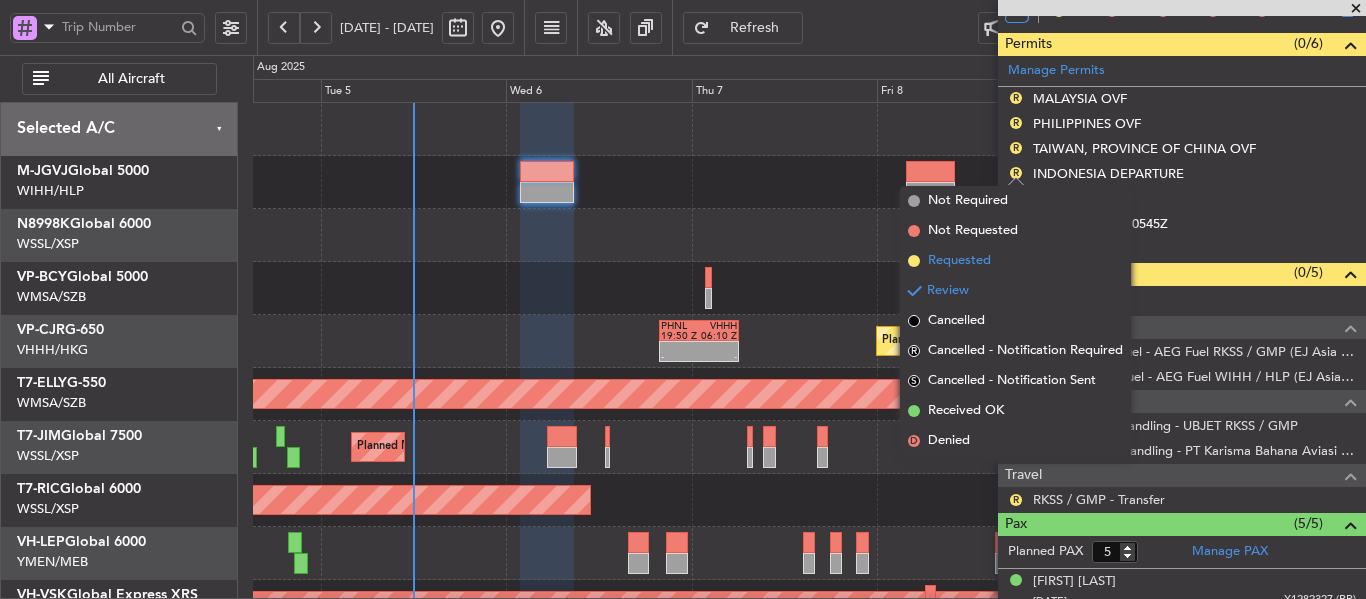 click at bounding box center [914, 261] 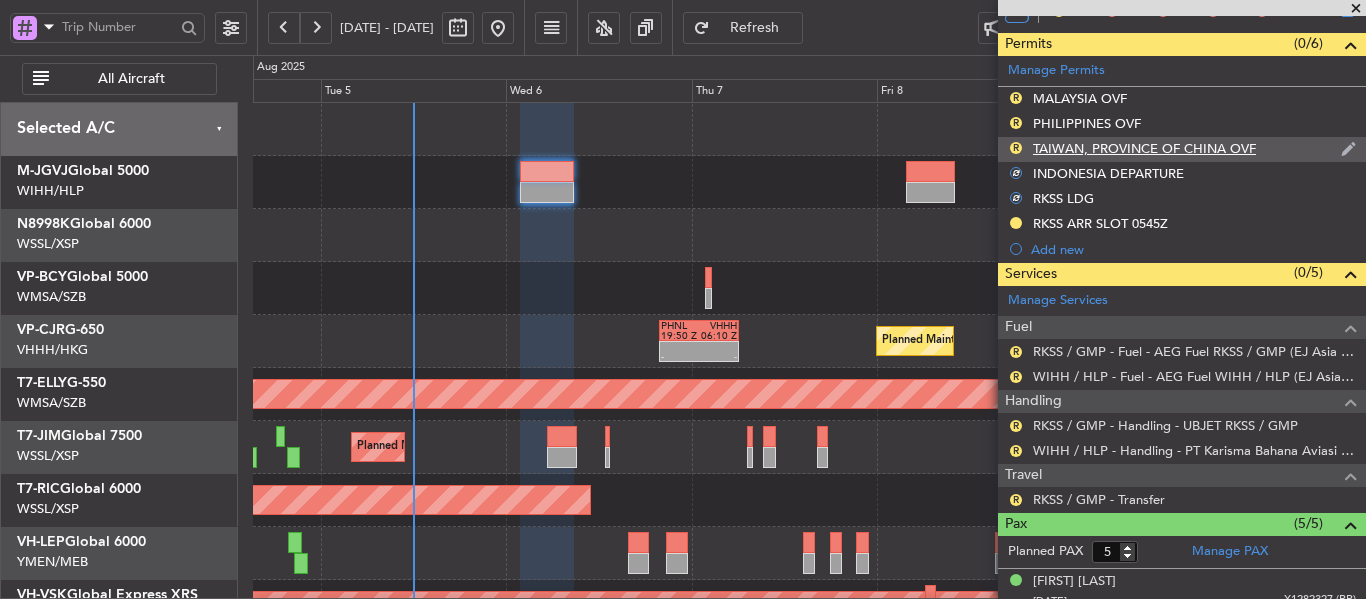 click on "R" at bounding box center (1016, 148) 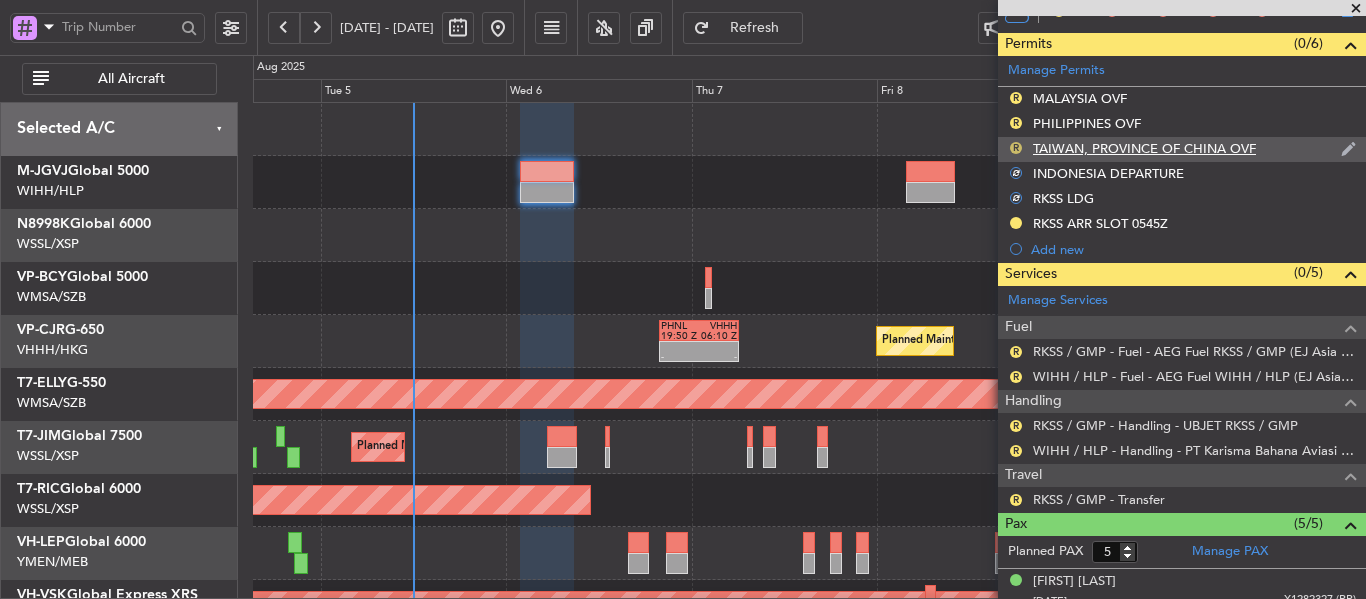 click on "R" at bounding box center (1016, 148) 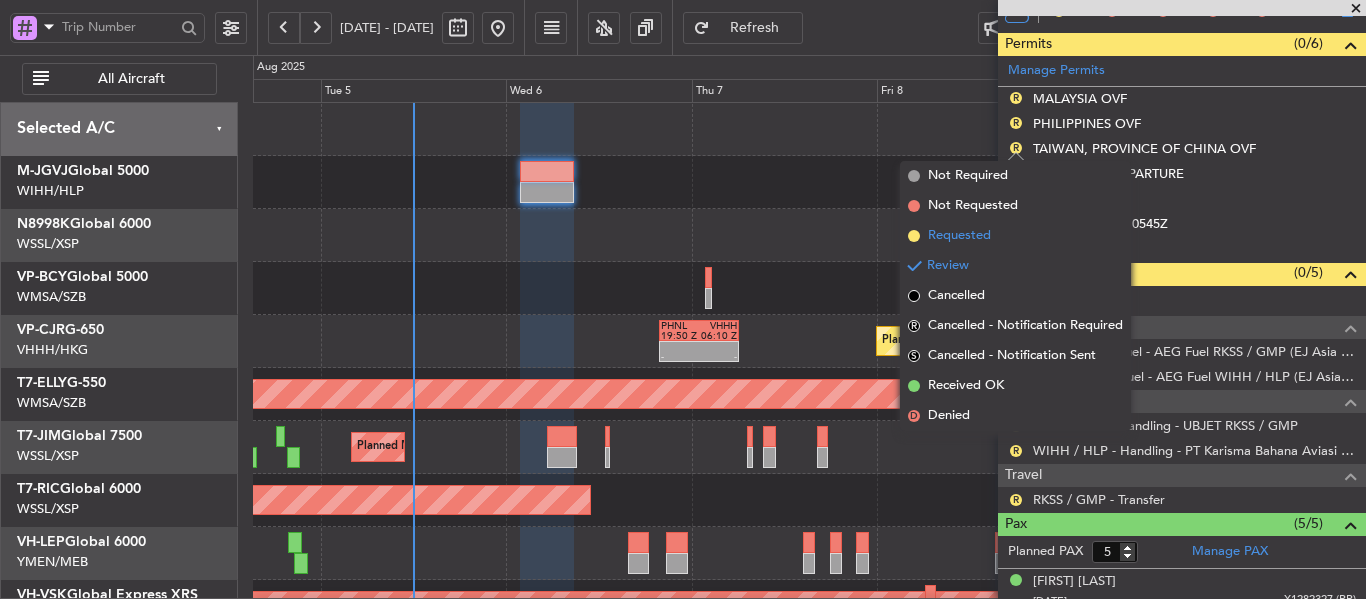 click at bounding box center (914, 236) 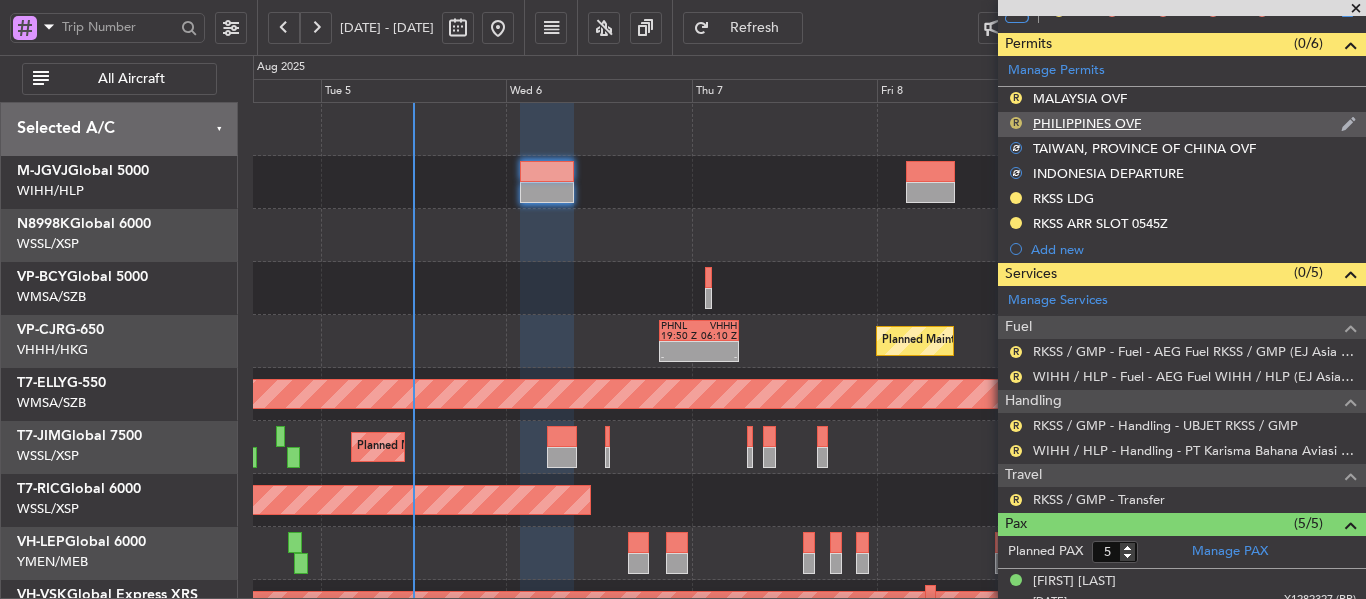 click on "R" at bounding box center (1016, 123) 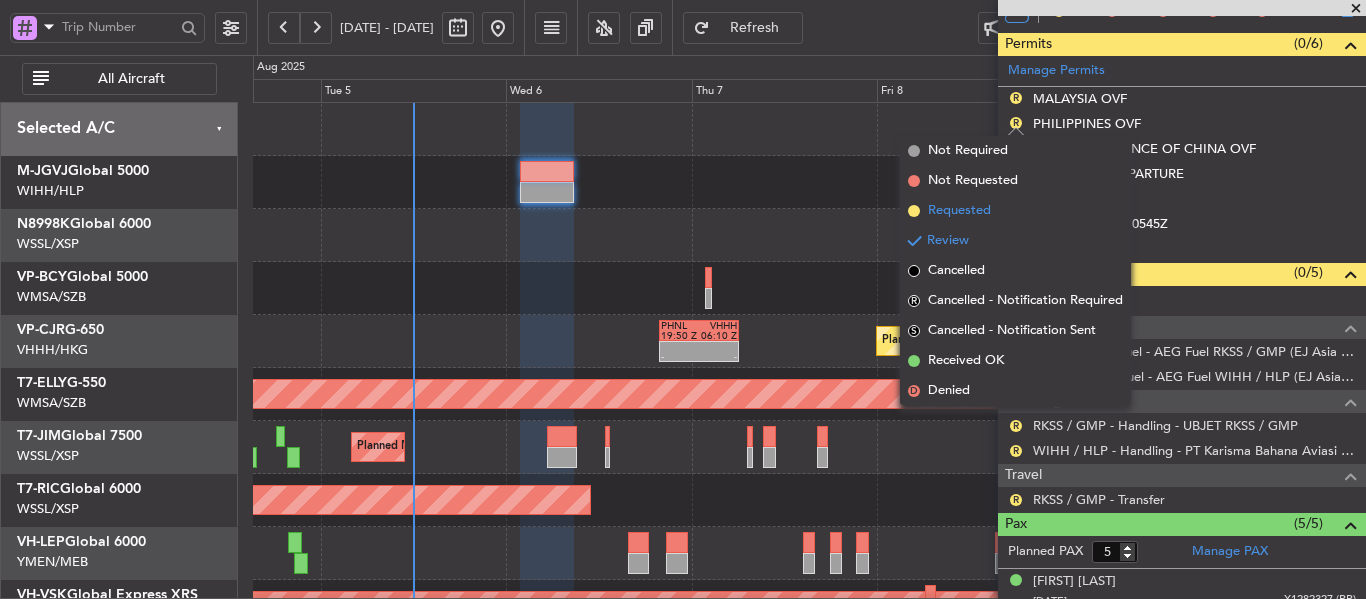 click at bounding box center (914, 211) 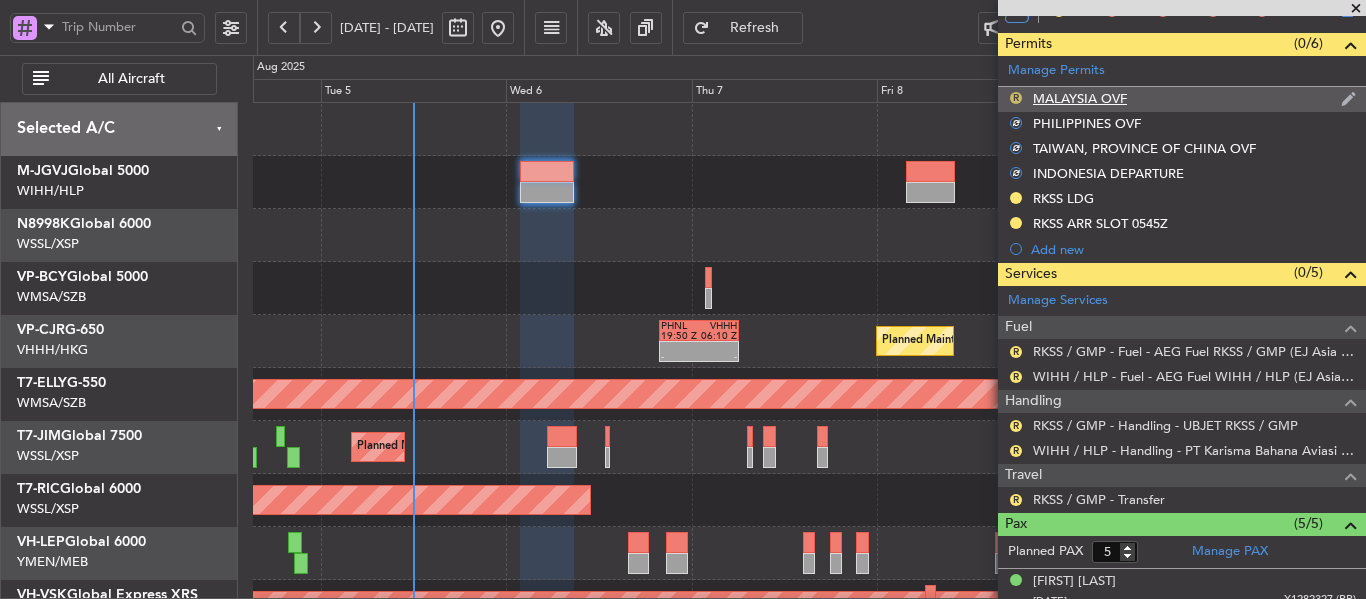 click on "R" at bounding box center [1016, 98] 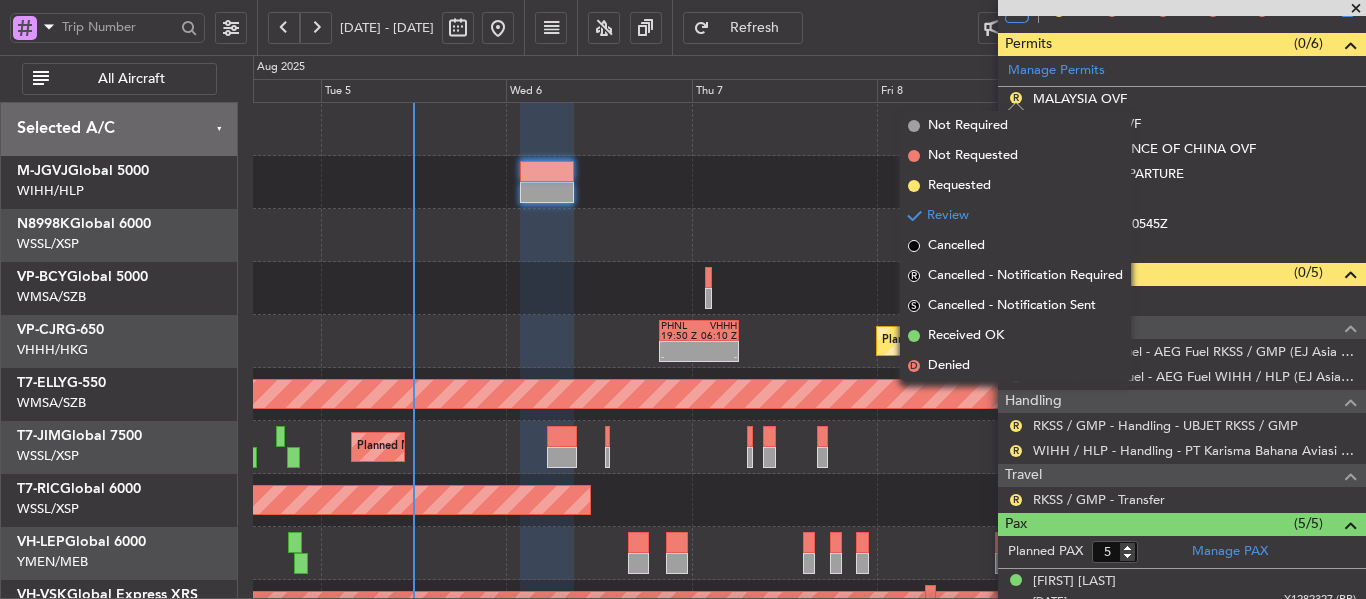 drag, startPoint x: 912, startPoint y: 181, endPoint x: 938, endPoint y: 256, distance: 79.37884 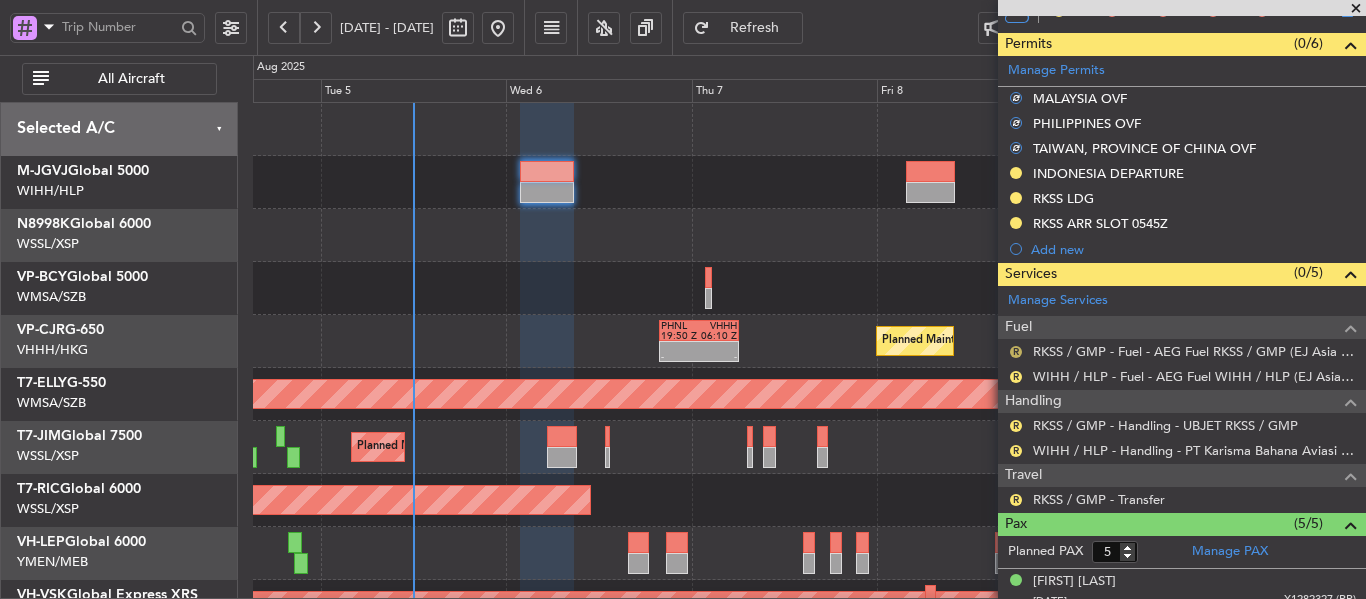 click on "R" at bounding box center (1016, 352) 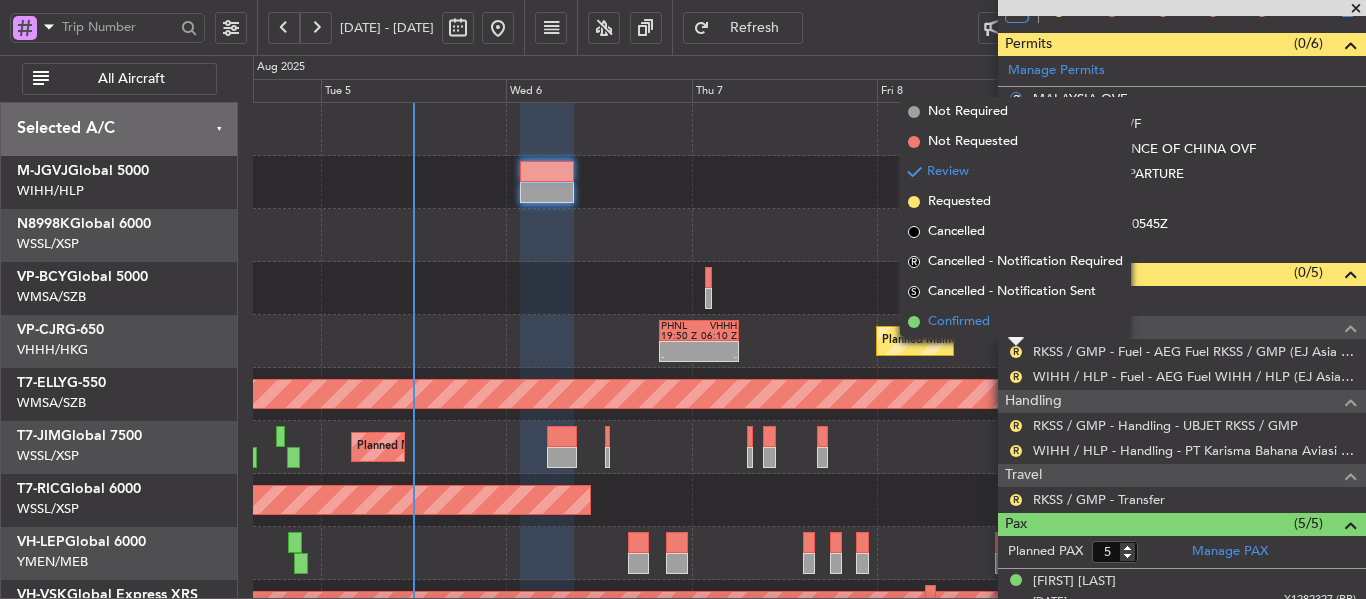 click at bounding box center (914, 322) 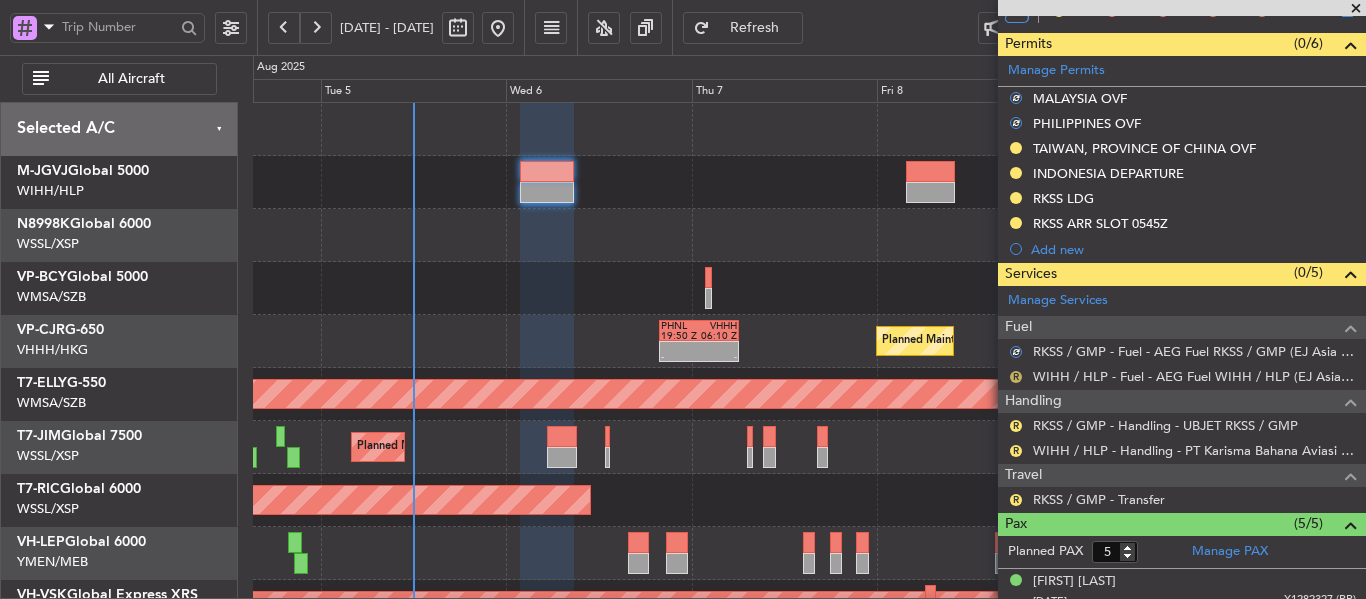 click on "R" at bounding box center [1016, 377] 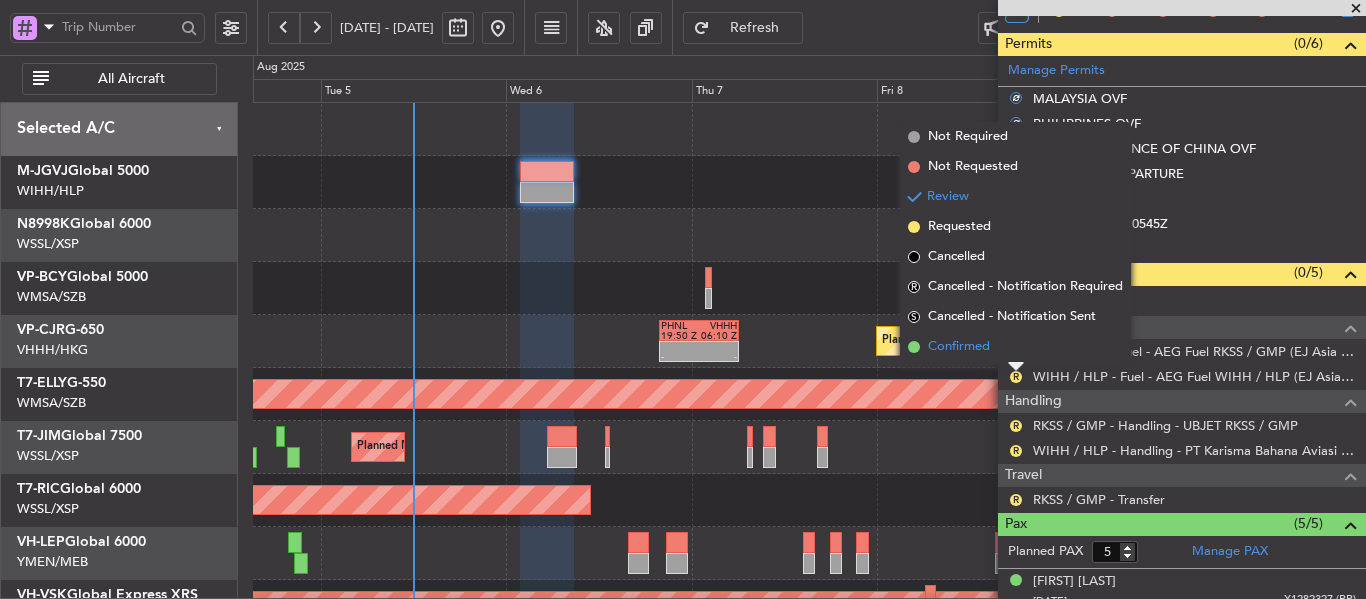 click at bounding box center [914, 347] 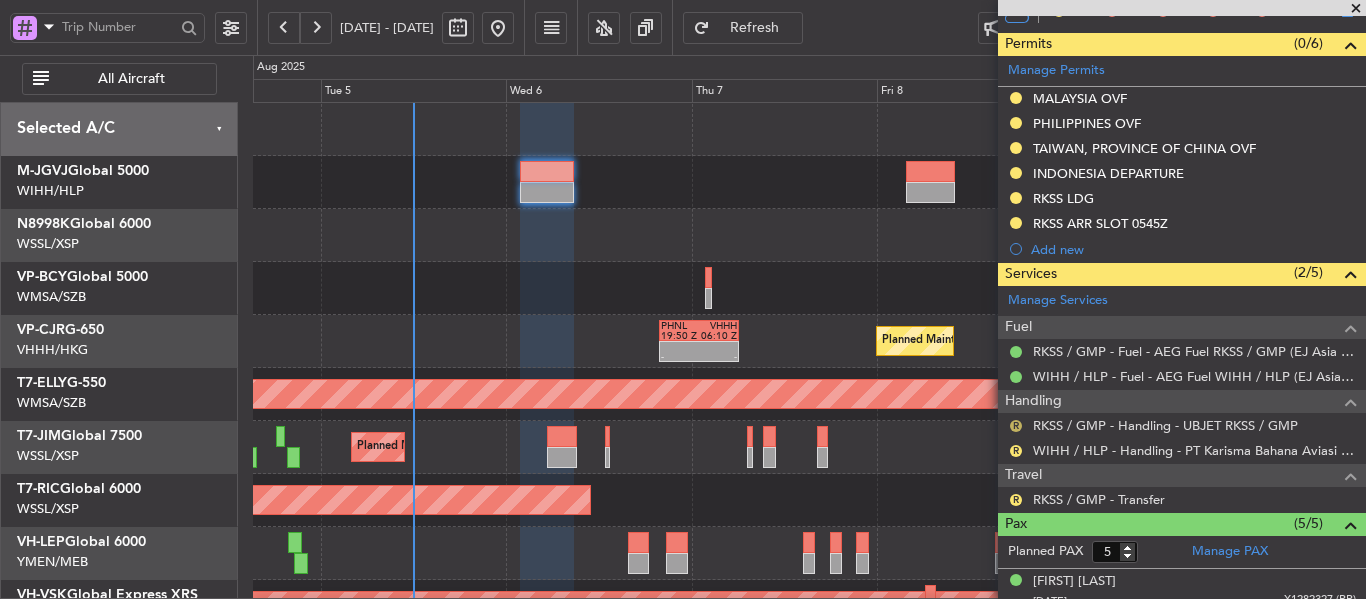 click on "R" at bounding box center (1016, 426) 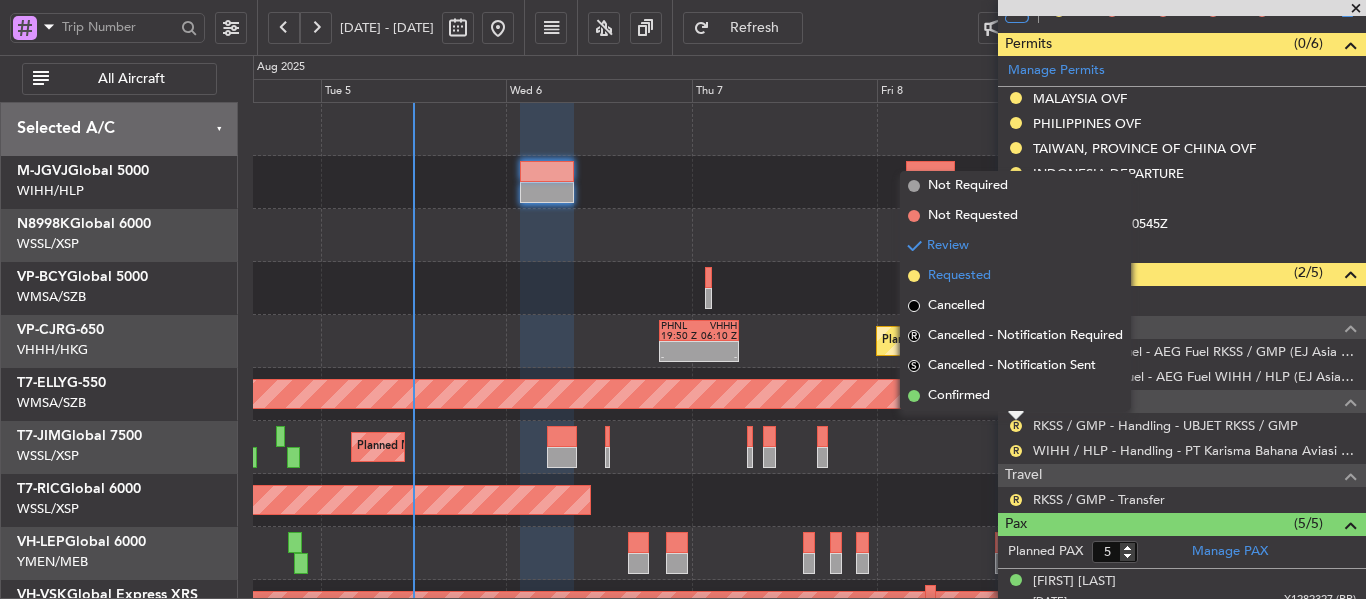 click at bounding box center (914, 276) 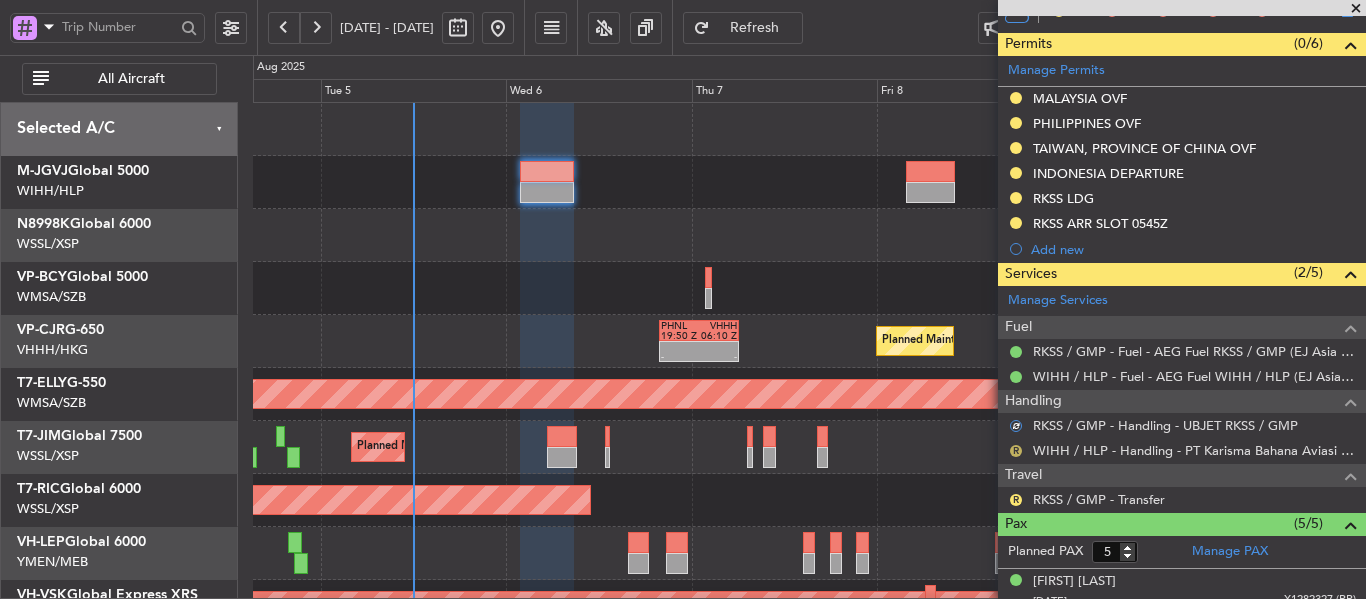 click on "R" at bounding box center [1016, 451] 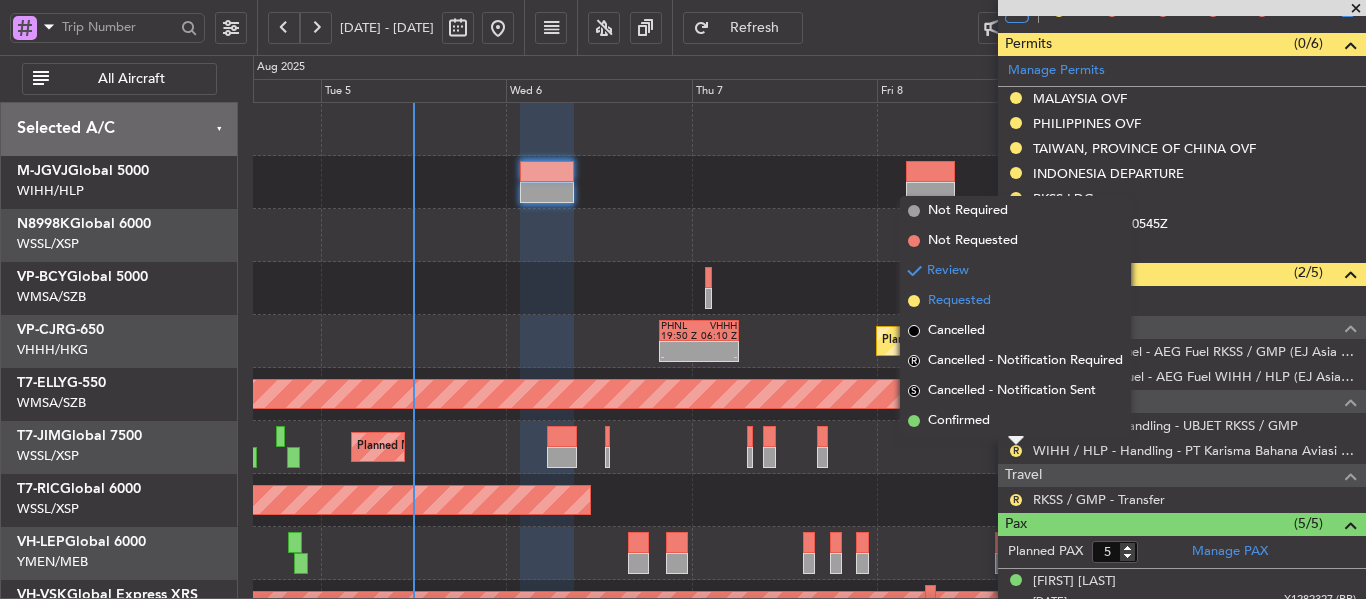 click at bounding box center (914, 301) 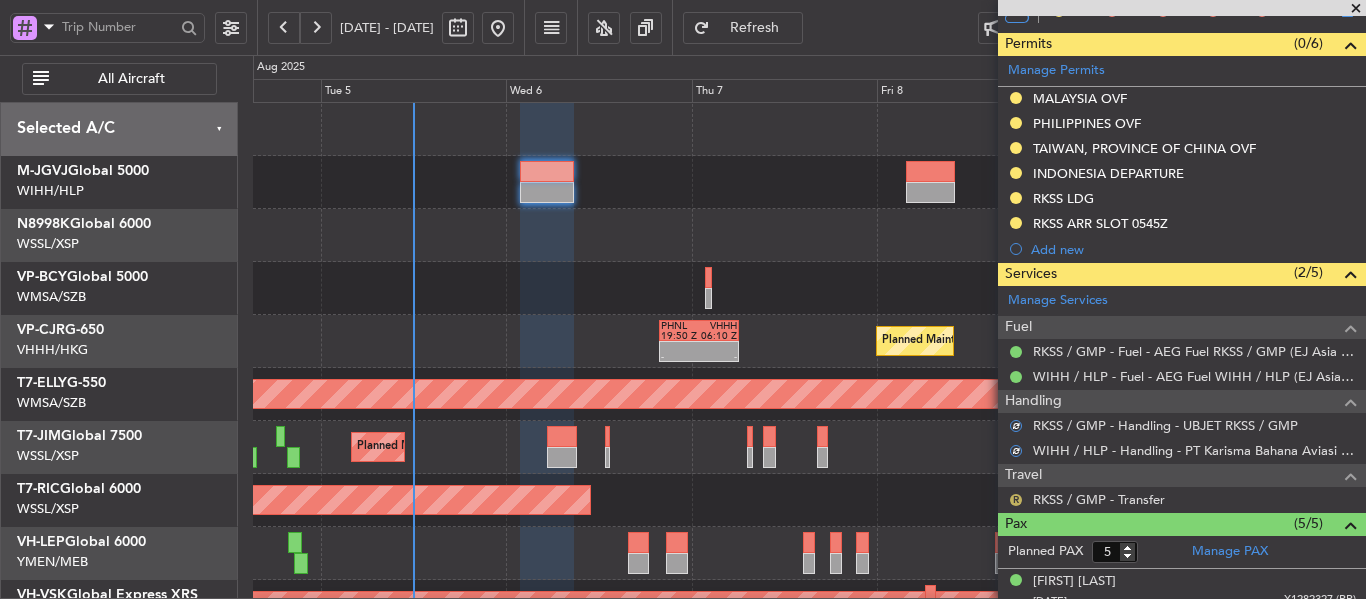 click on "R" at bounding box center (1016, 500) 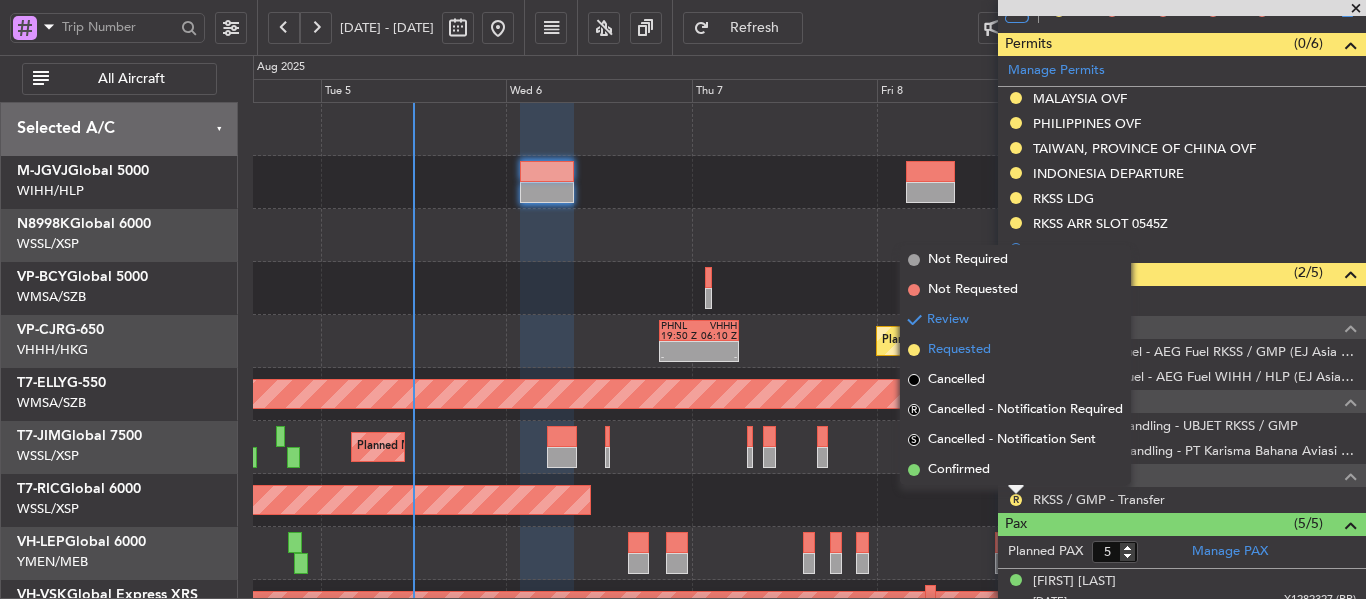 click at bounding box center (914, 350) 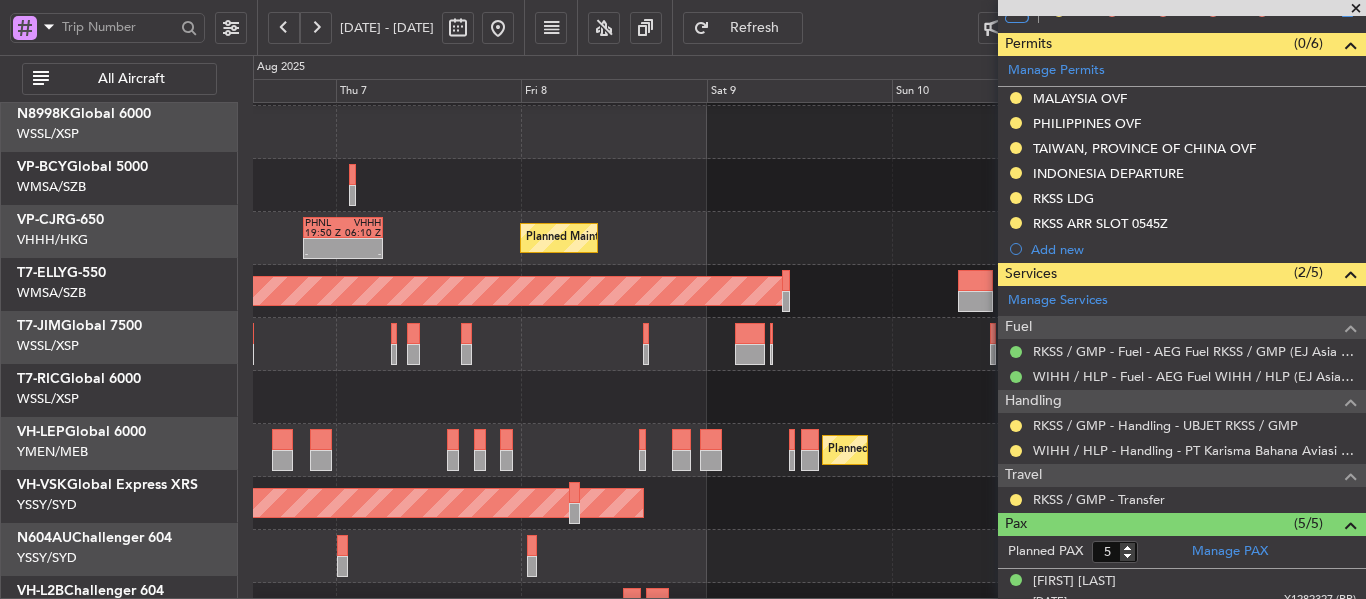 click on "-
-
WSSS
14:50 Z
EGGW
03:50 Z
Planned Maint [CITY] ([CITY] [NAME])" 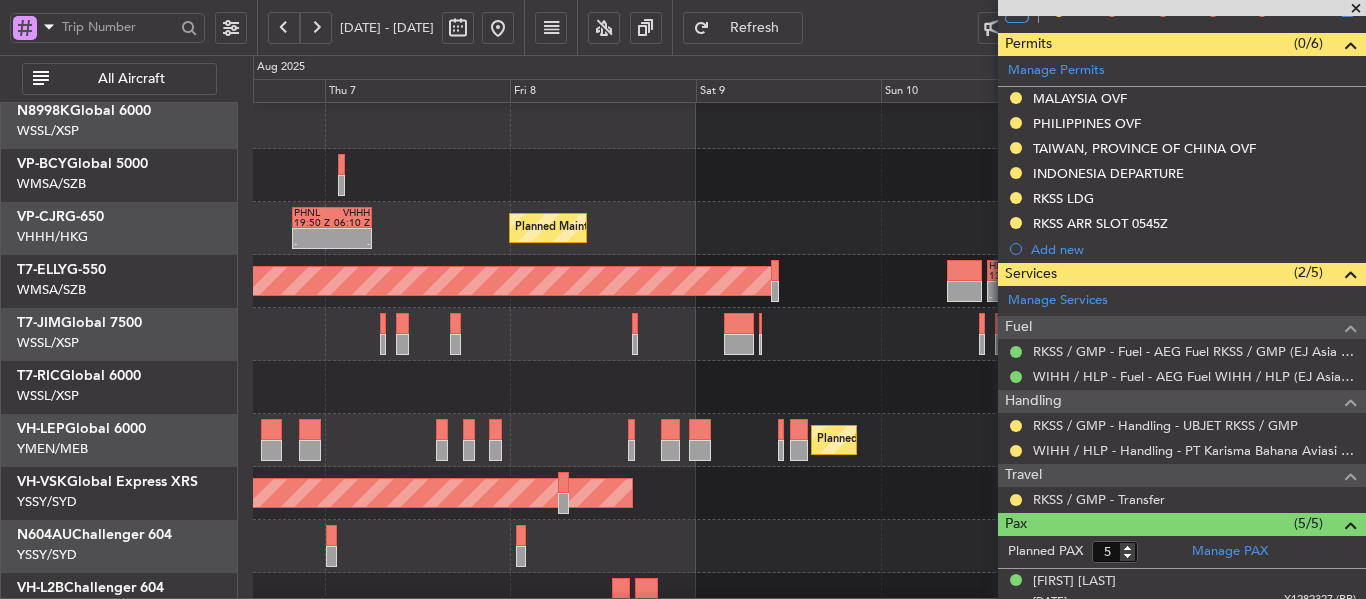 click on "Planned Maint Singapore (Seletar)" 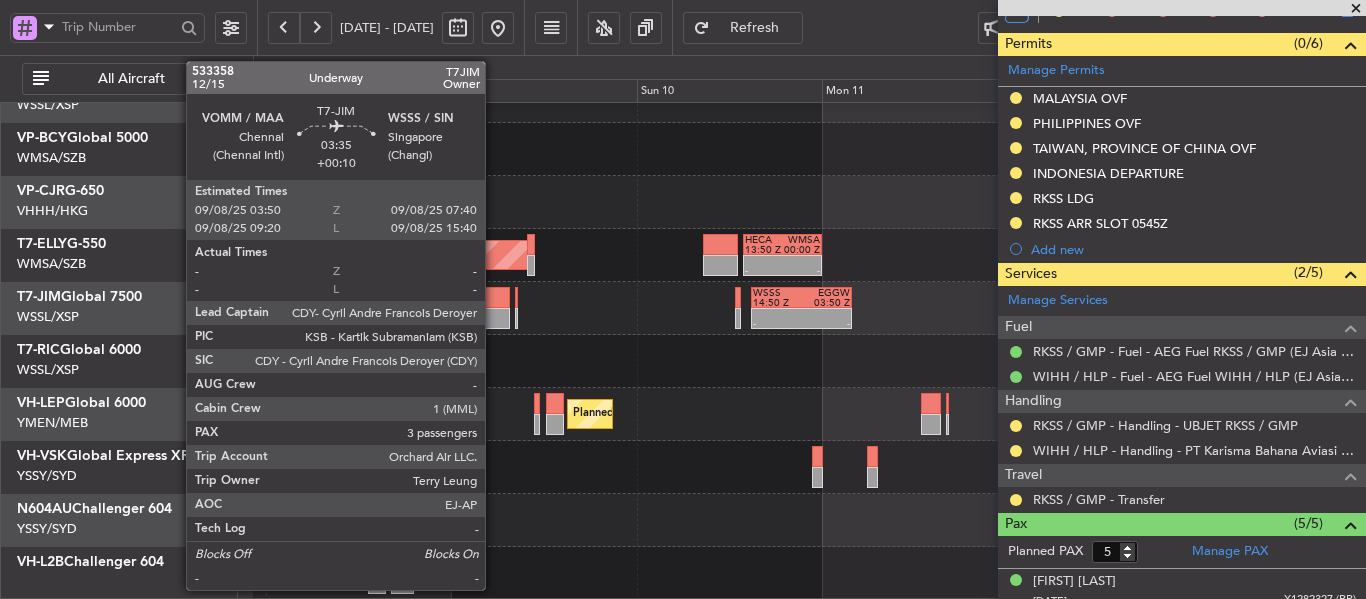 click 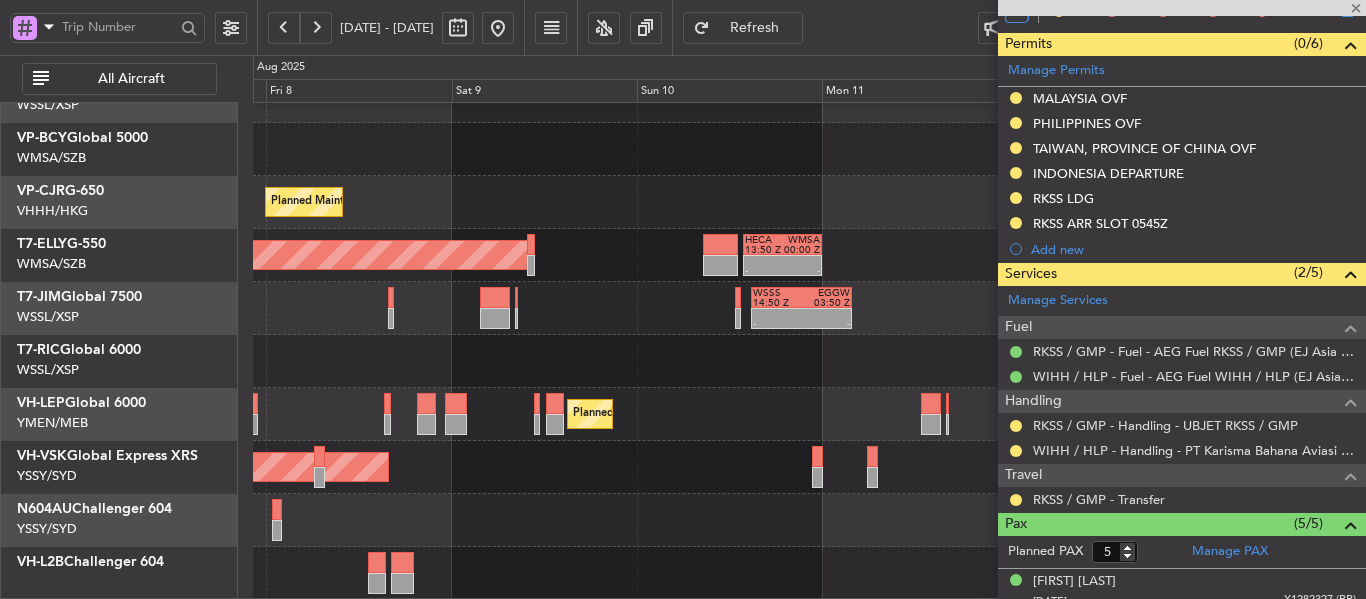type on "+00:10" 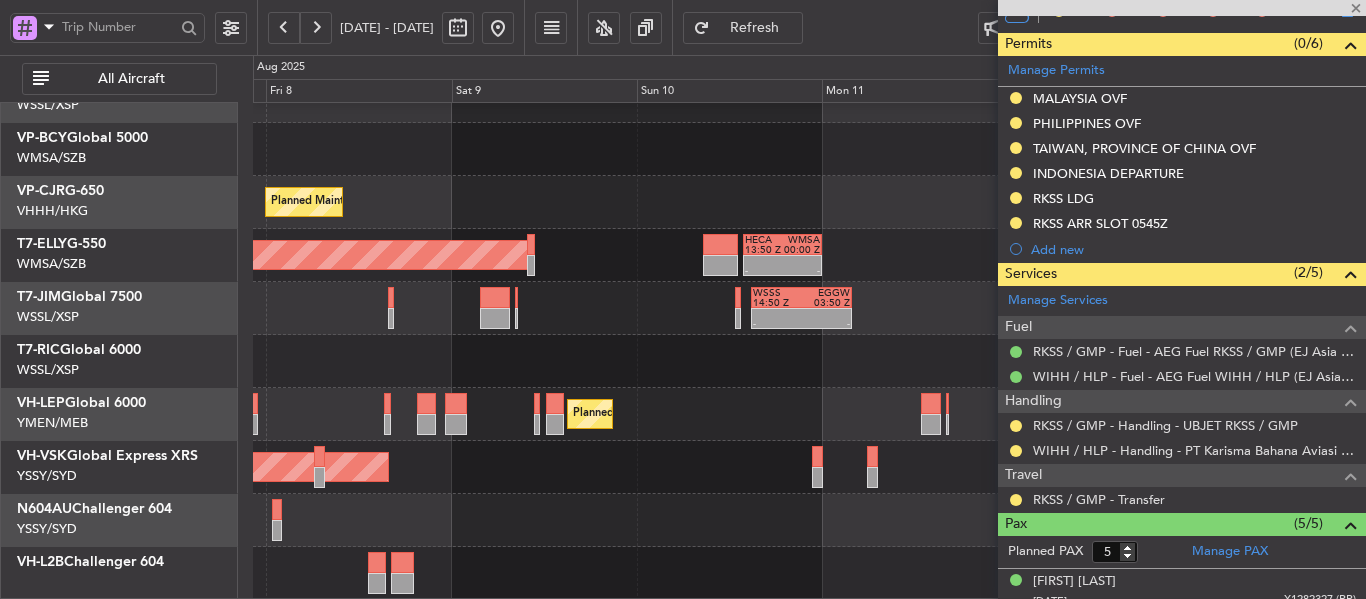 type on "3" 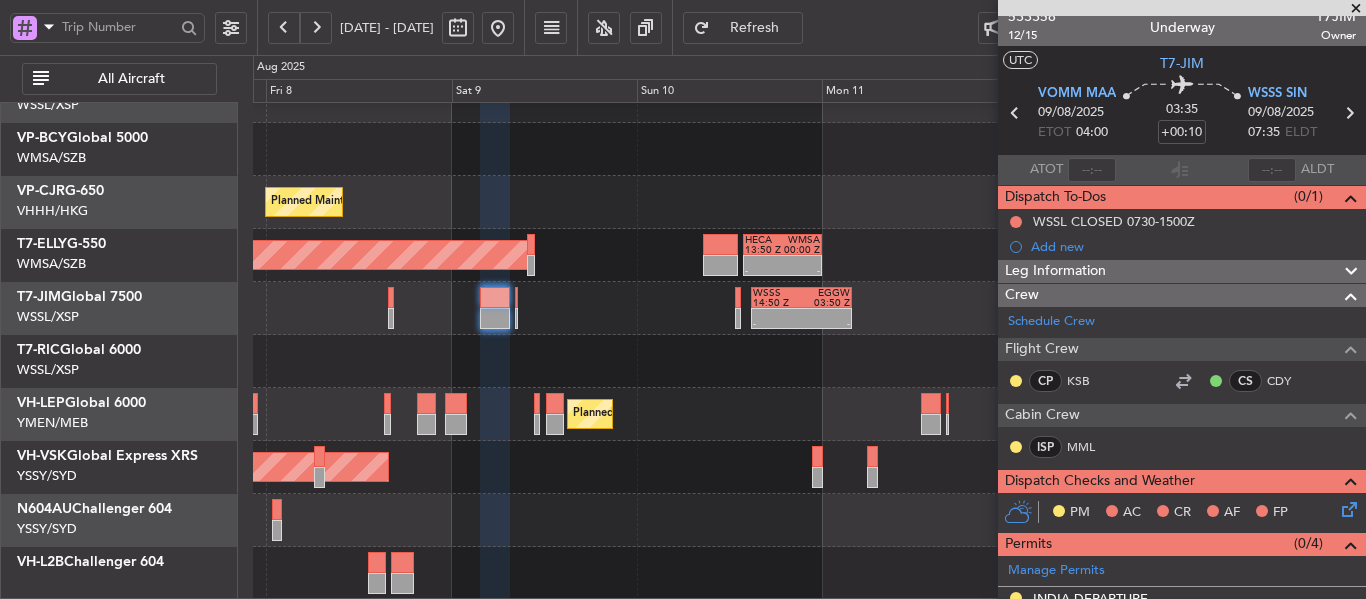 scroll, scrollTop: 0, scrollLeft: 0, axis: both 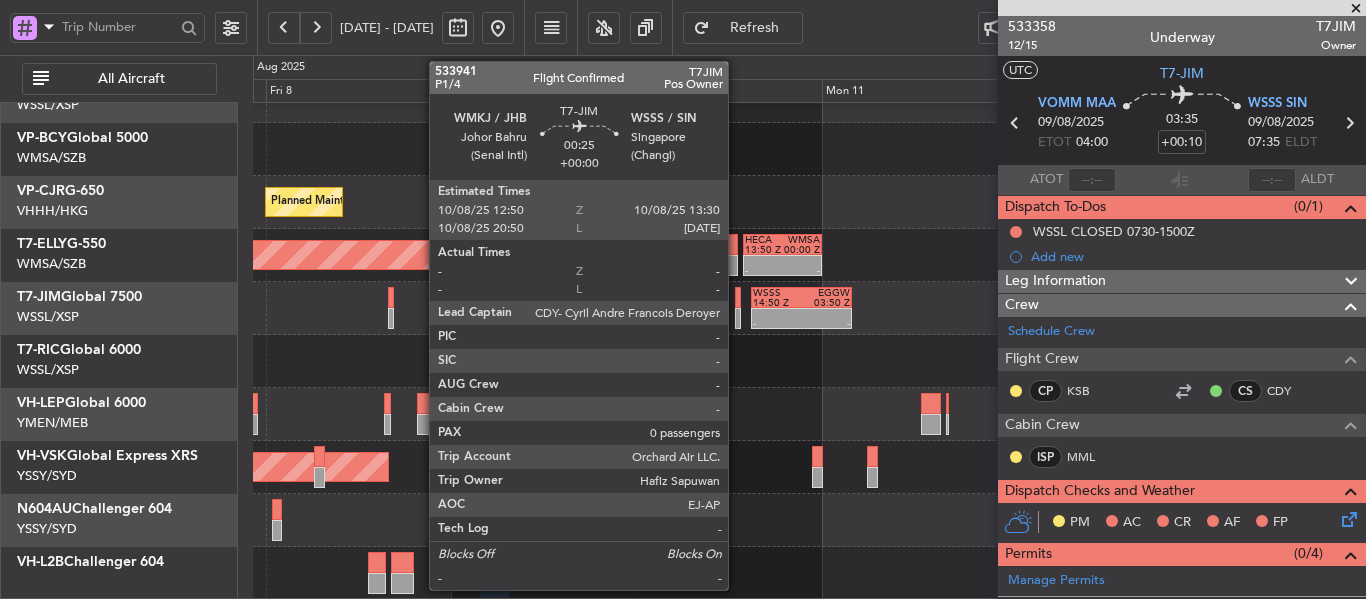 click 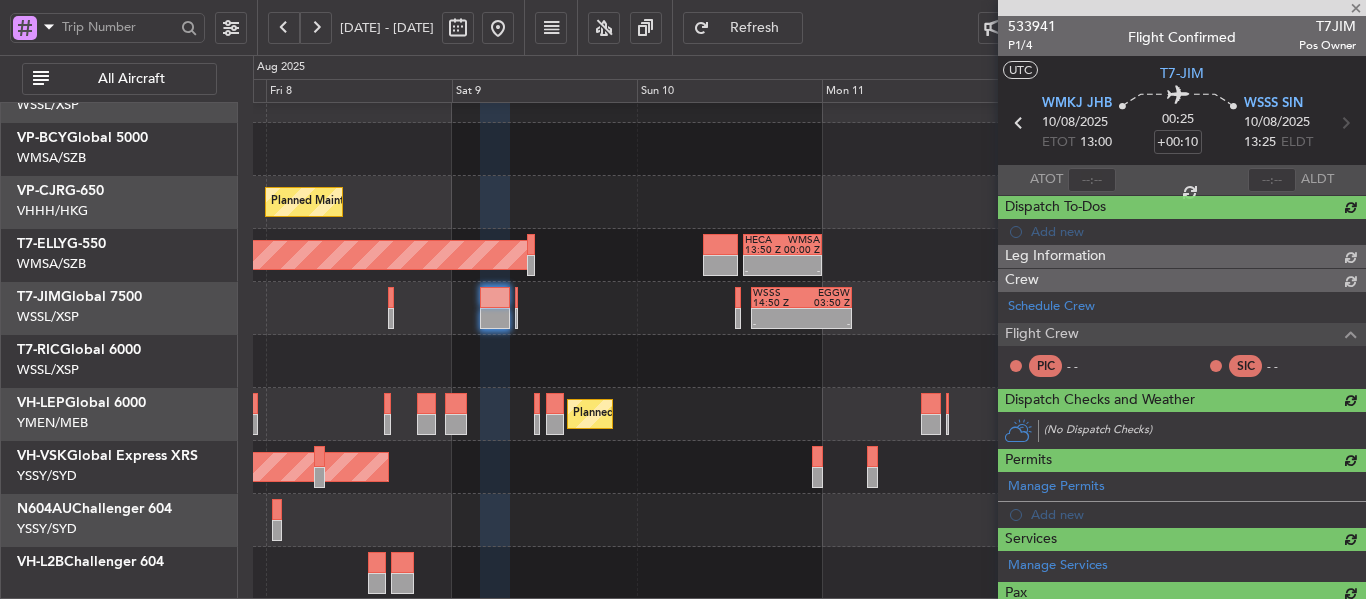 type 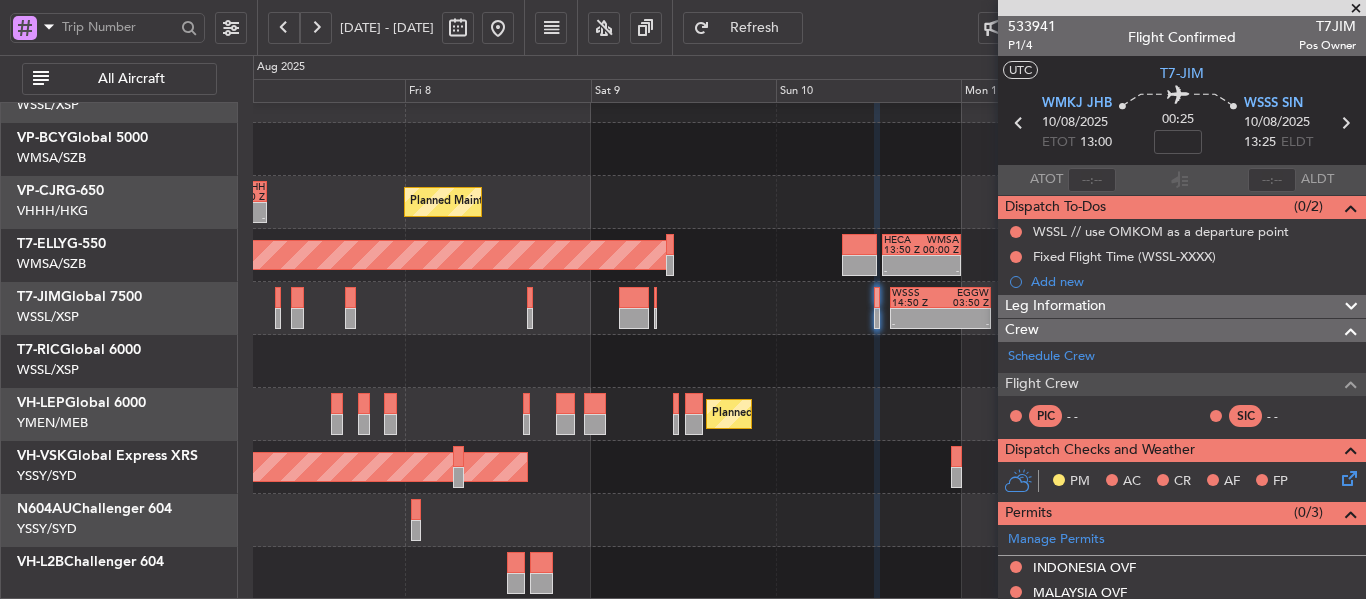 click on "Planned Maint Singapore (Seletar)" 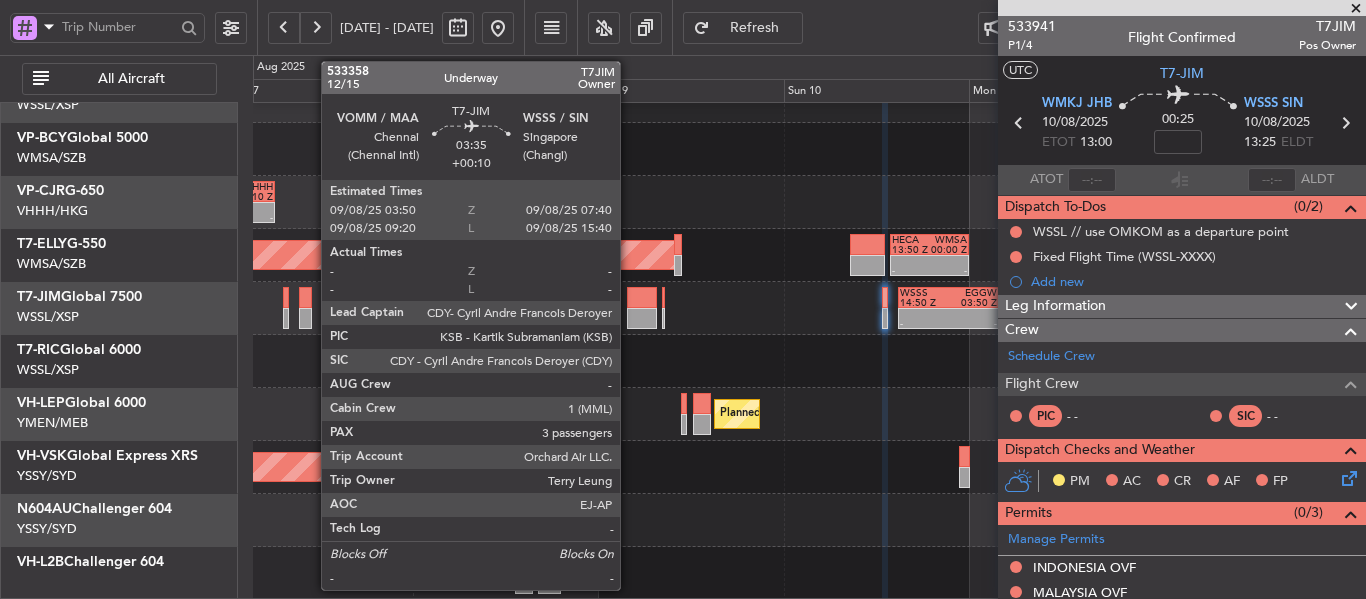 click 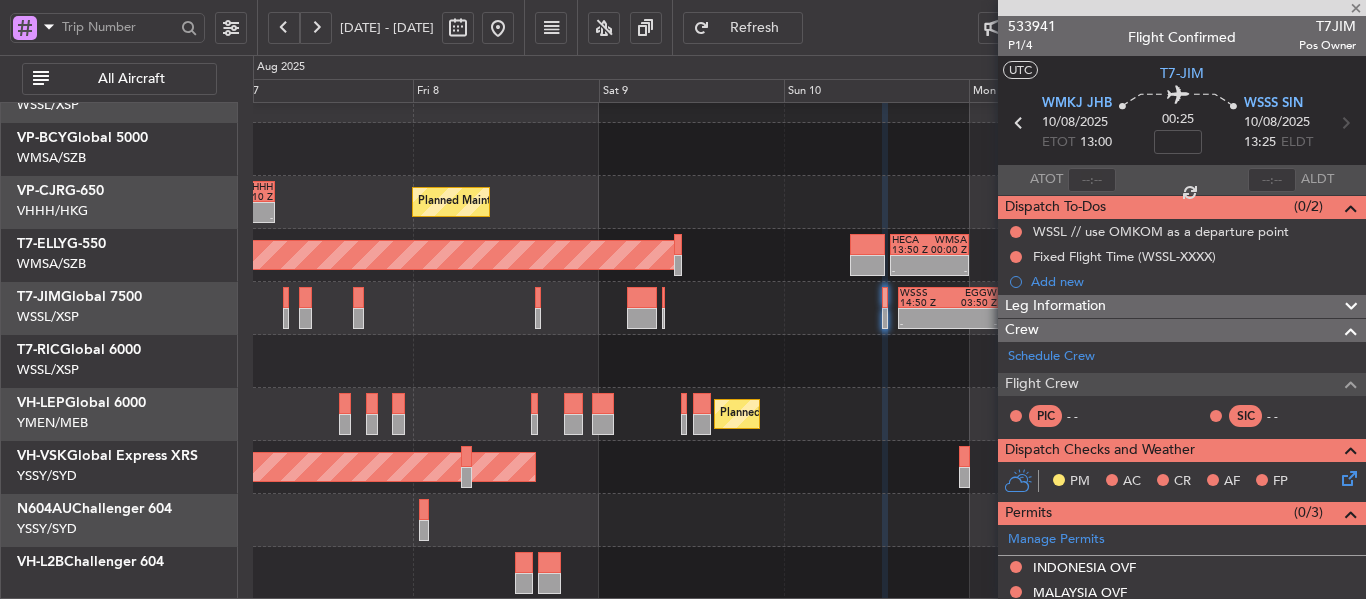 type on "+00:10" 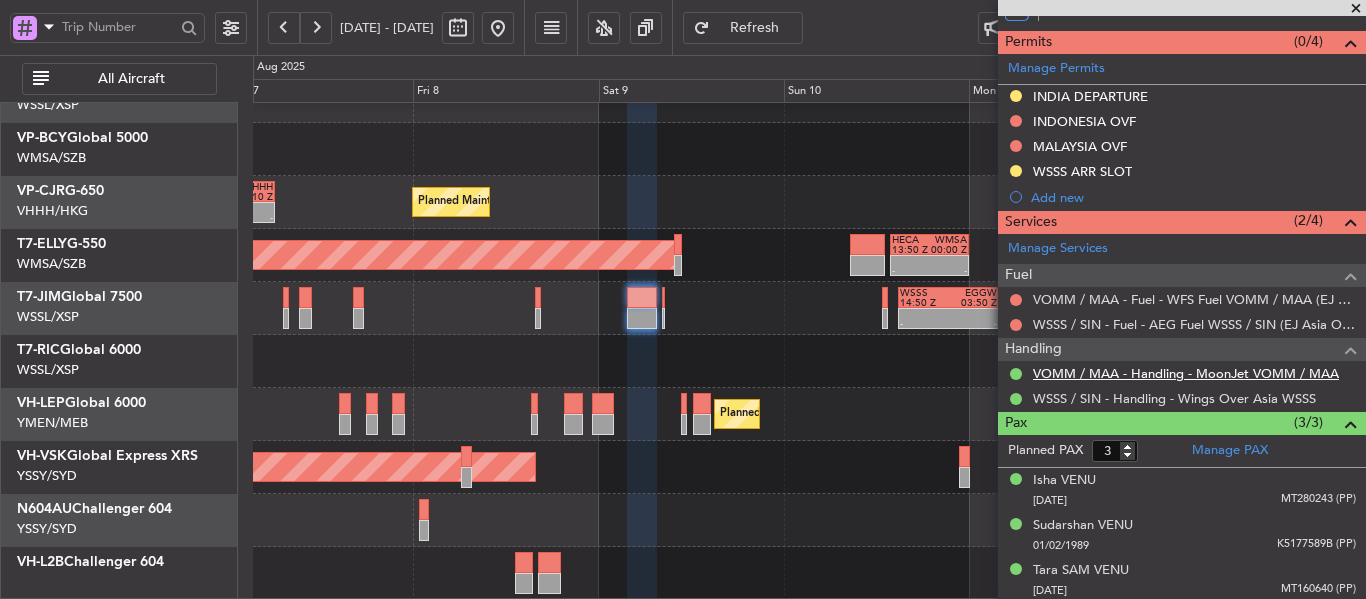 scroll, scrollTop: 515, scrollLeft: 0, axis: vertical 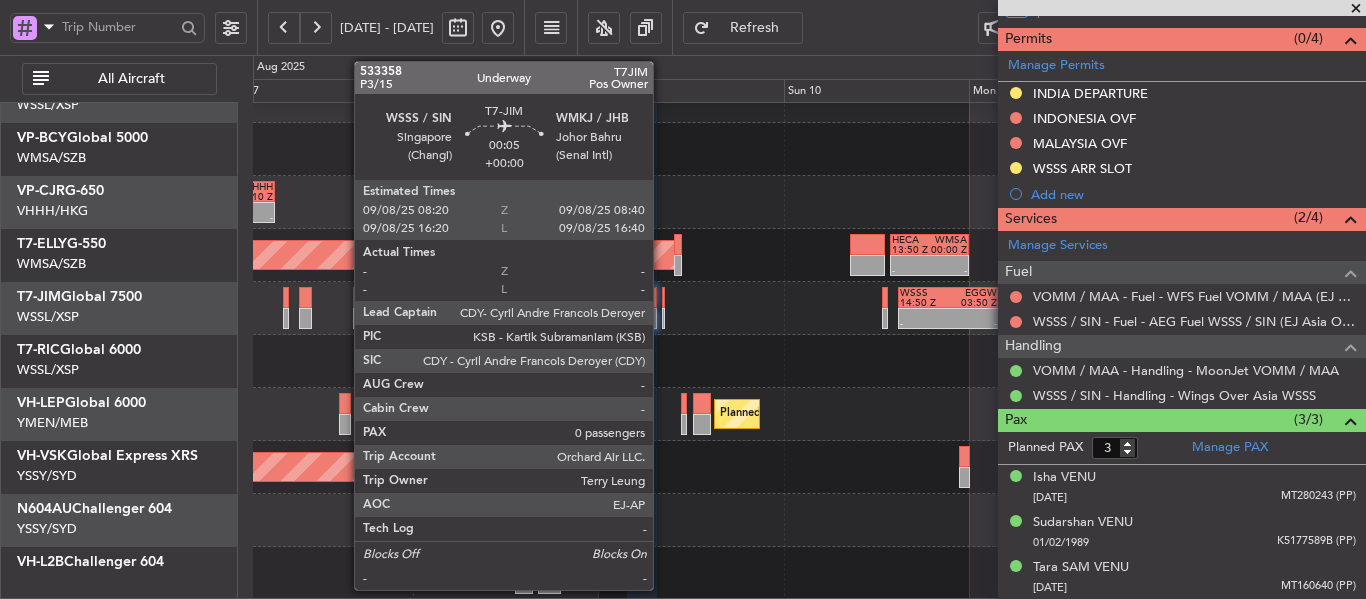 click 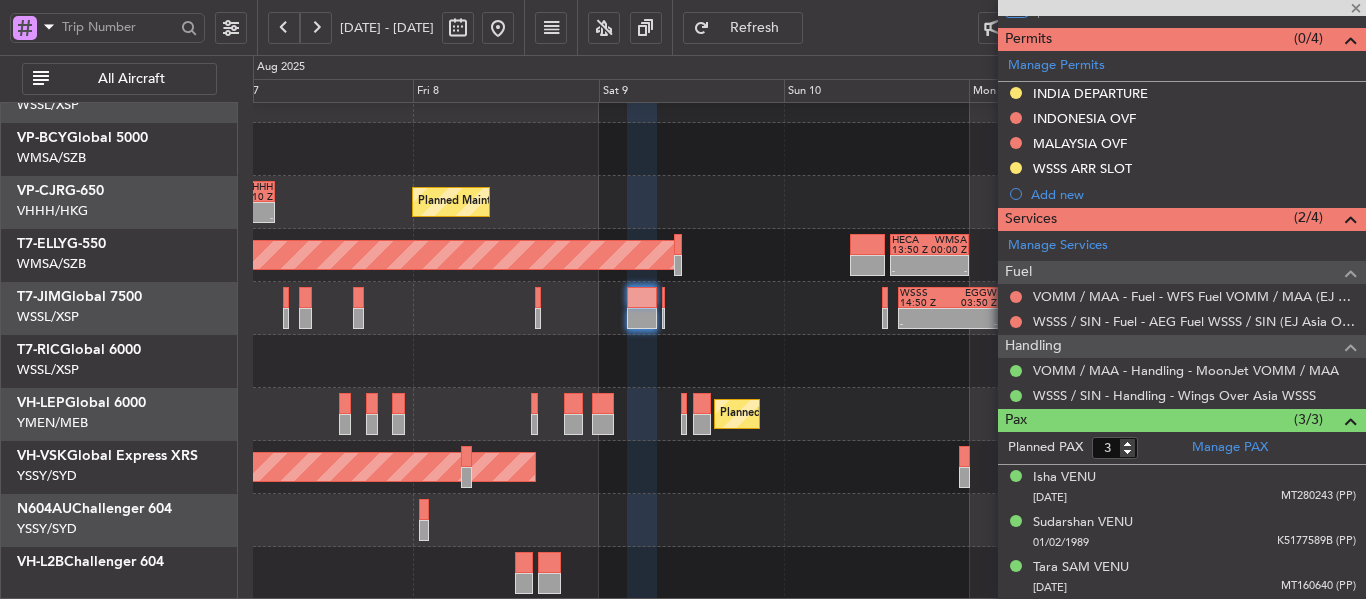 type 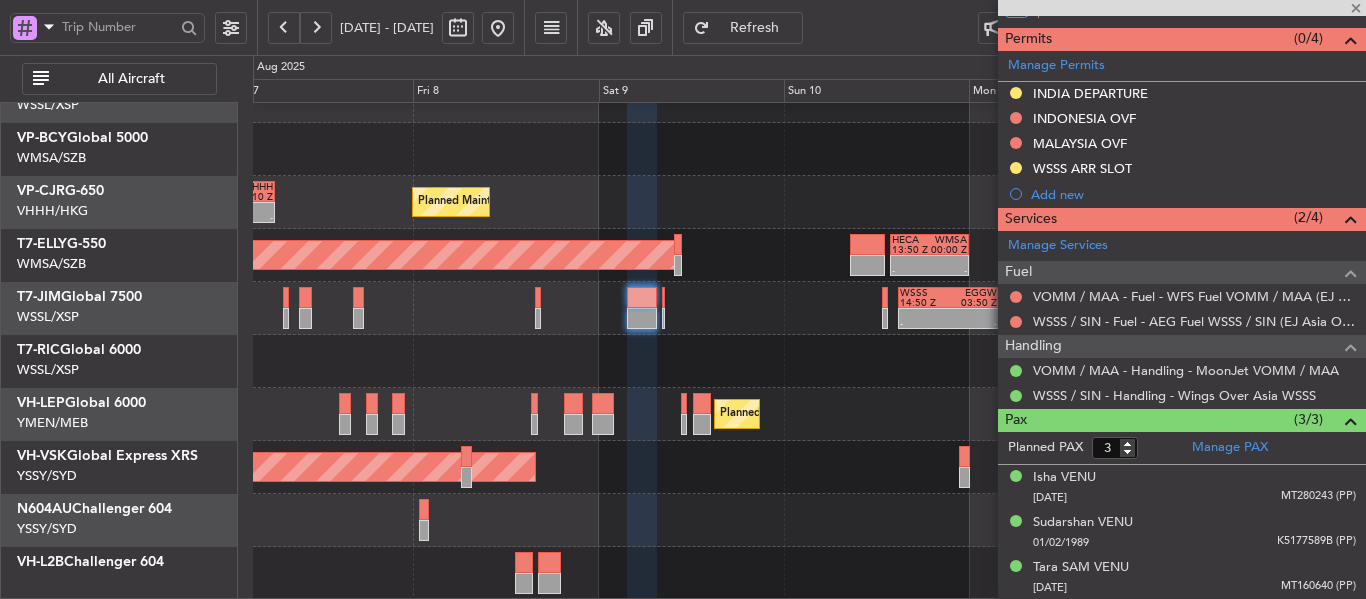 type on "0" 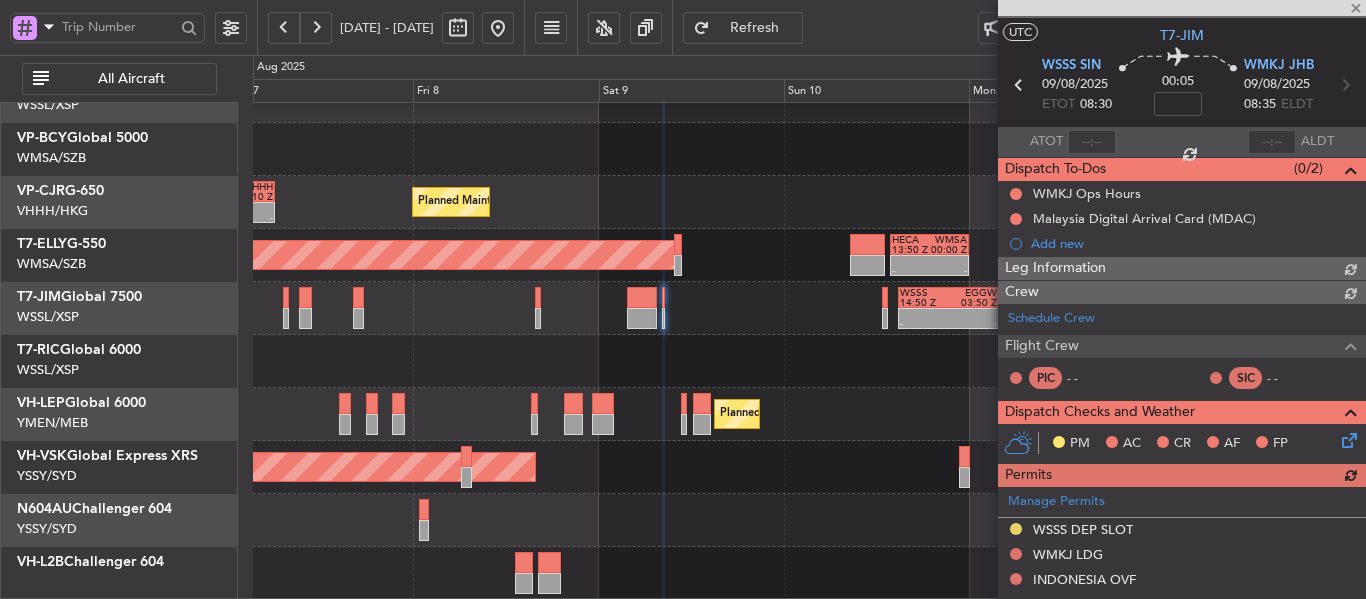 scroll, scrollTop: 314, scrollLeft: 0, axis: vertical 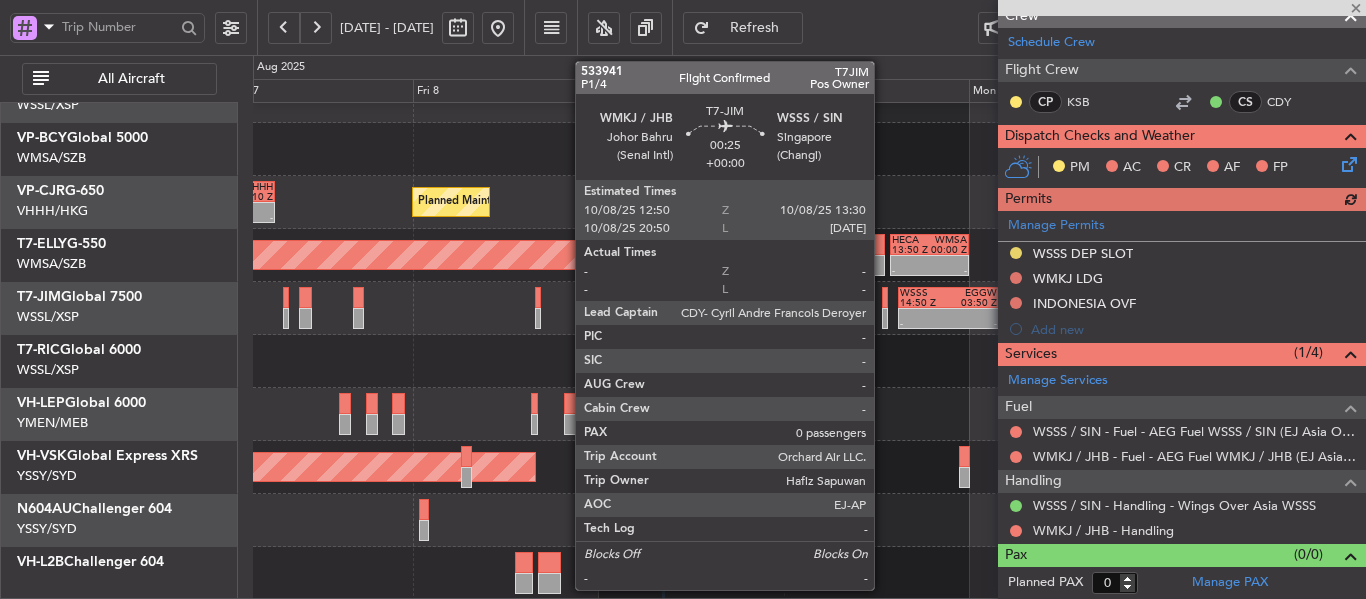 click 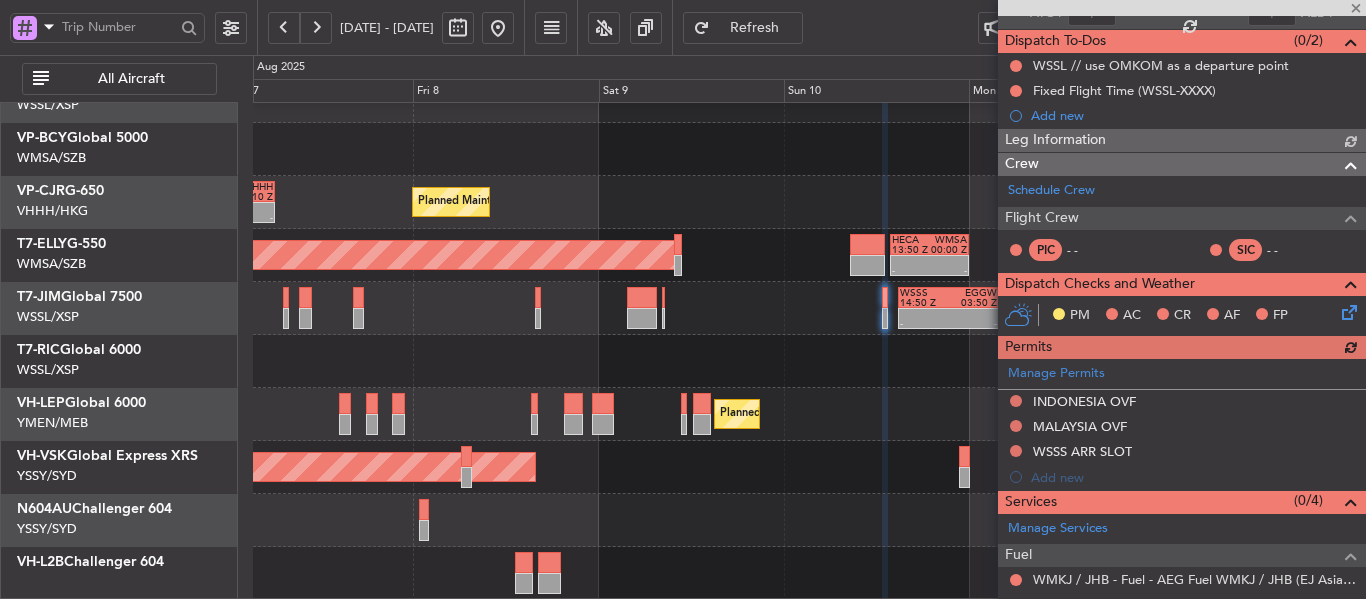 scroll, scrollTop: 314, scrollLeft: 0, axis: vertical 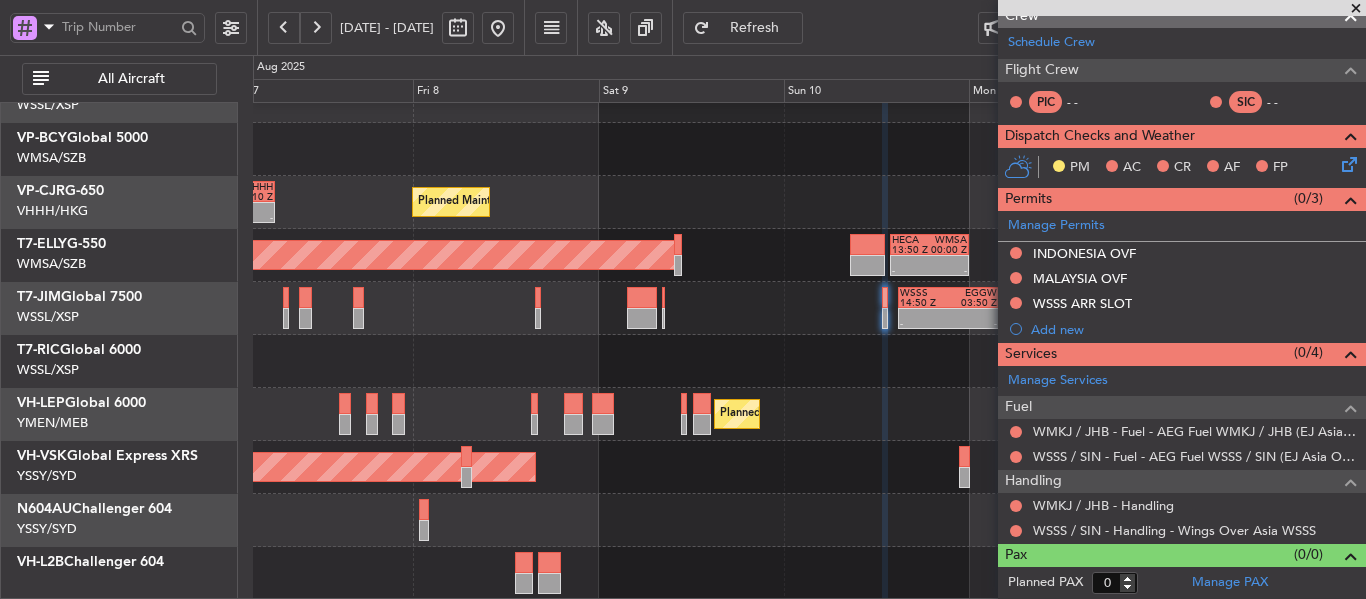 click on "-
-
WSSS
14:50 Z
EGGW
03:50 Z" 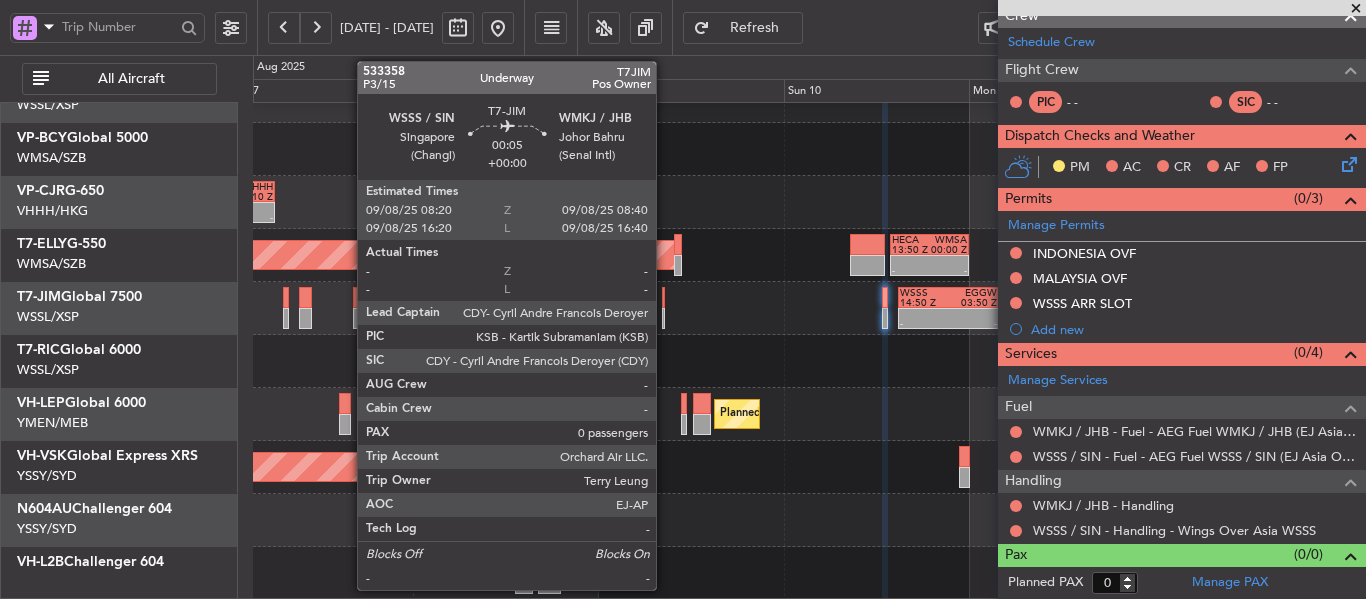 click 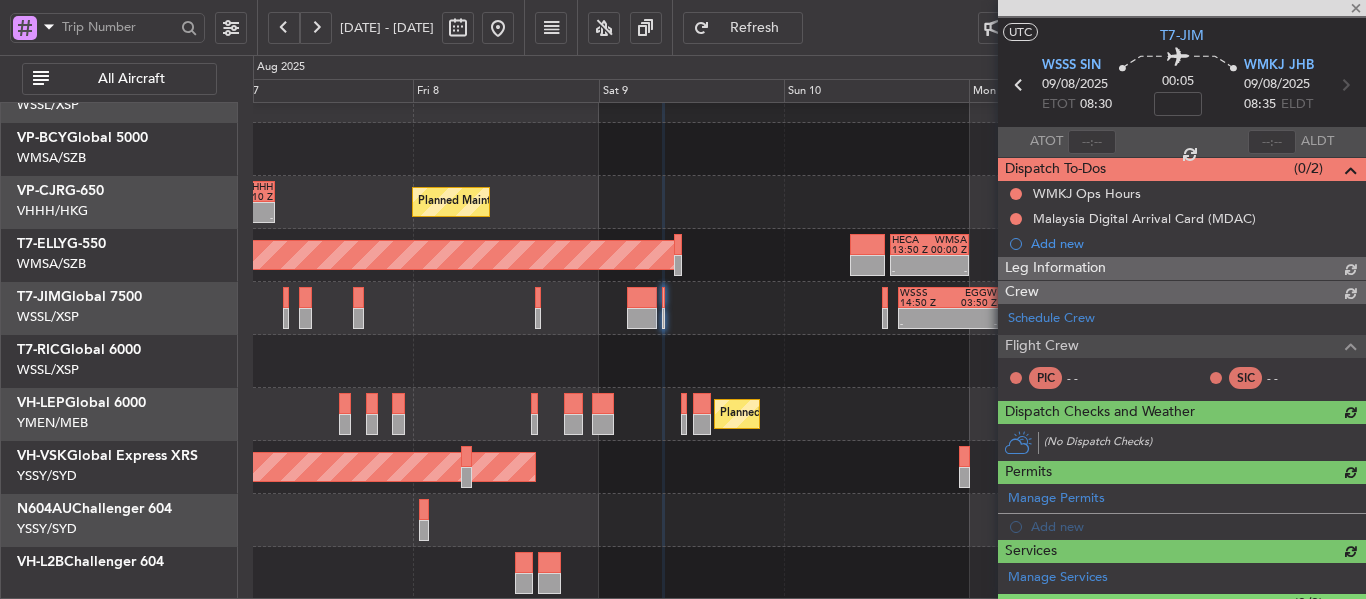 scroll, scrollTop: 314, scrollLeft: 0, axis: vertical 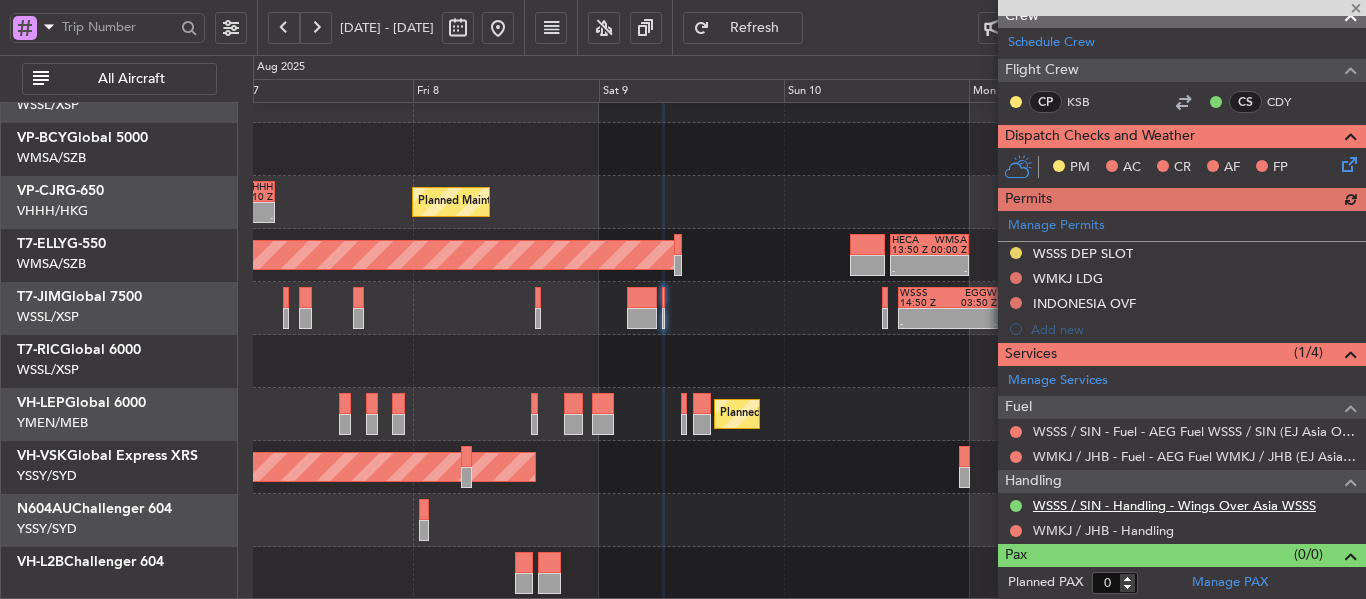 click on "WSSS / SIN - Handling - Wings Over Asia WSSS" at bounding box center [1174, 505] 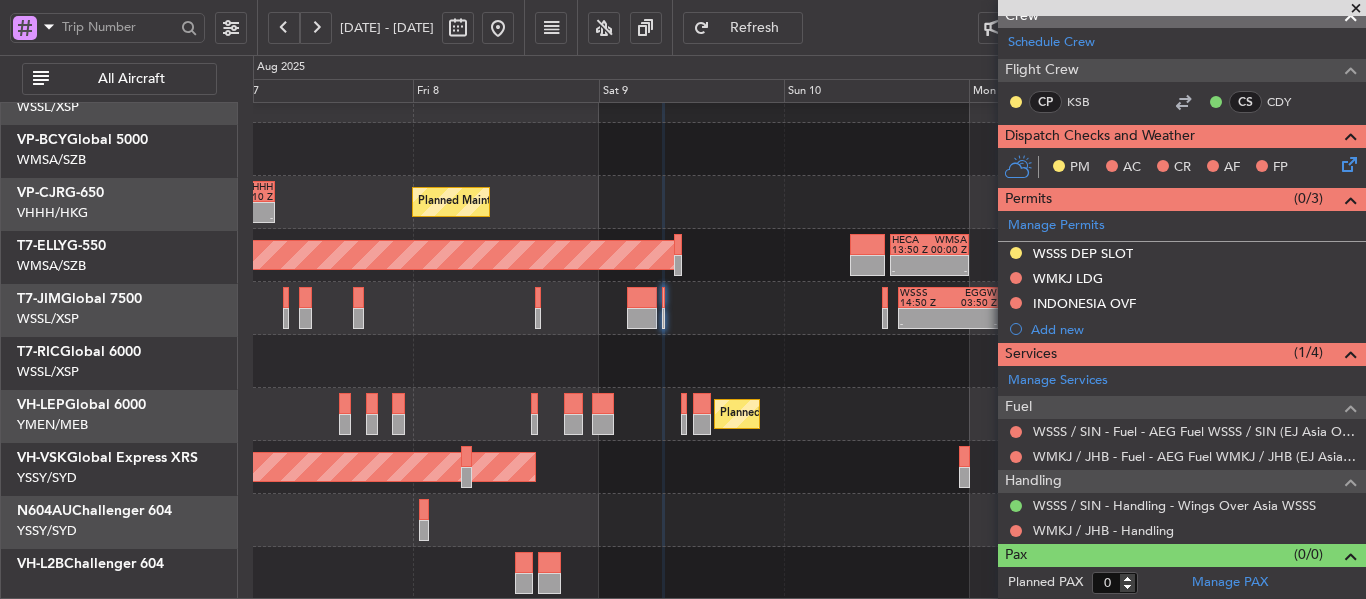 click on "Planned Maint Los Angeles (Los Angeles International)" 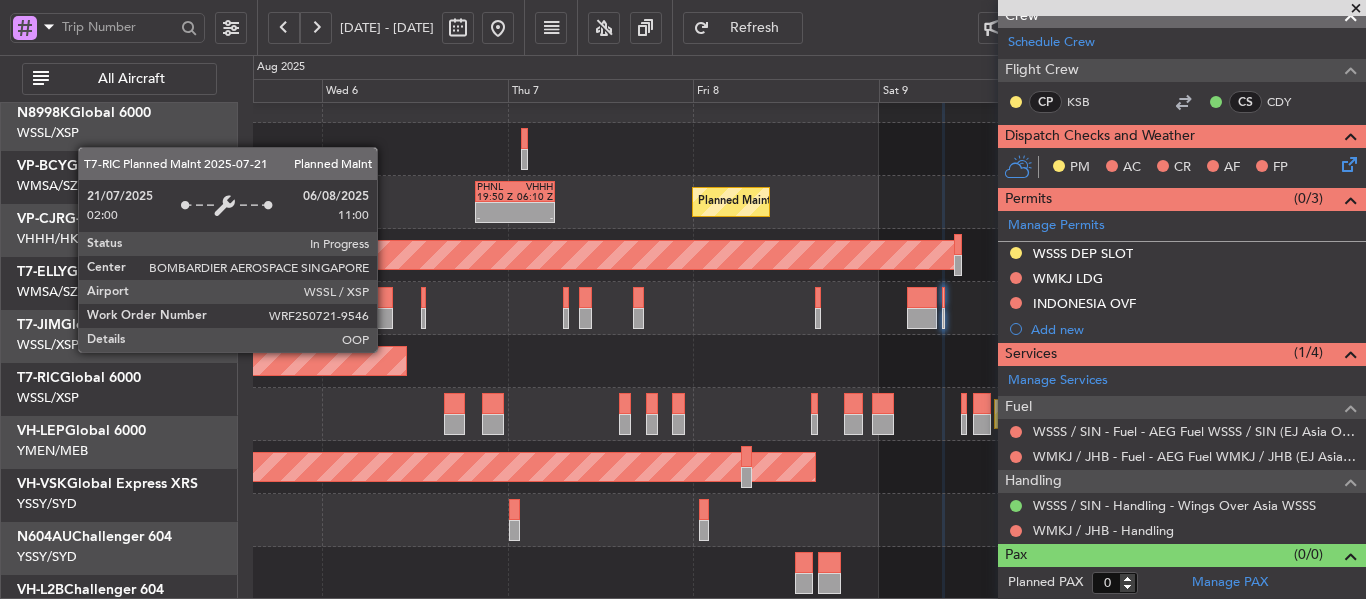 click on "Planned Maint Singapore (Seletar)" at bounding box center (-226, 361) 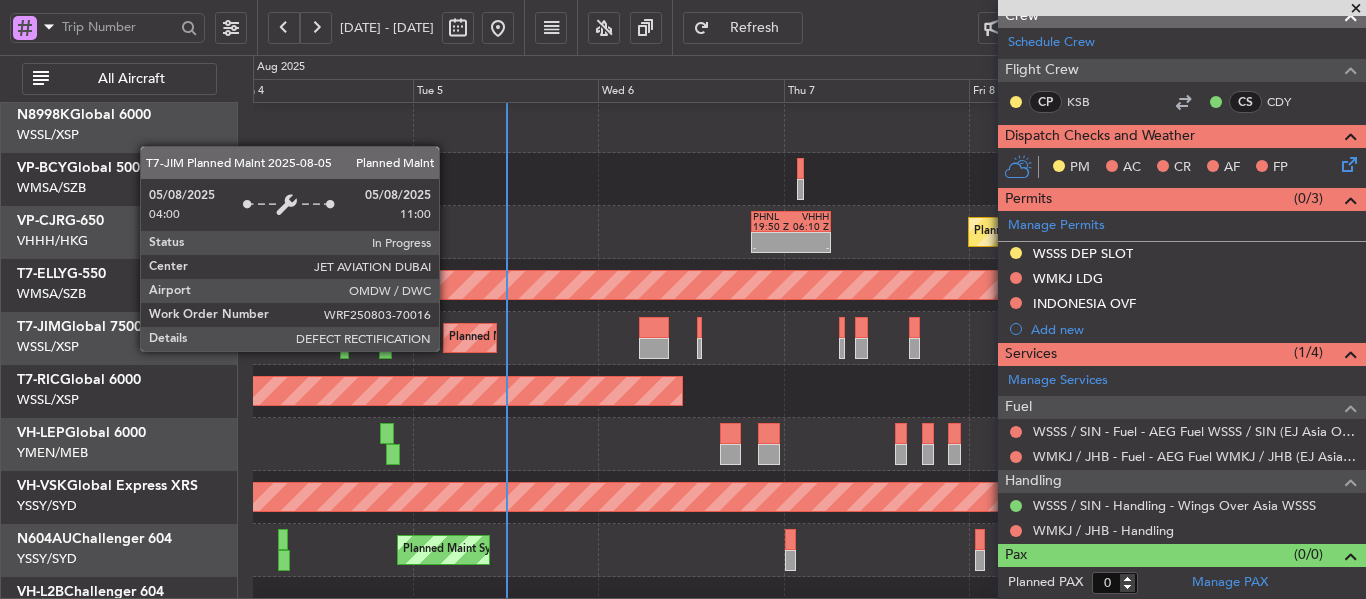 click on "Planned Maint Dubai (Al Maktoum Intl)" at bounding box center [547, 338] 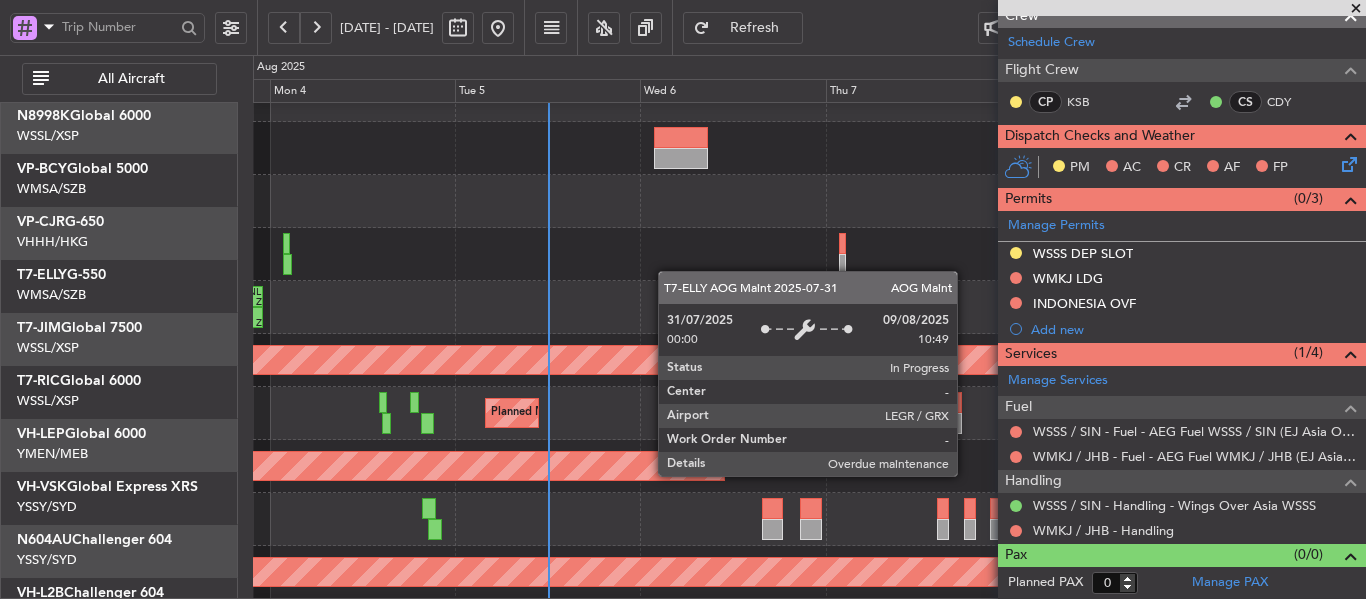 scroll, scrollTop: 0, scrollLeft: 0, axis: both 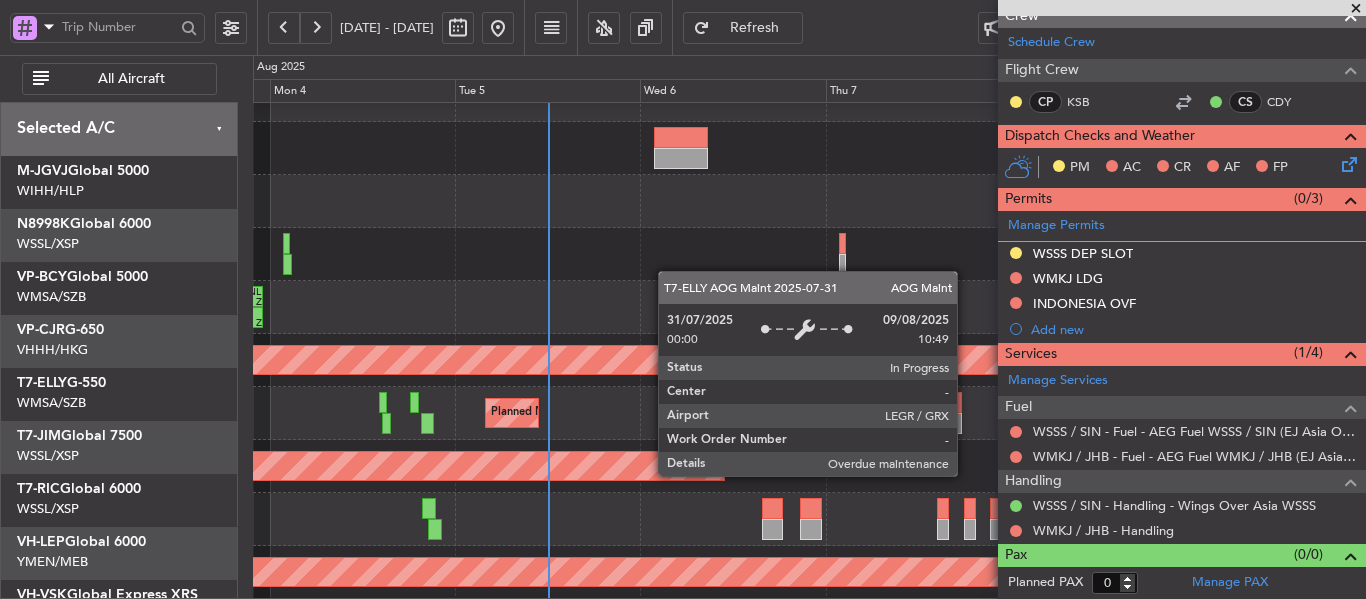 click on "[FIRST] [LAST]" 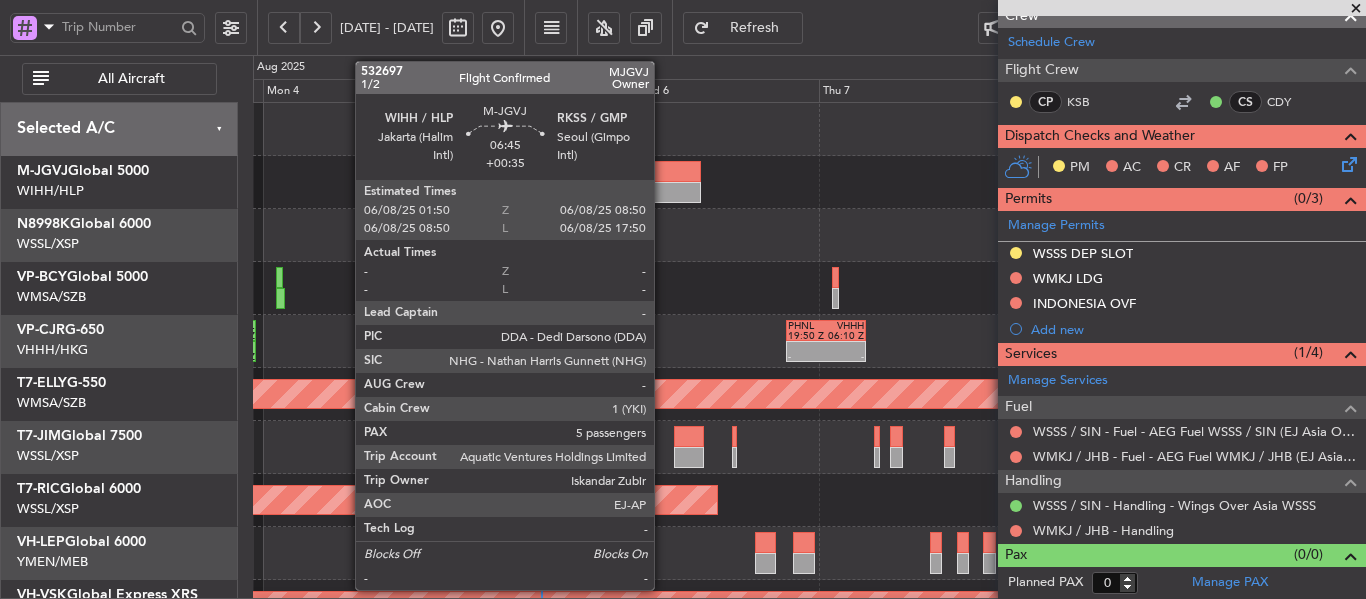 click 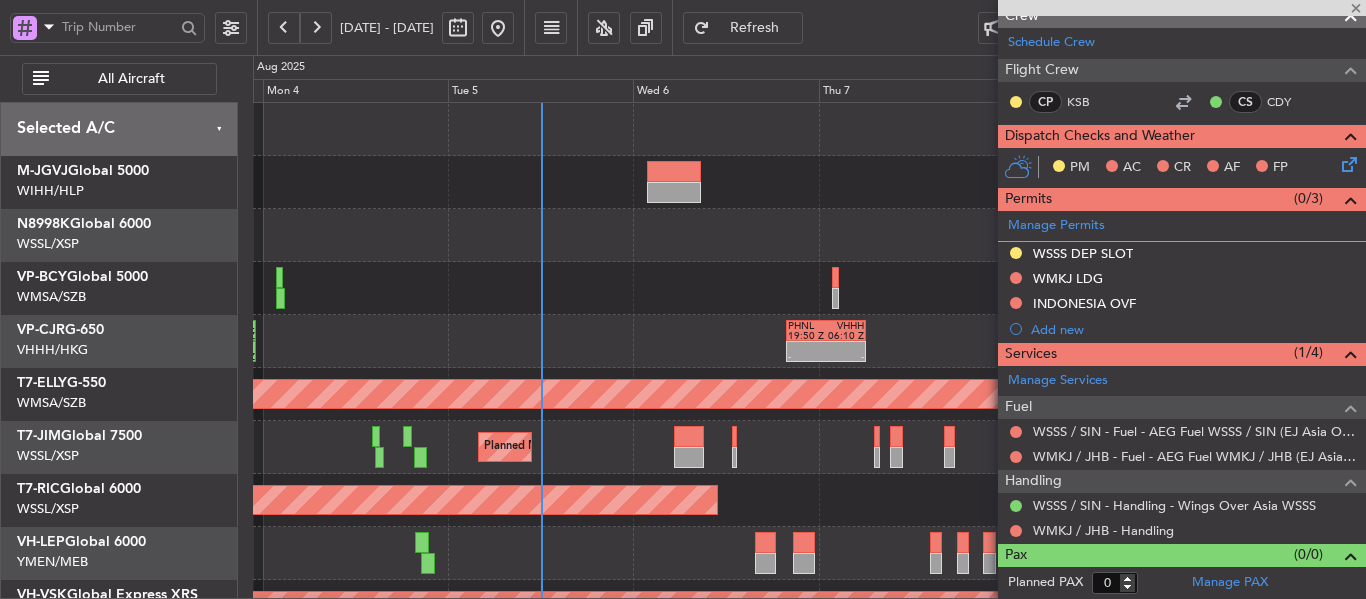 type on "+00:35" 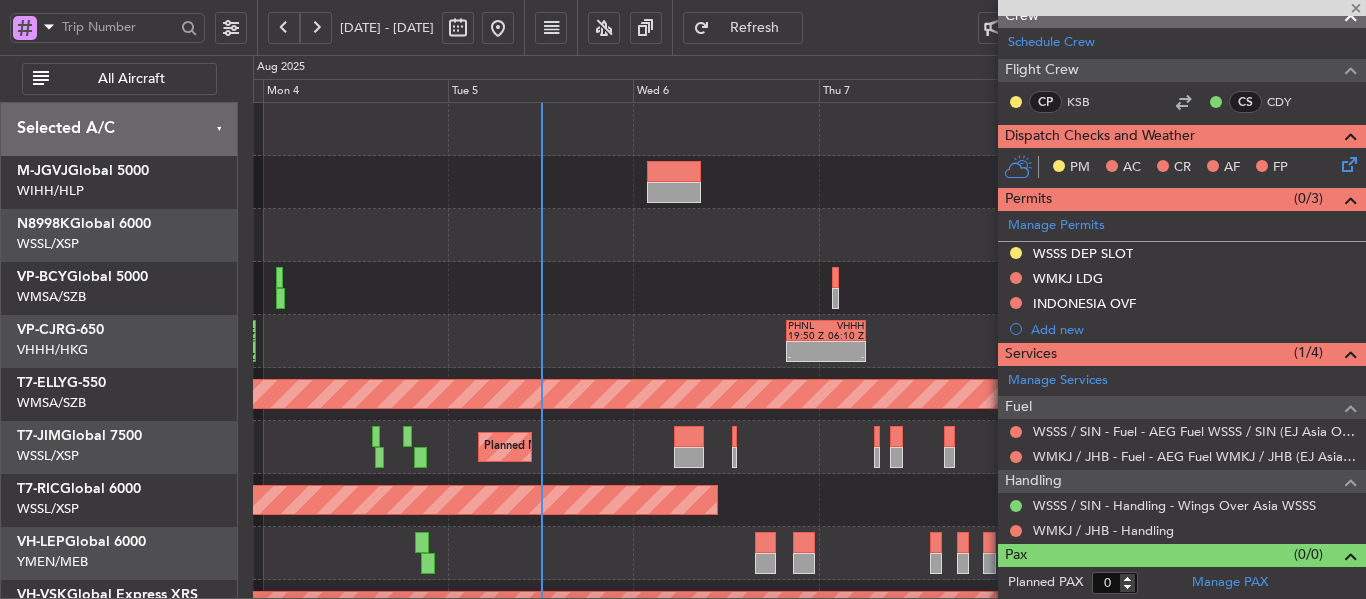 type on "5" 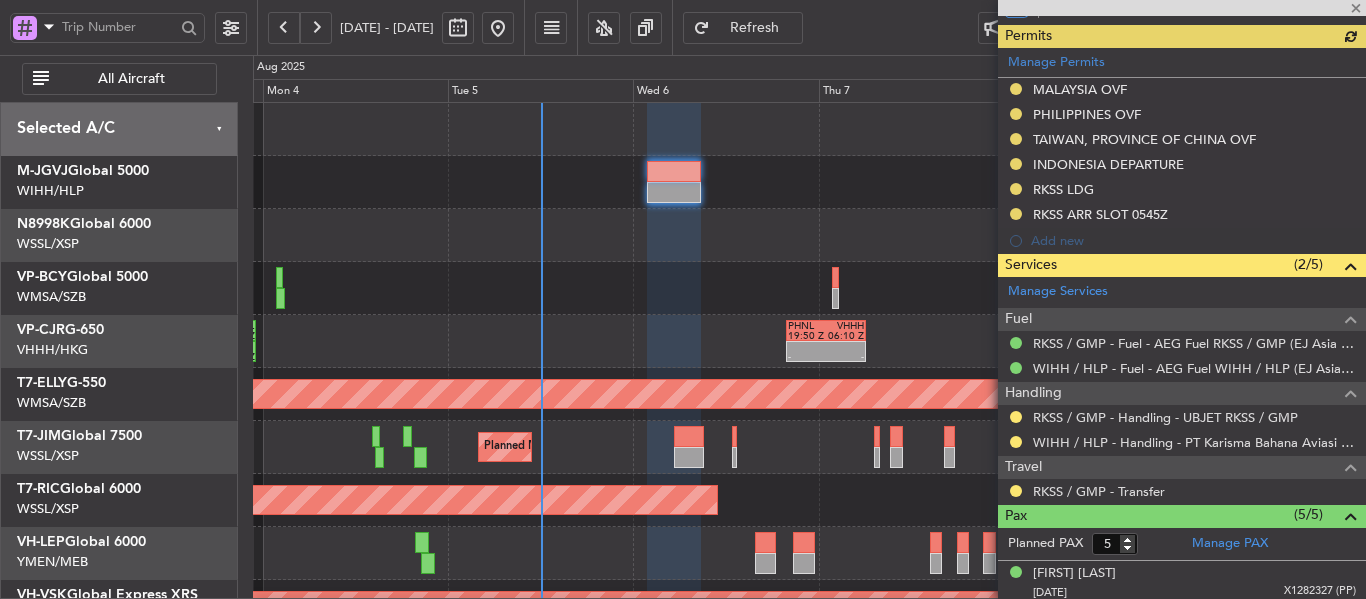scroll, scrollTop: 535, scrollLeft: 0, axis: vertical 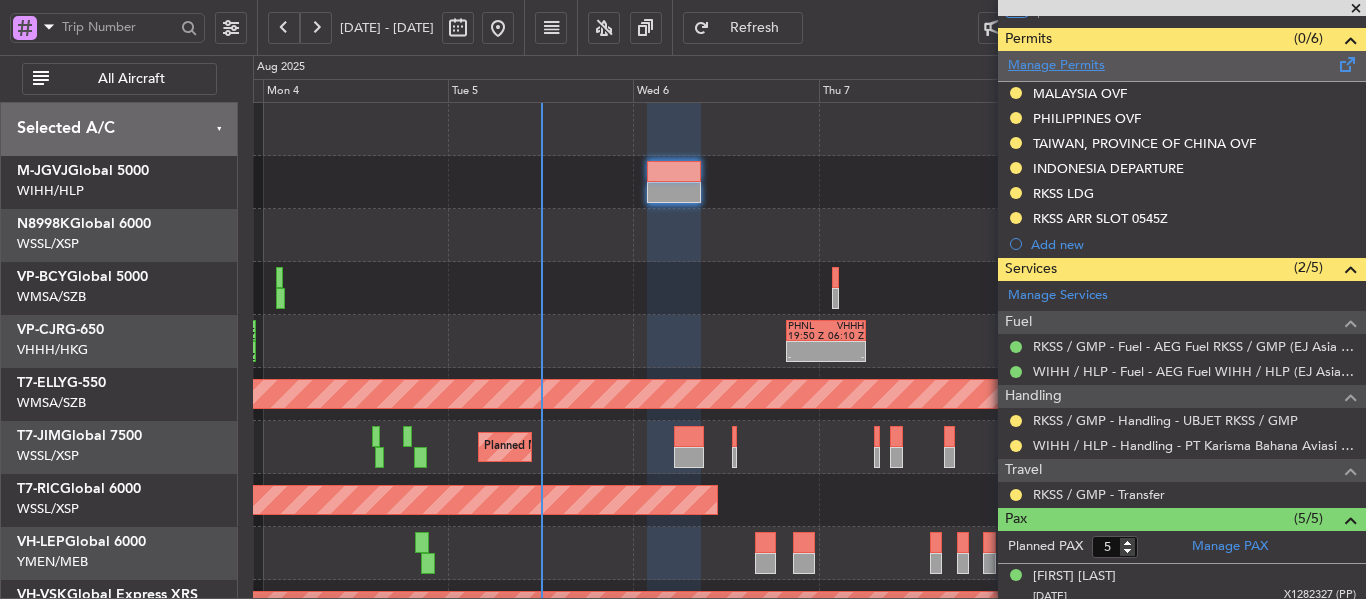 click on "Manage Permits" at bounding box center (1056, 66) 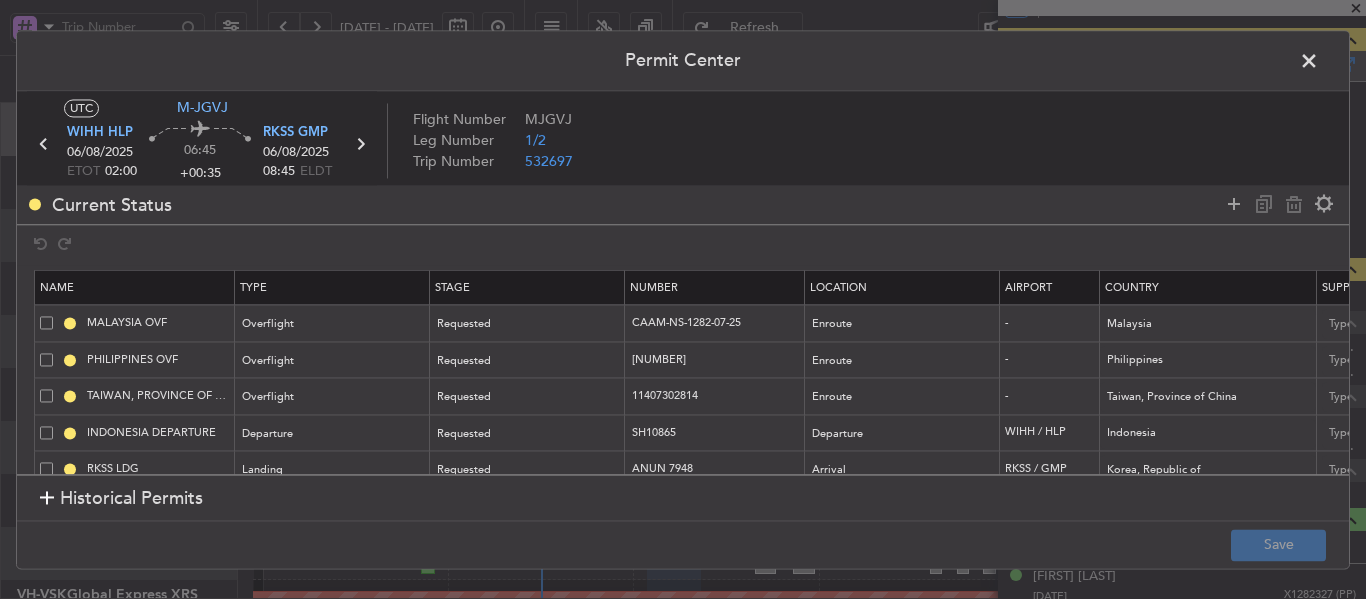 drag, startPoint x: 1306, startPoint y: 61, endPoint x: 1272, endPoint y: 76, distance: 37.161808 